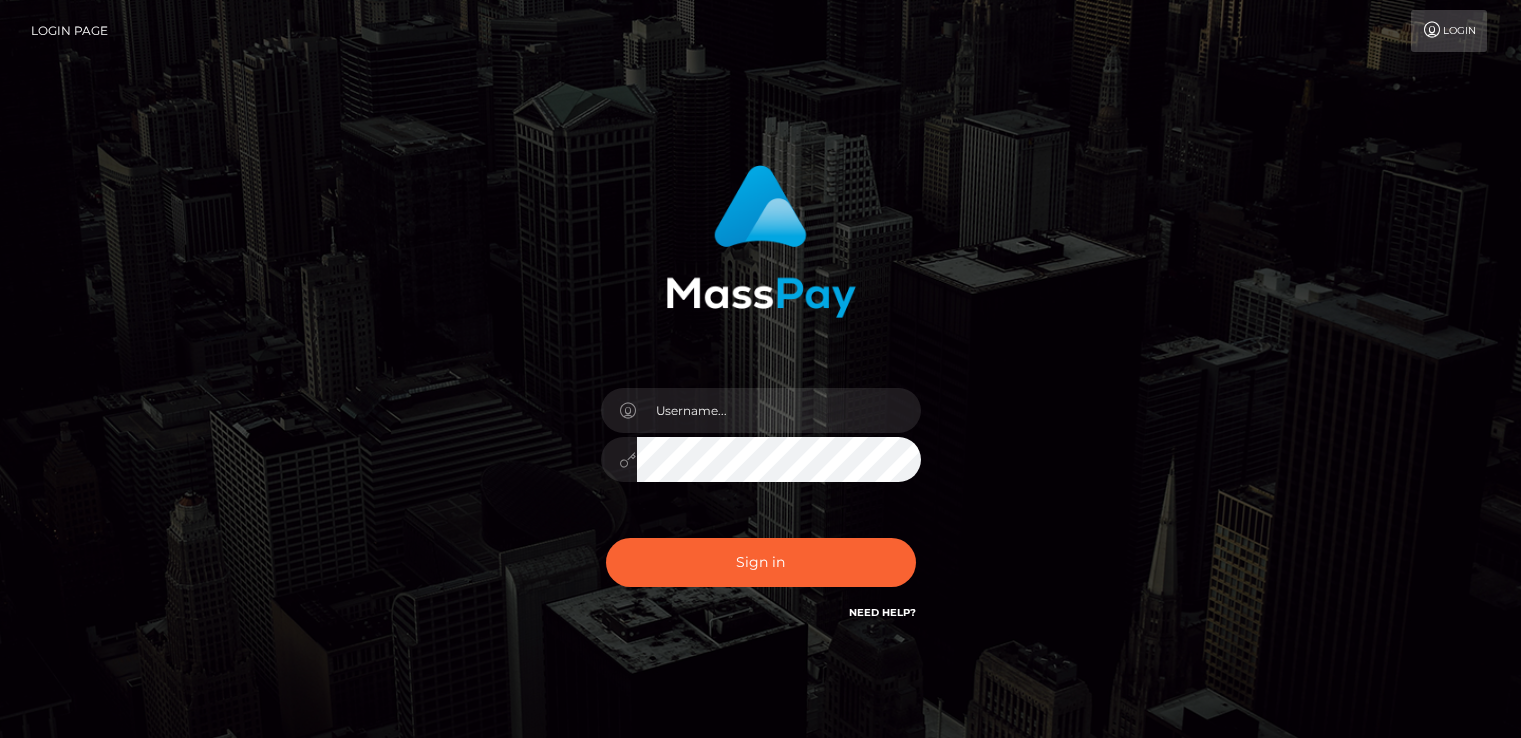 scroll, scrollTop: 0, scrollLeft: 0, axis: both 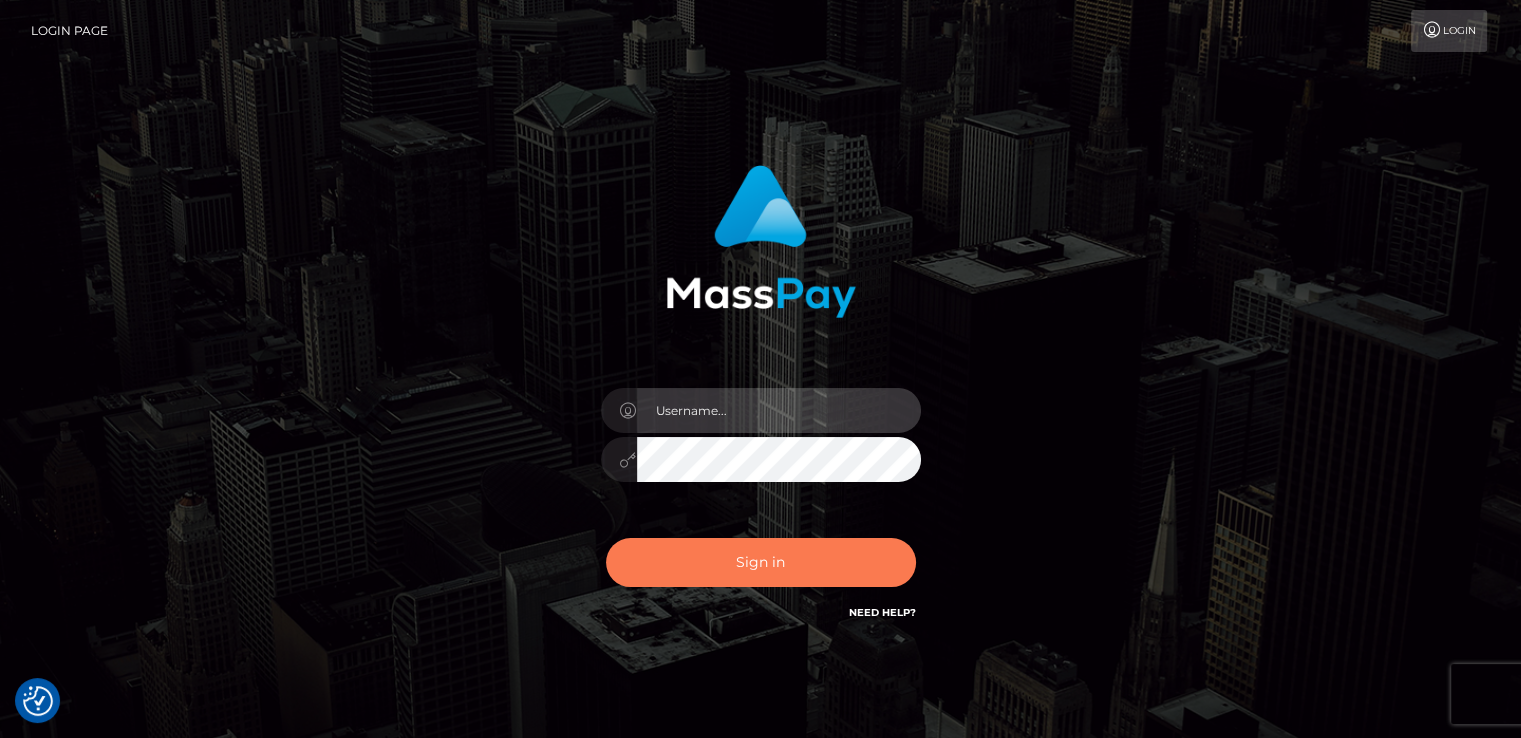 type on "catalinad" 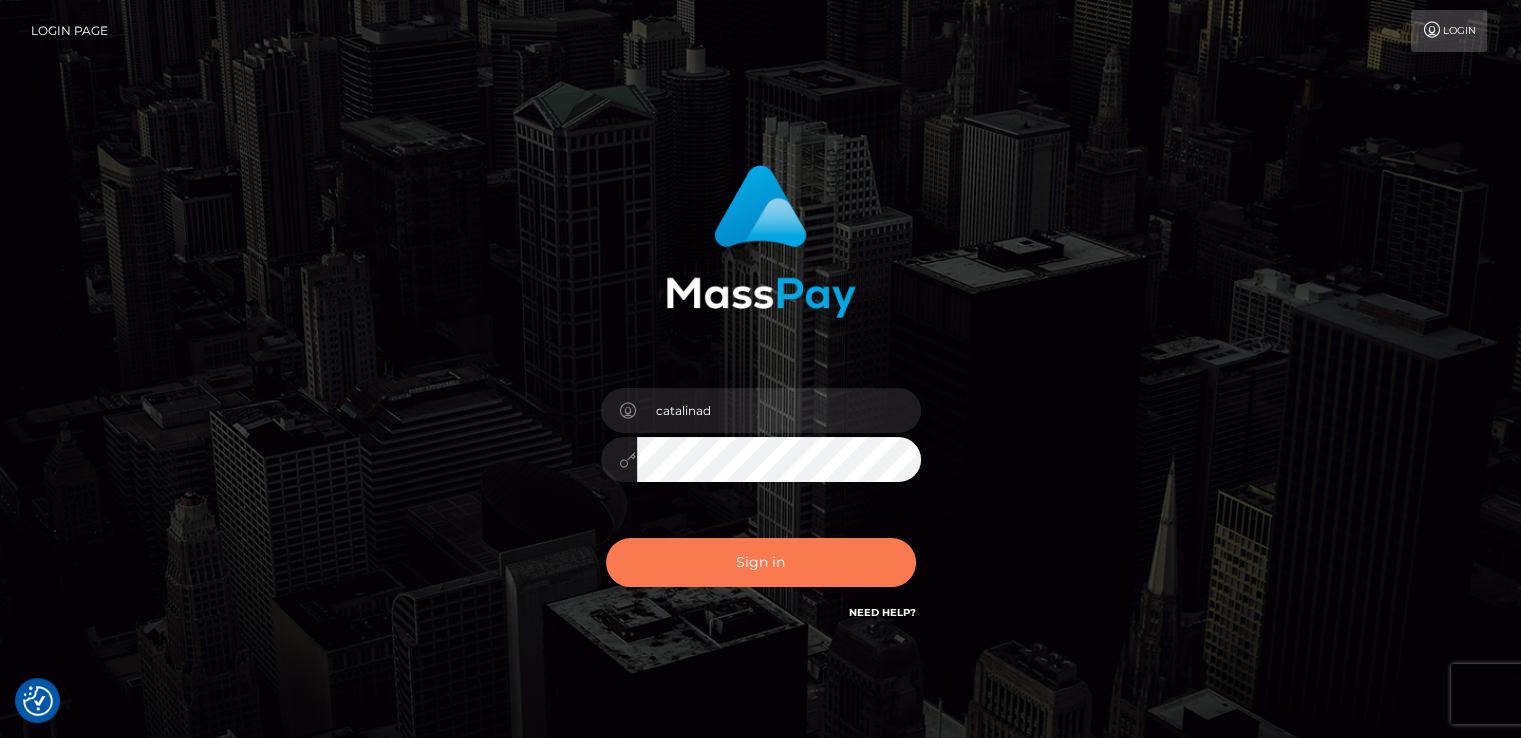 click on "Sign in" at bounding box center [761, 562] 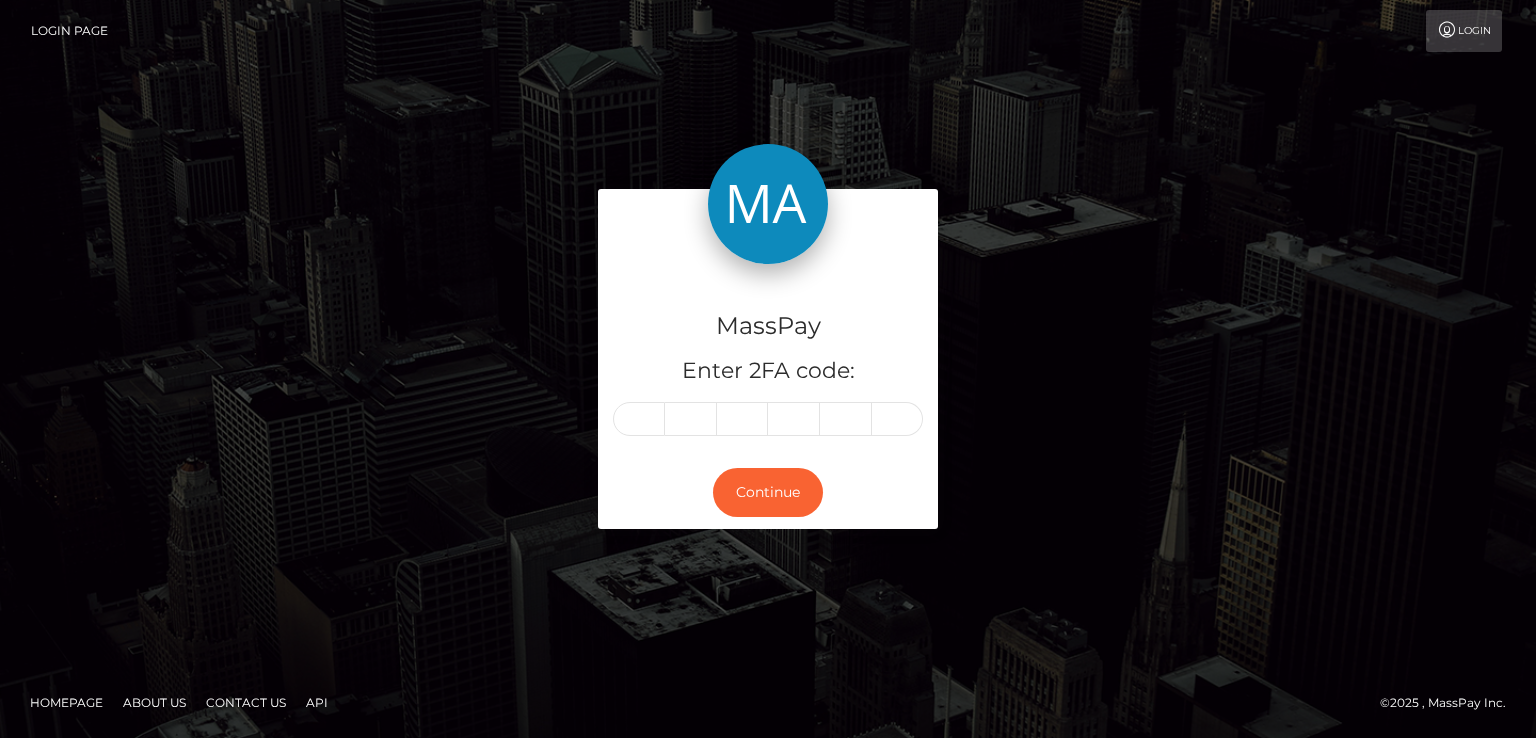 scroll, scrollTop: 0, scrollLeft: 0, axis: both 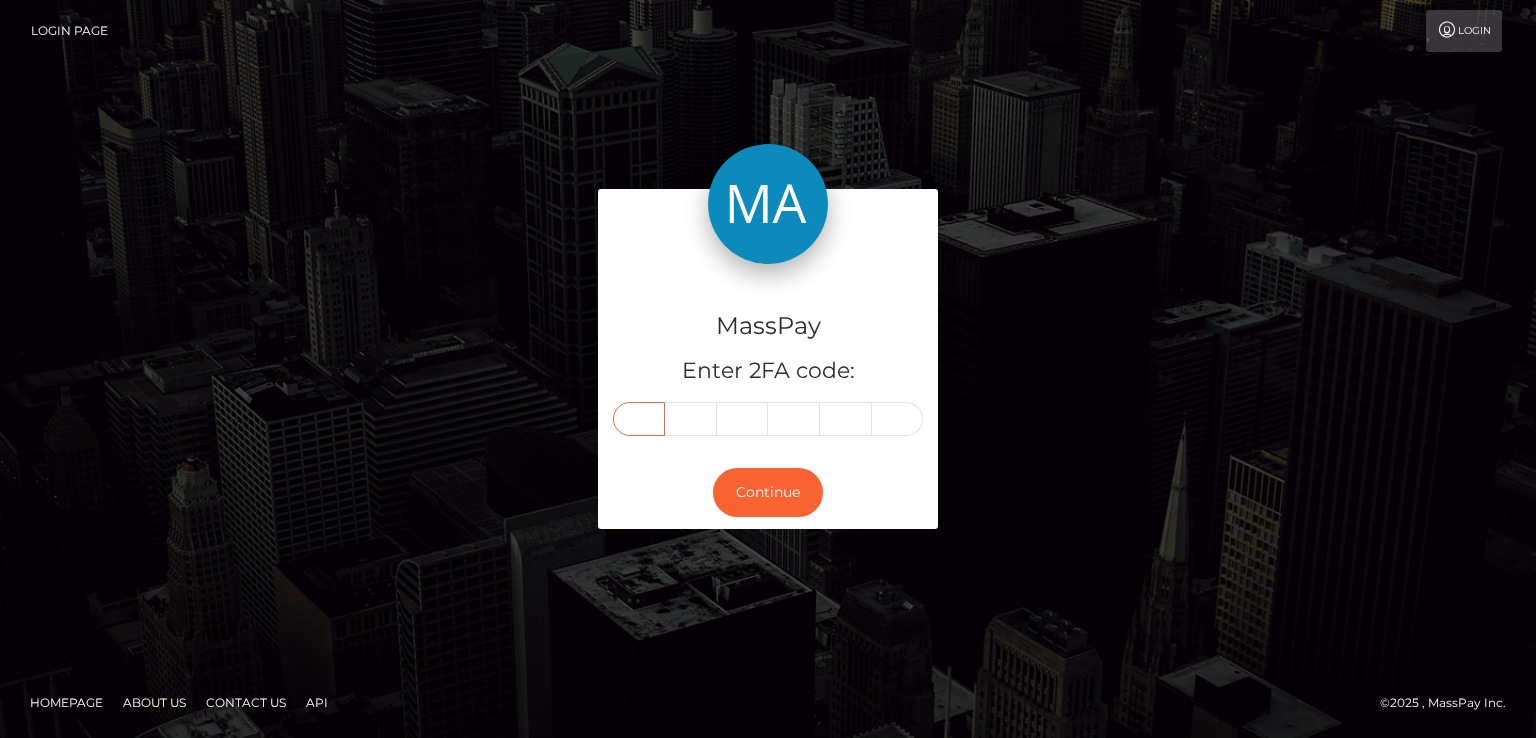 click at bounding box center (639, 419) 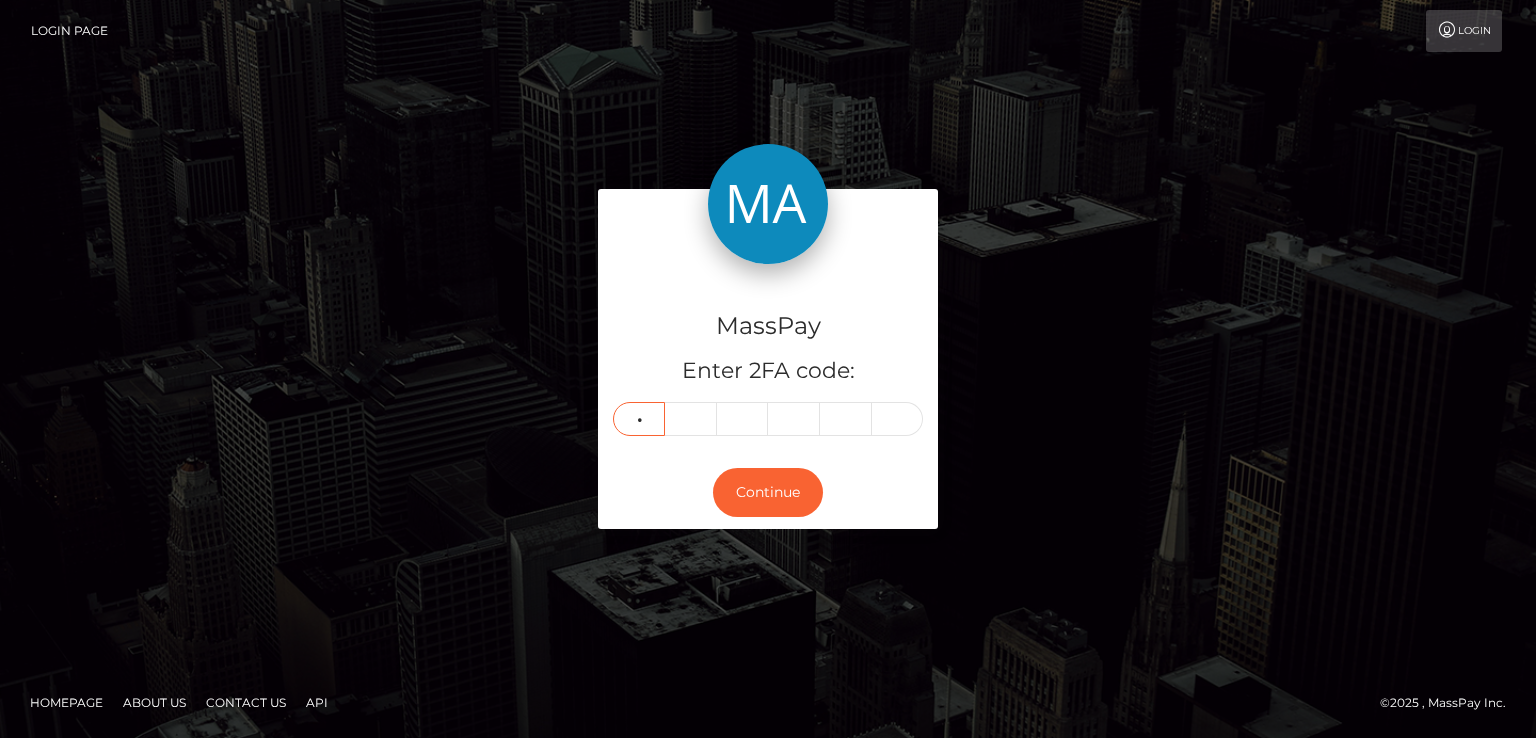 type on "7" 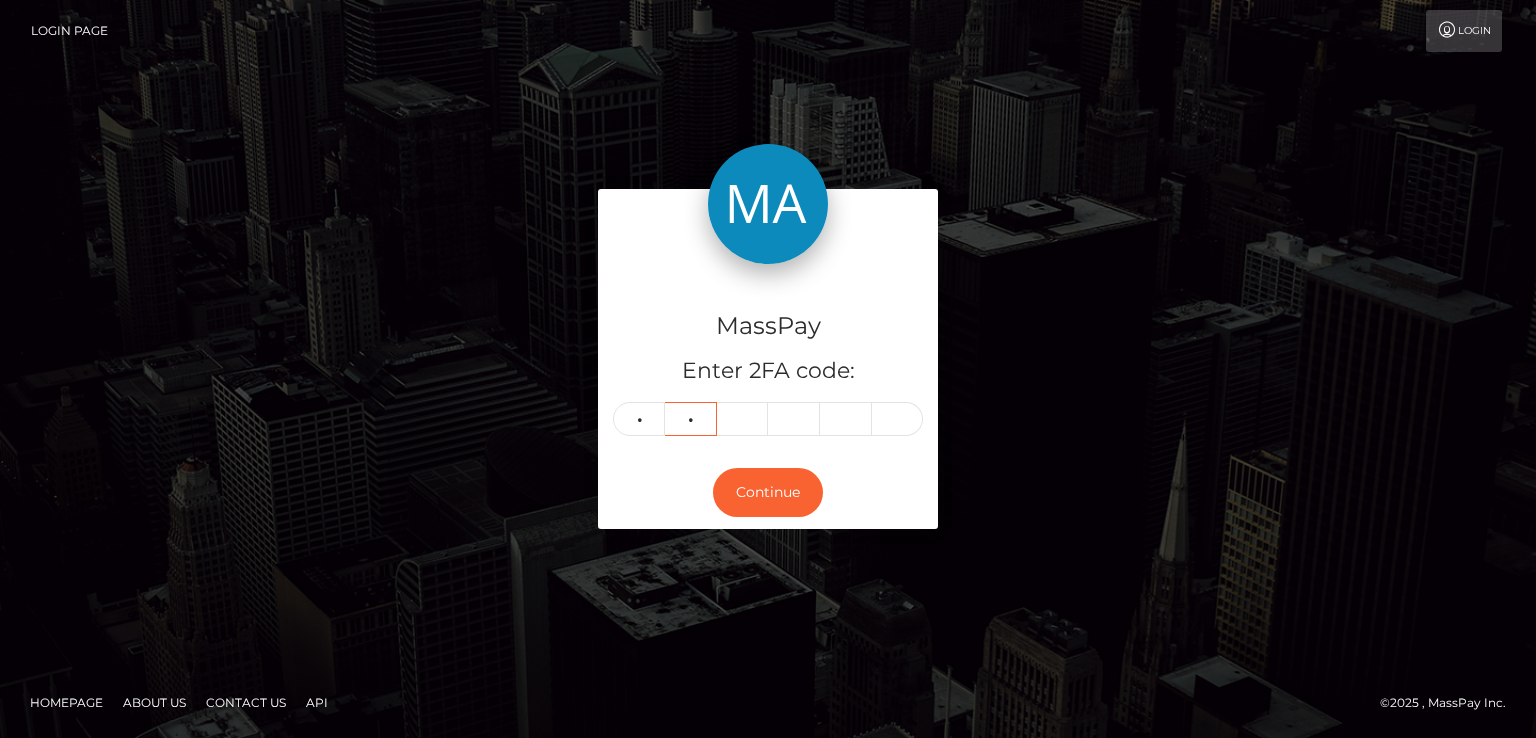 type on "0" 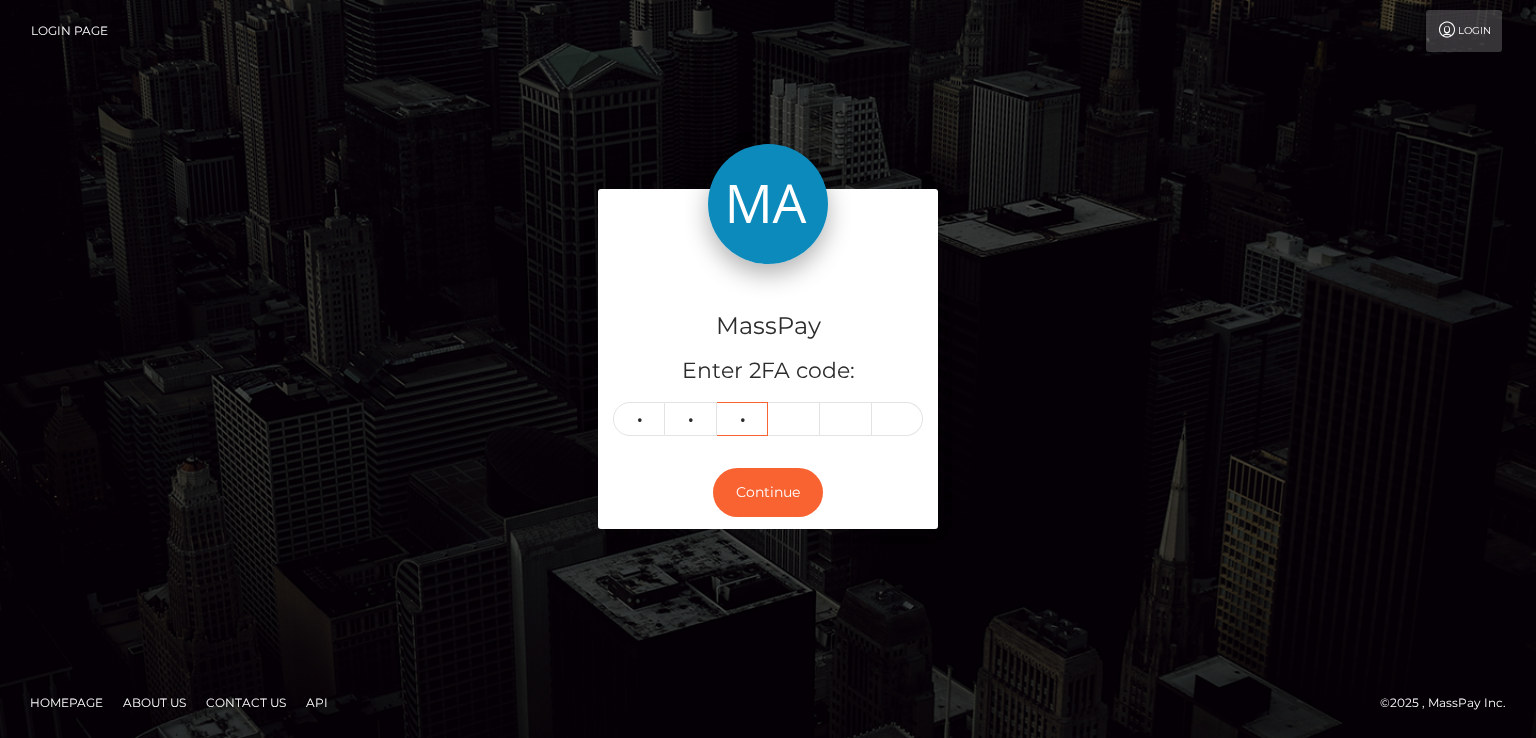 type on "1" 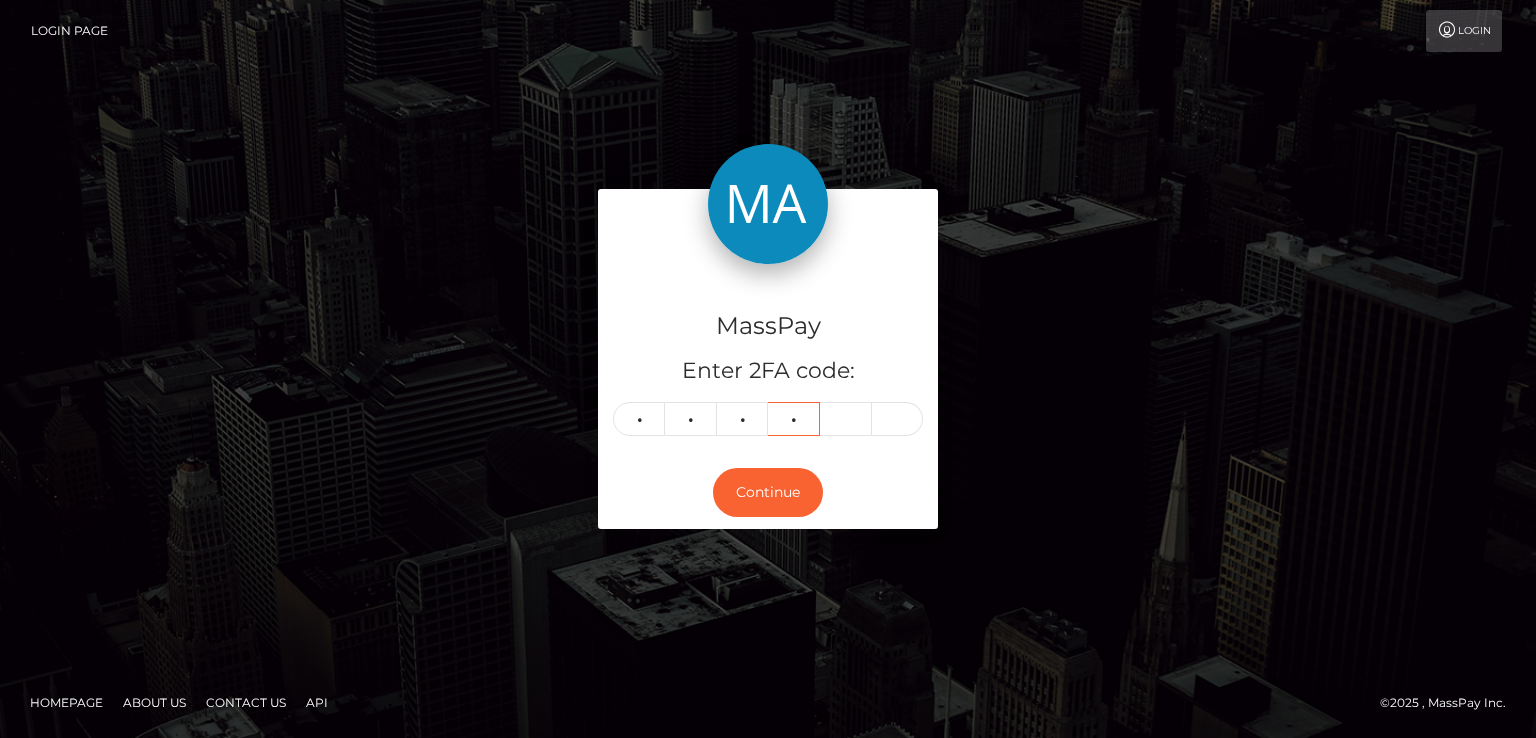 type on "6" 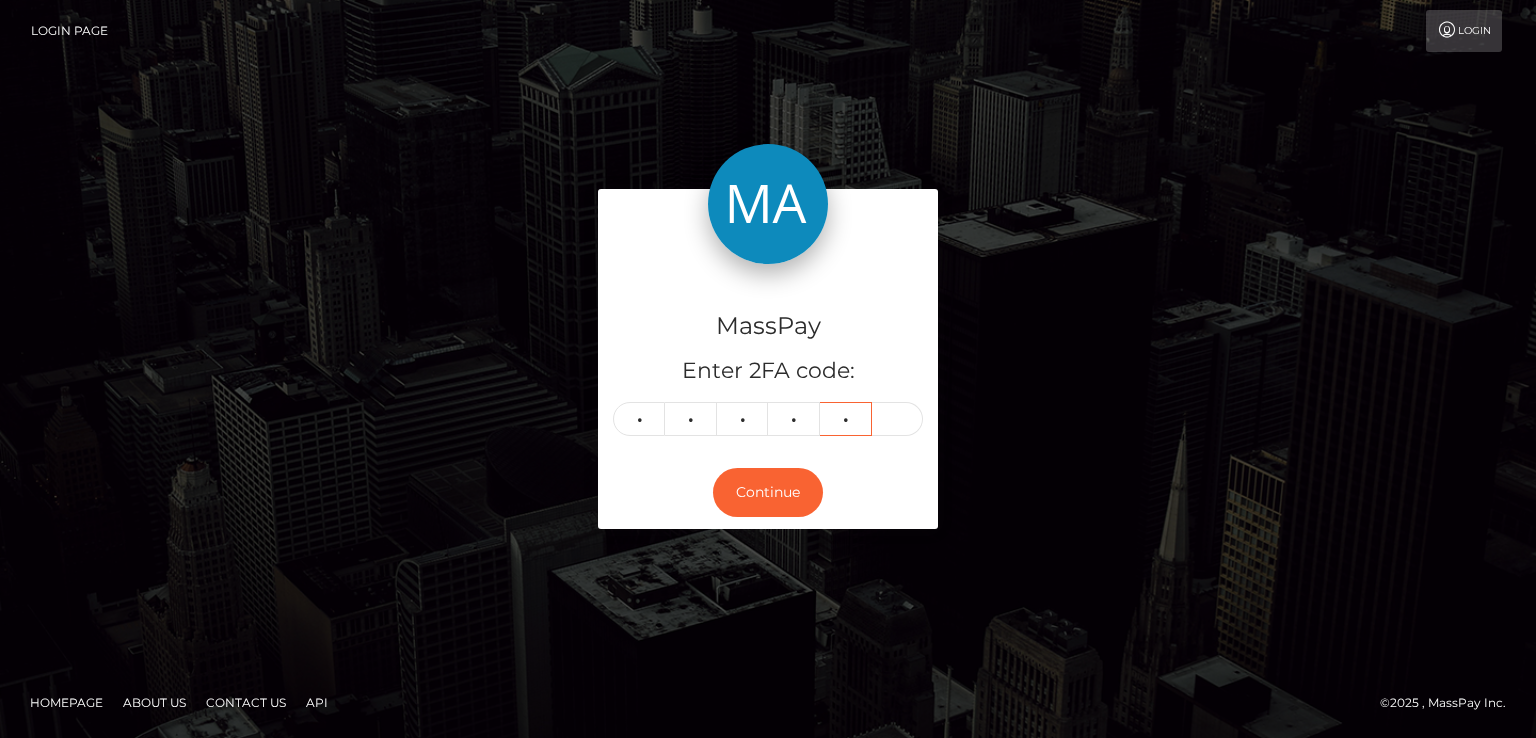 type on "6" 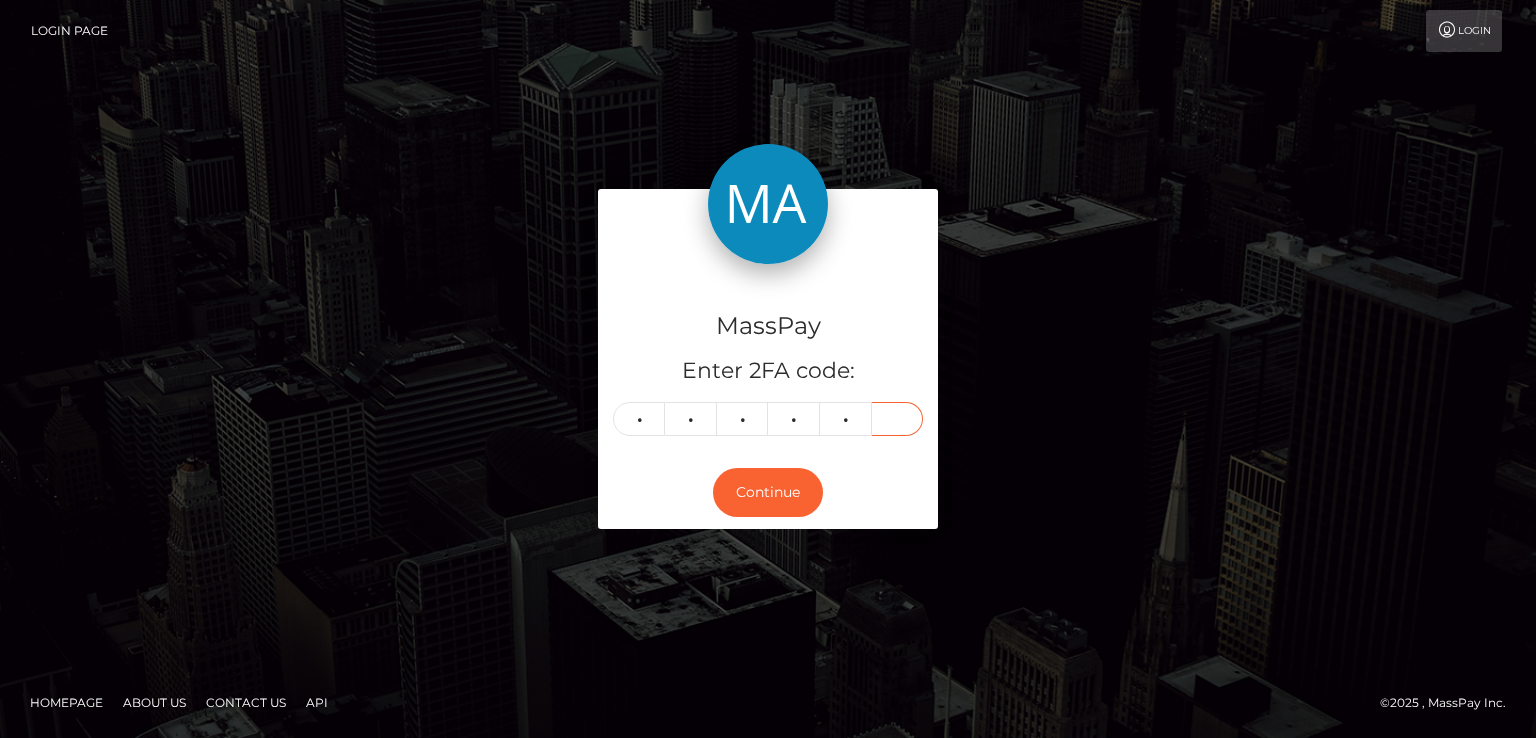 type on "1" 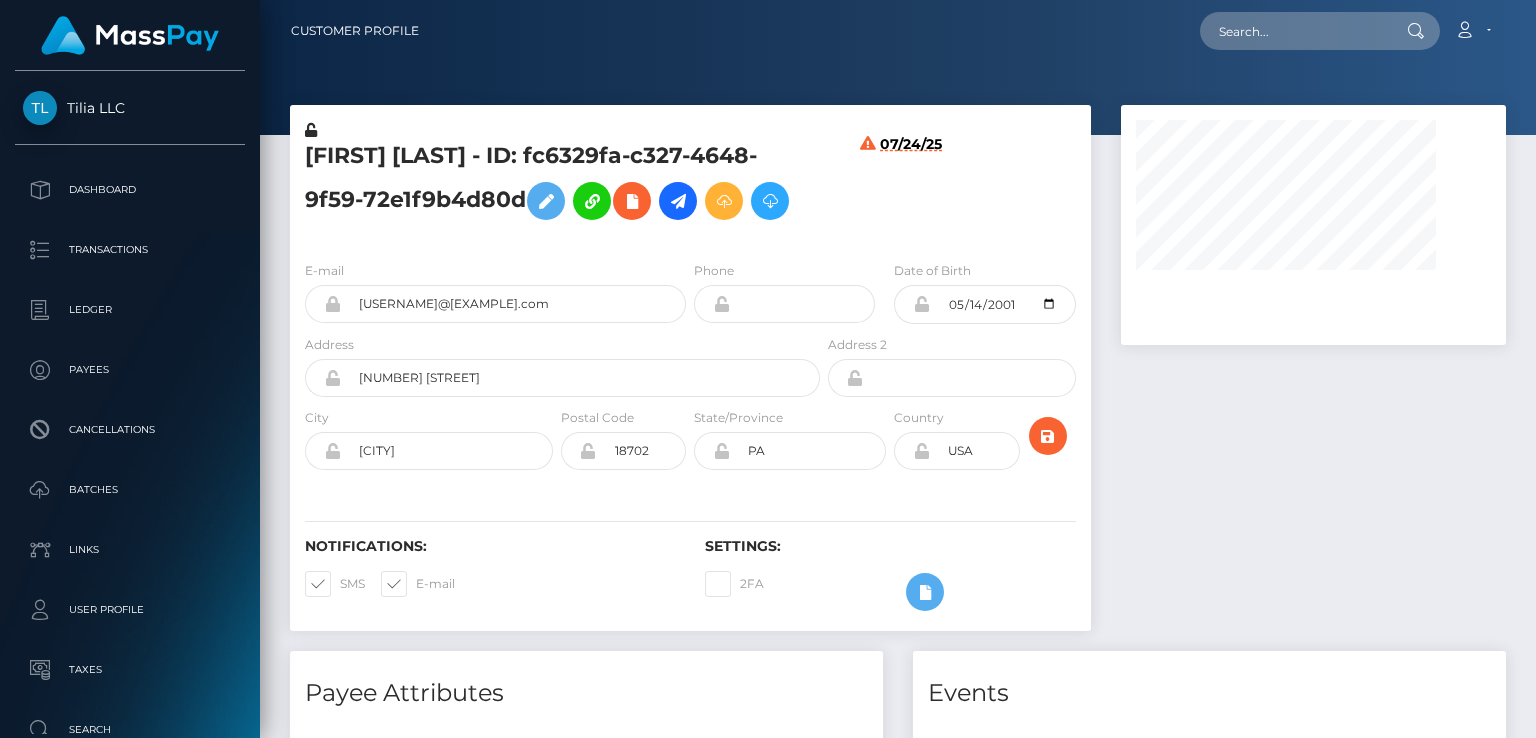 scroll, scrollTop: 0, scrollLeft: 0, axis: both 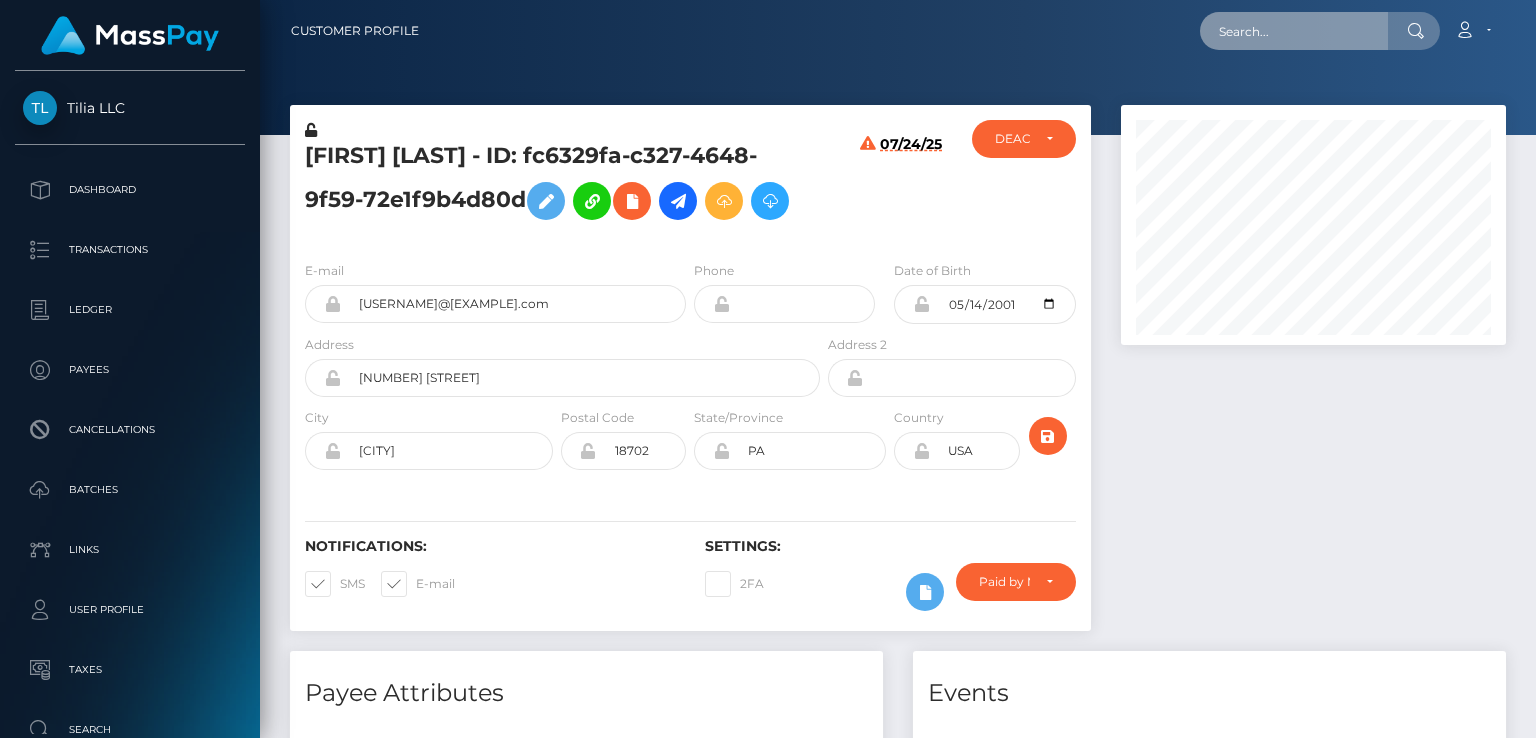 paste on "274645" 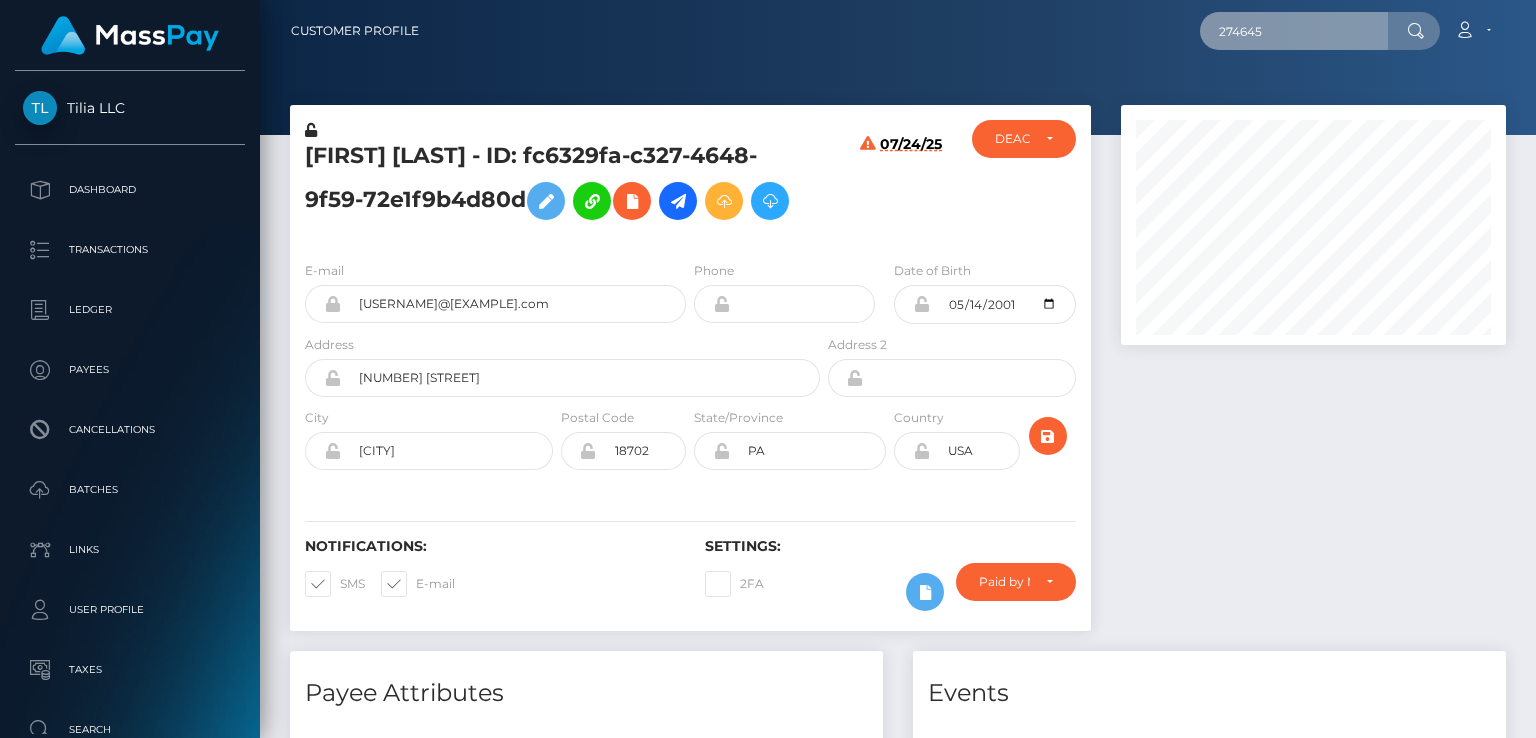 type on "274645" 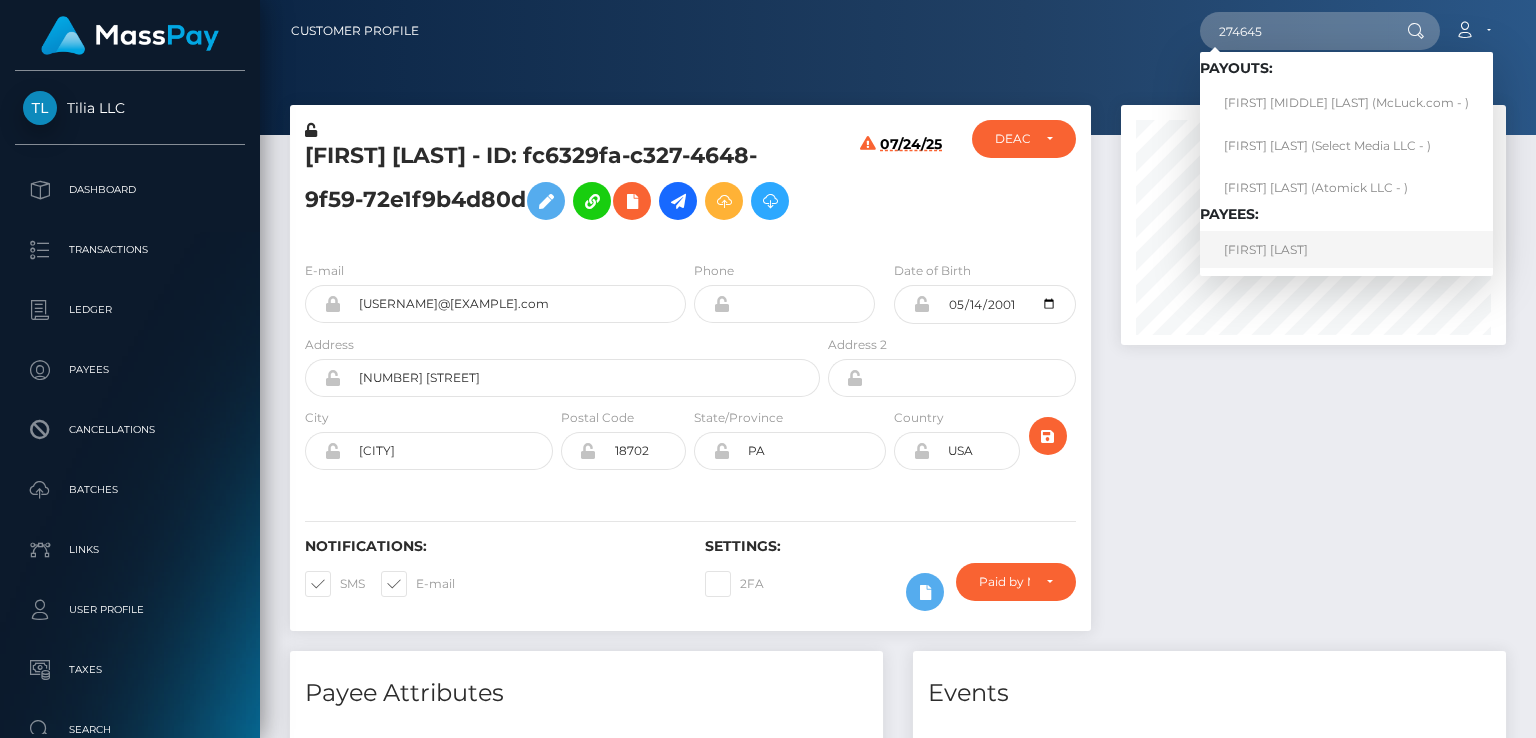 click on "Mohamad  Nabil" at bounding box center [1346, 249] 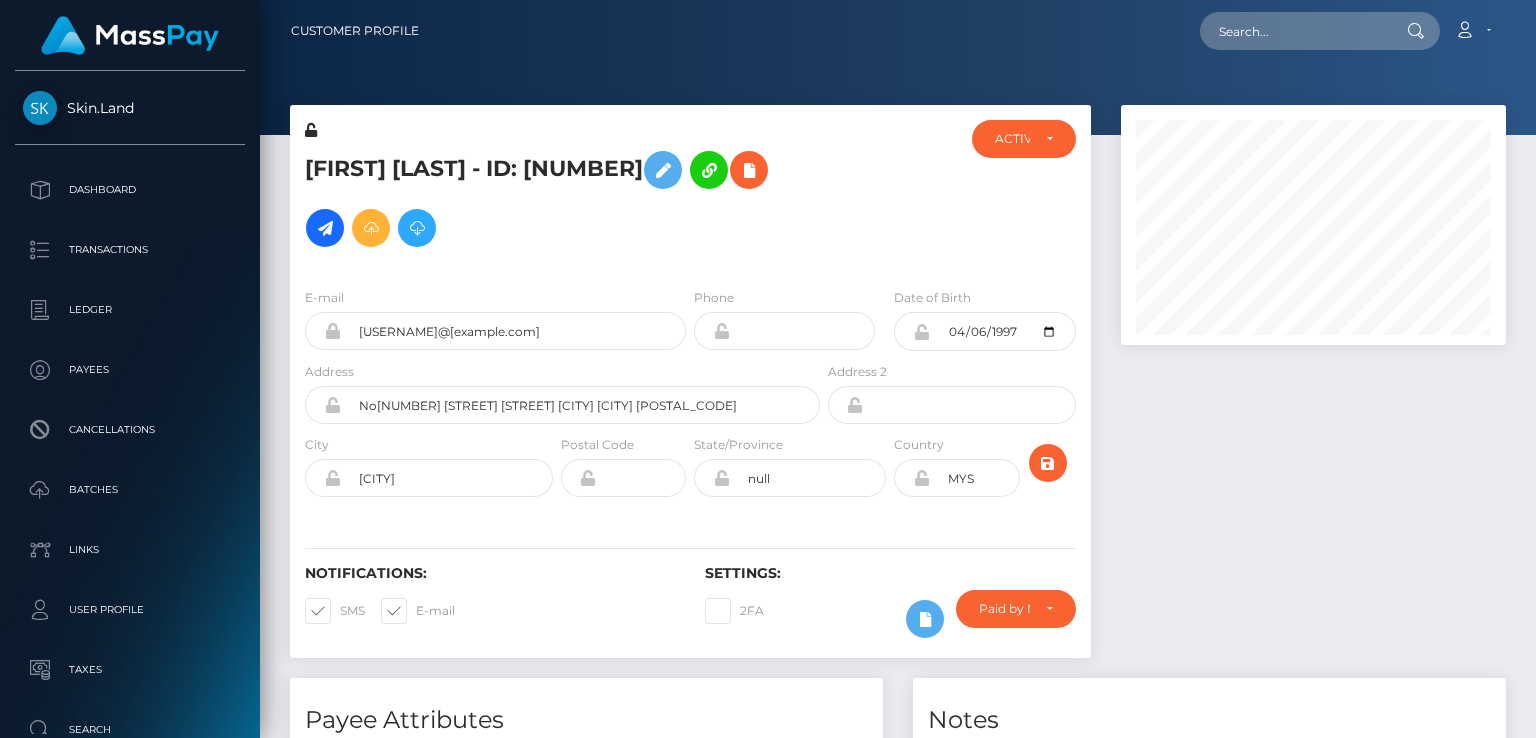 scroll, scrollTop: 0, scrollLeft: 0, axis: both 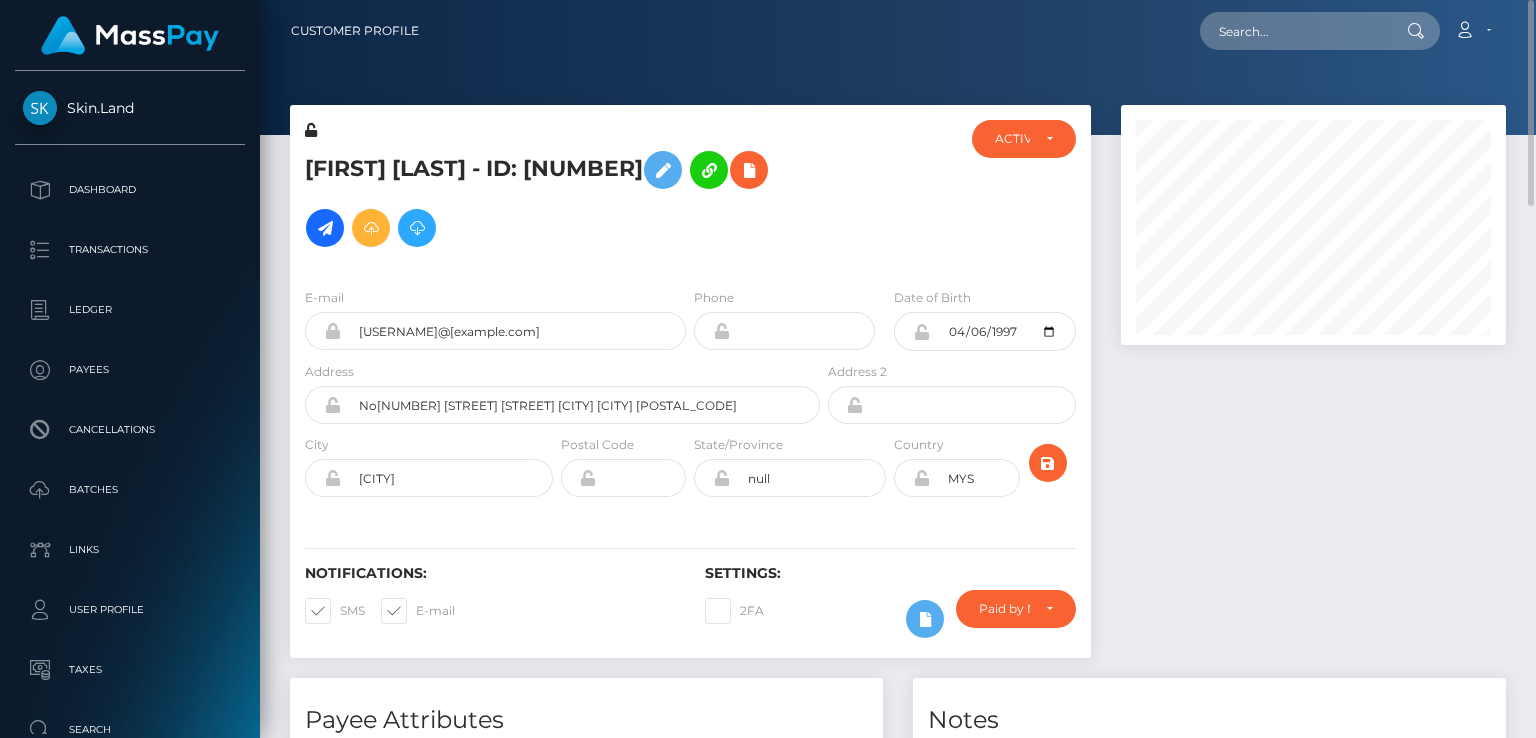click on "Mohamad  Nabil
- ID: 274645" at bounding box center [557, 199] 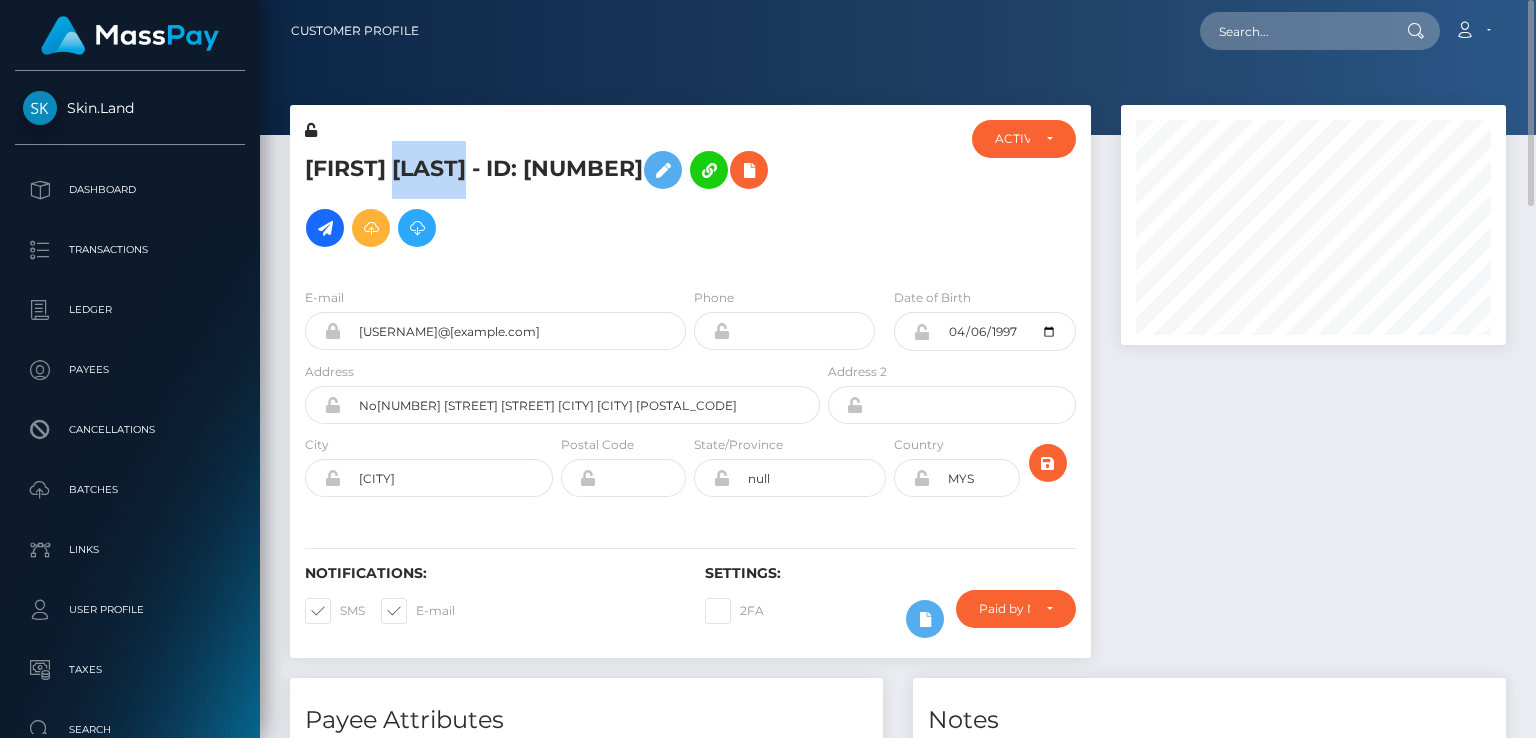 click on "Mohamad  Nabil
- ID: 274645" at bounding box center (557, 199) 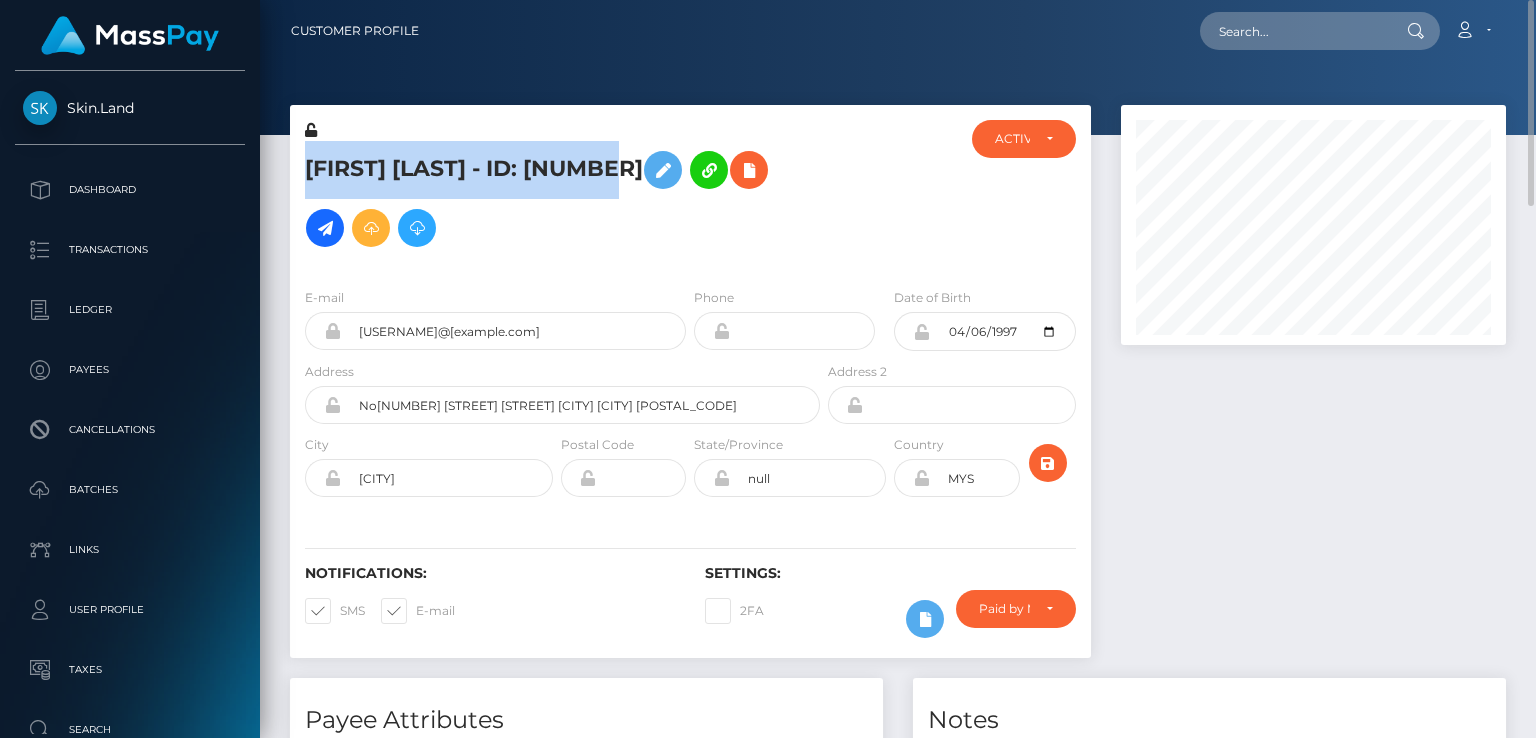 click on "Mohamad  Nabil
- ID: 274645" at bounding box center [557, 199] 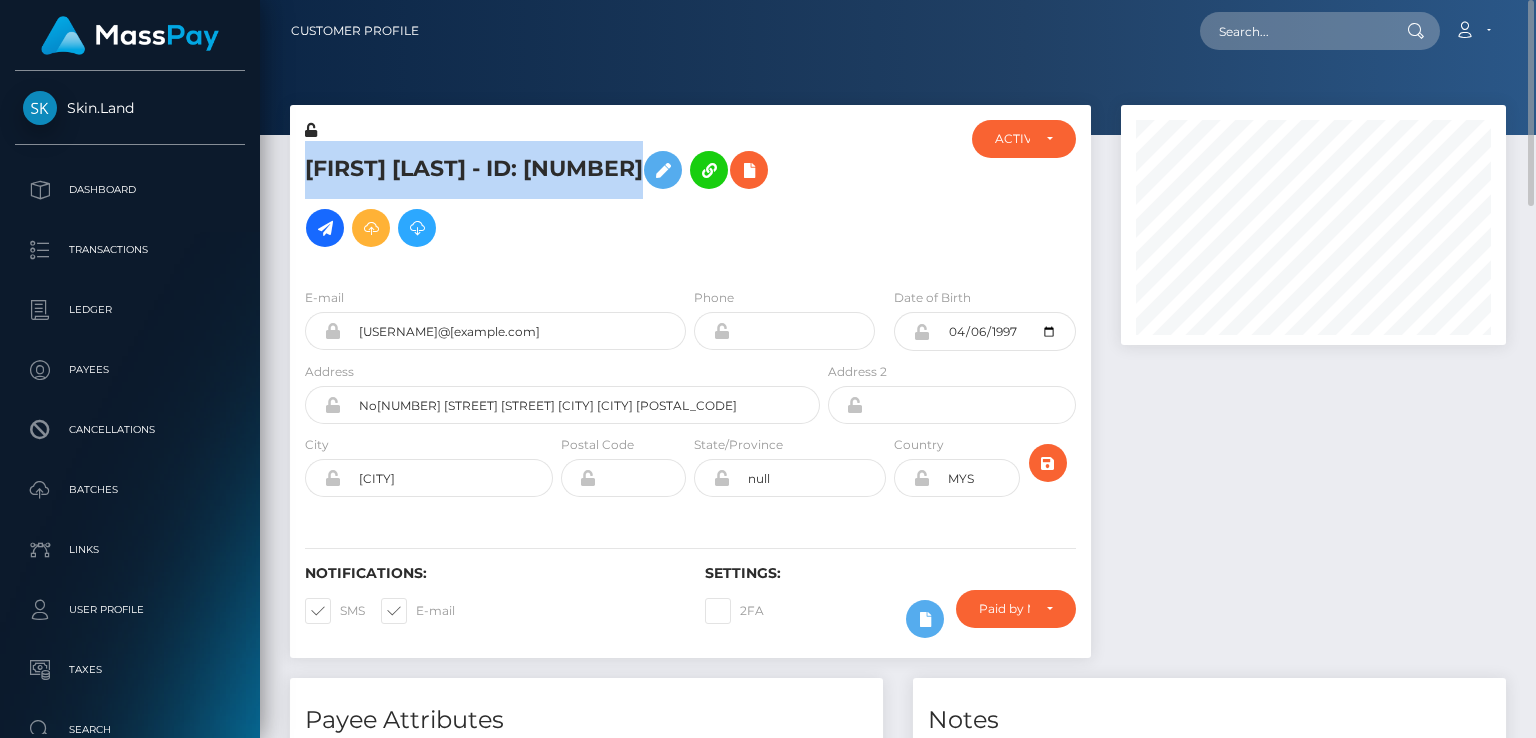 copy on "Mohamad  Nabil
- ID: 274645" 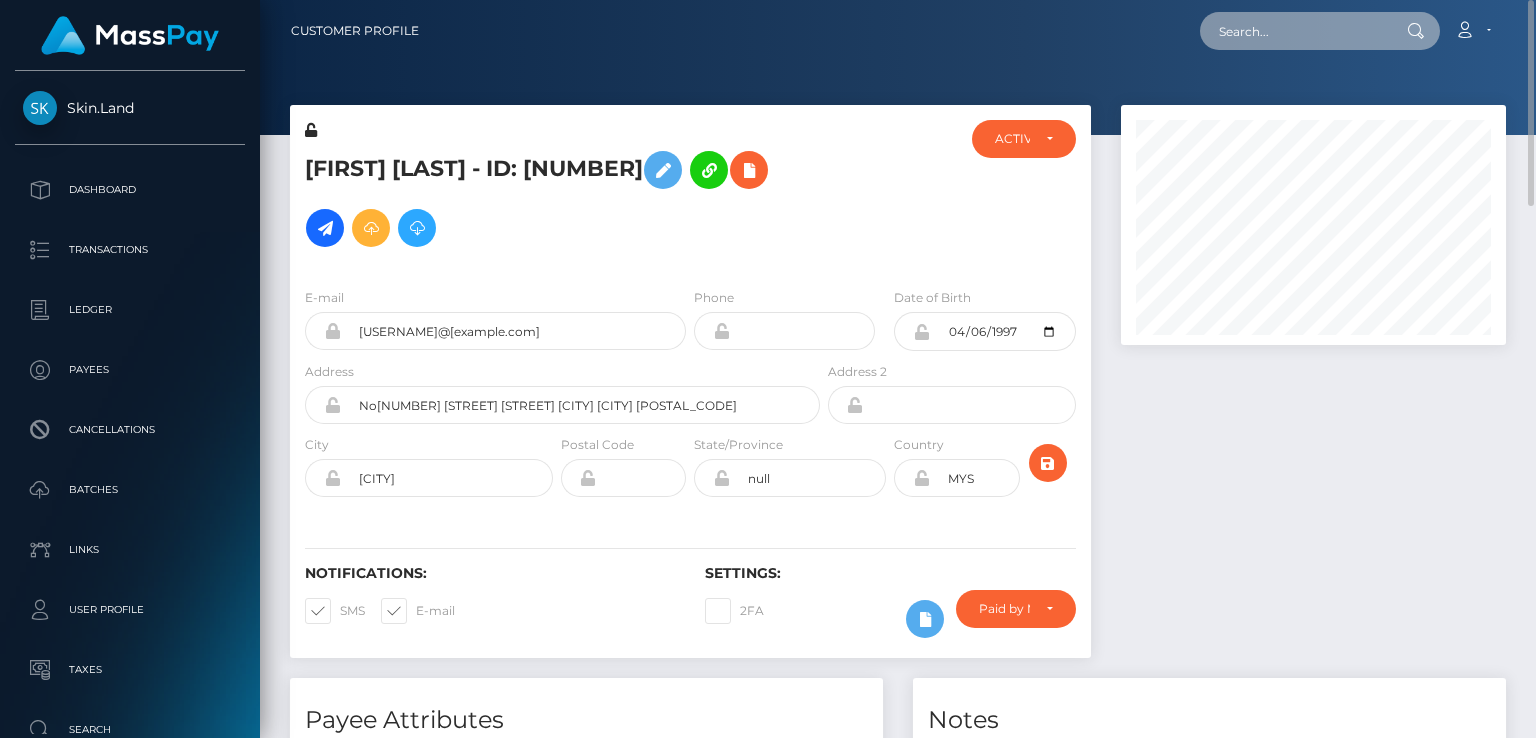 paste on "276660" 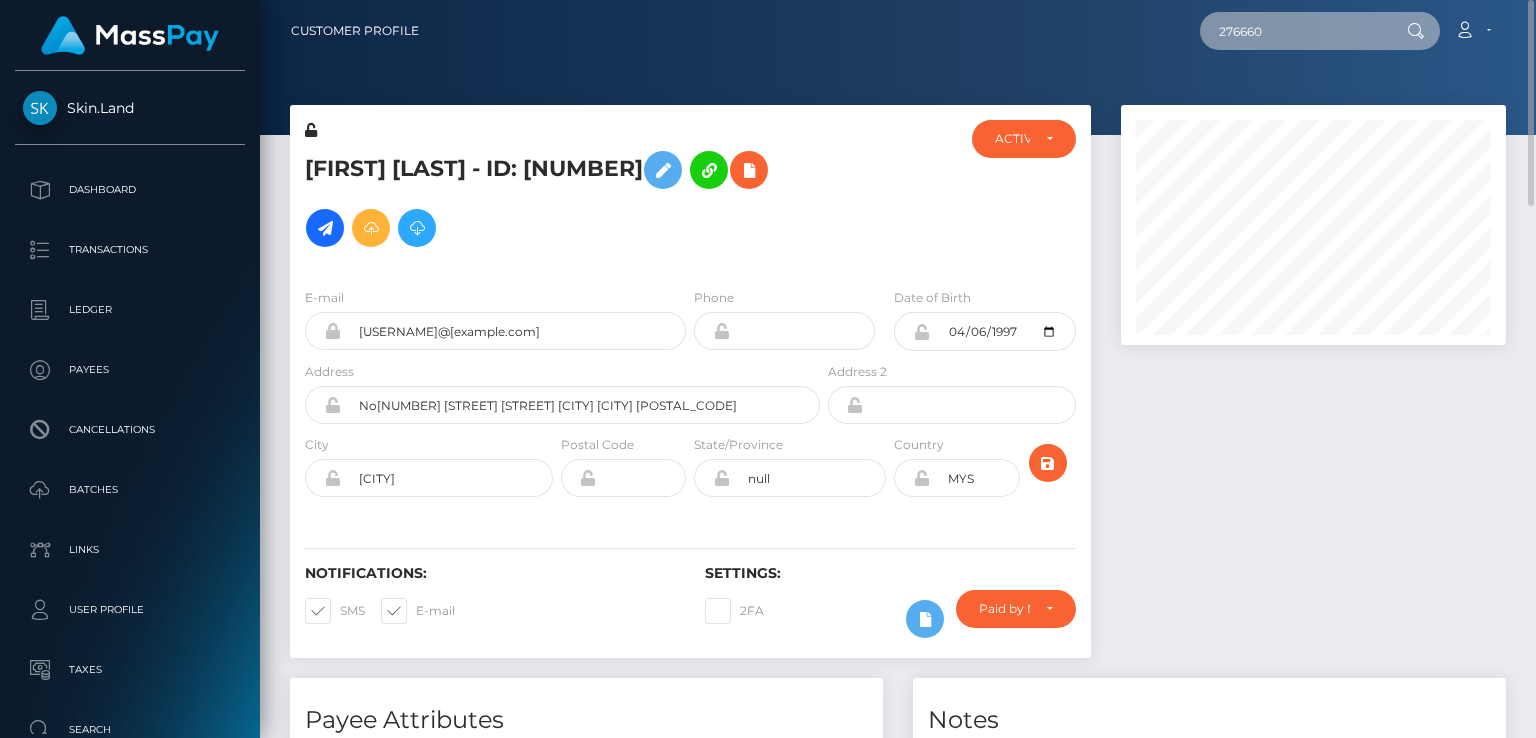 type on "276660" 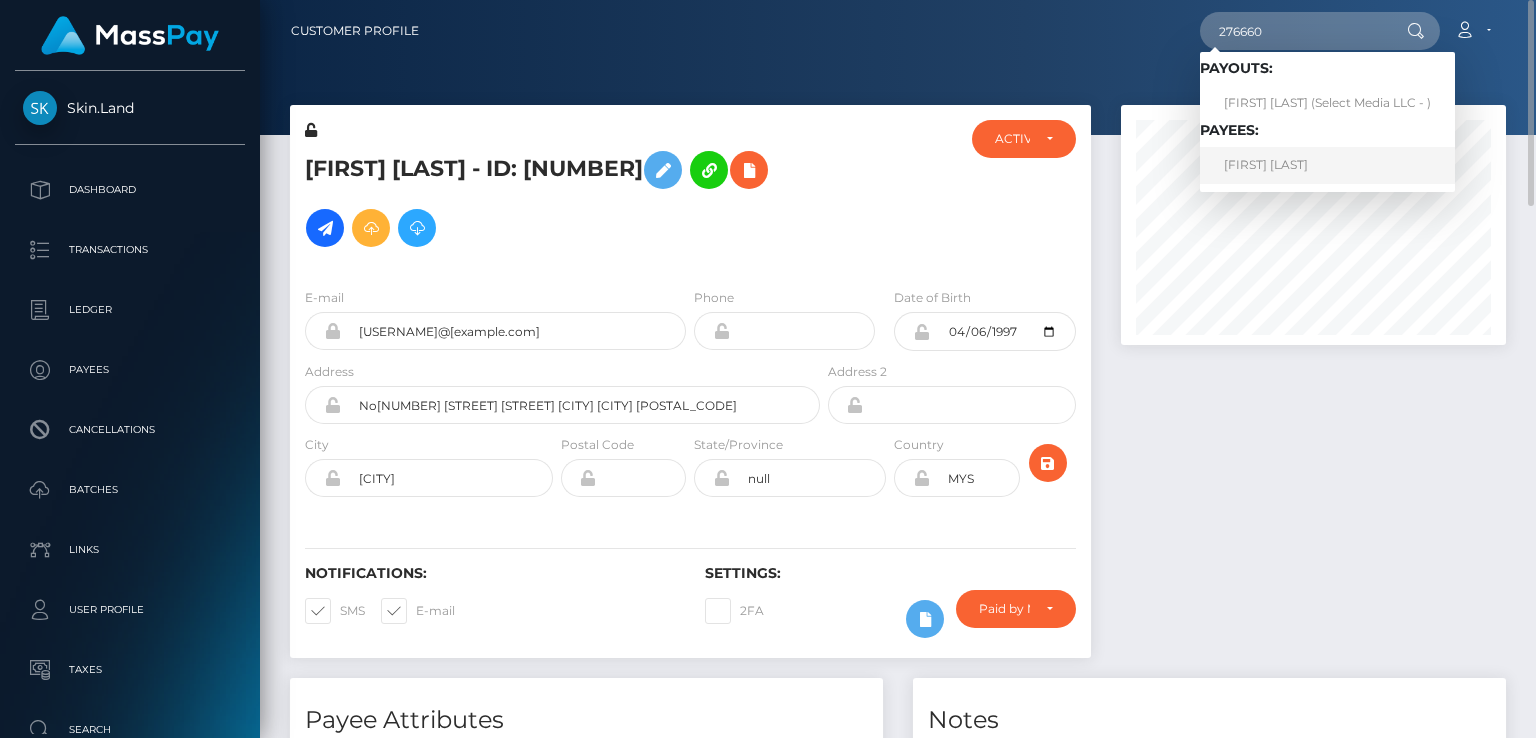 click on "Leonardo  Hernandez" at bounding box center (1327, 165) 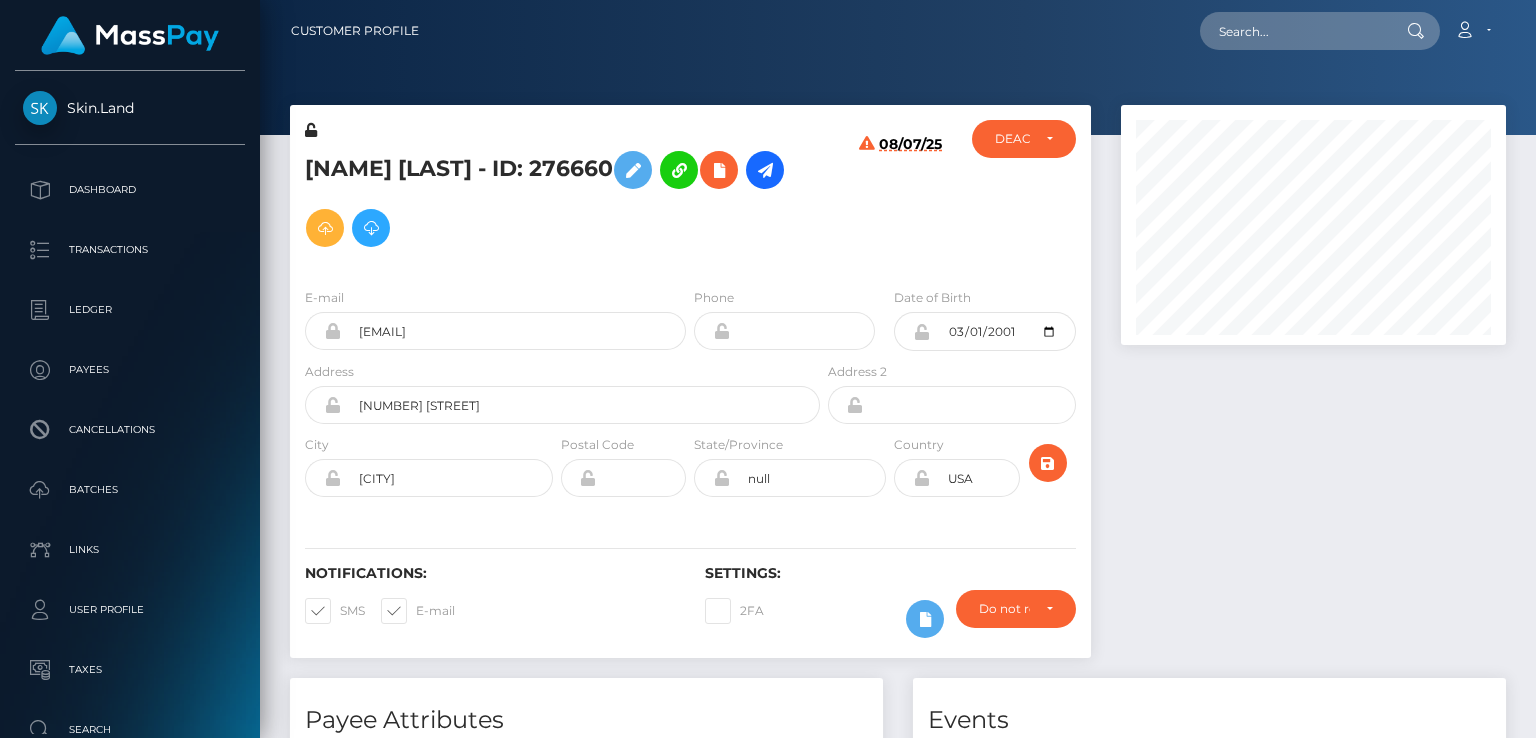 scroll, scrollTop: 0, scrollLeft: 0, axis: both 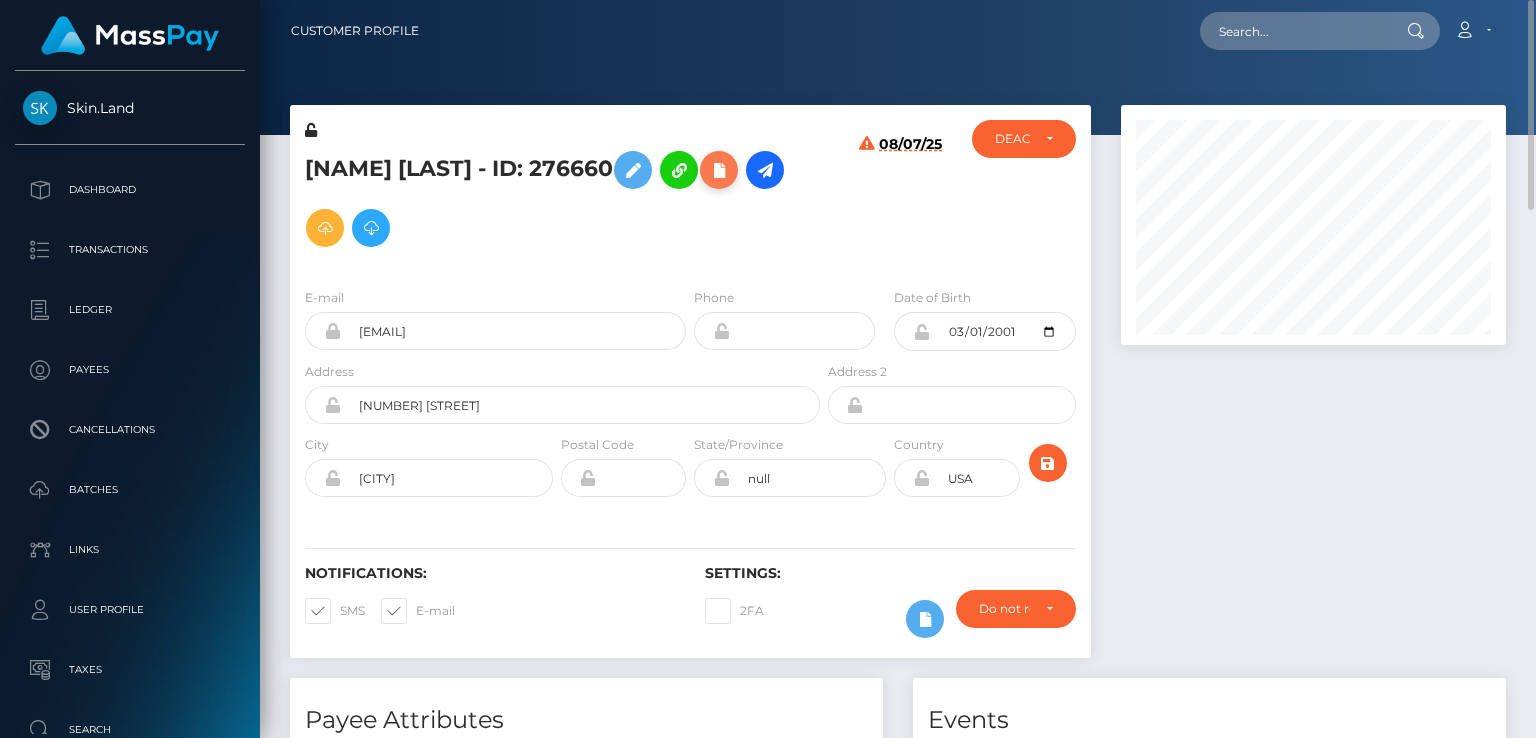 click at bounding box center [719, 170] 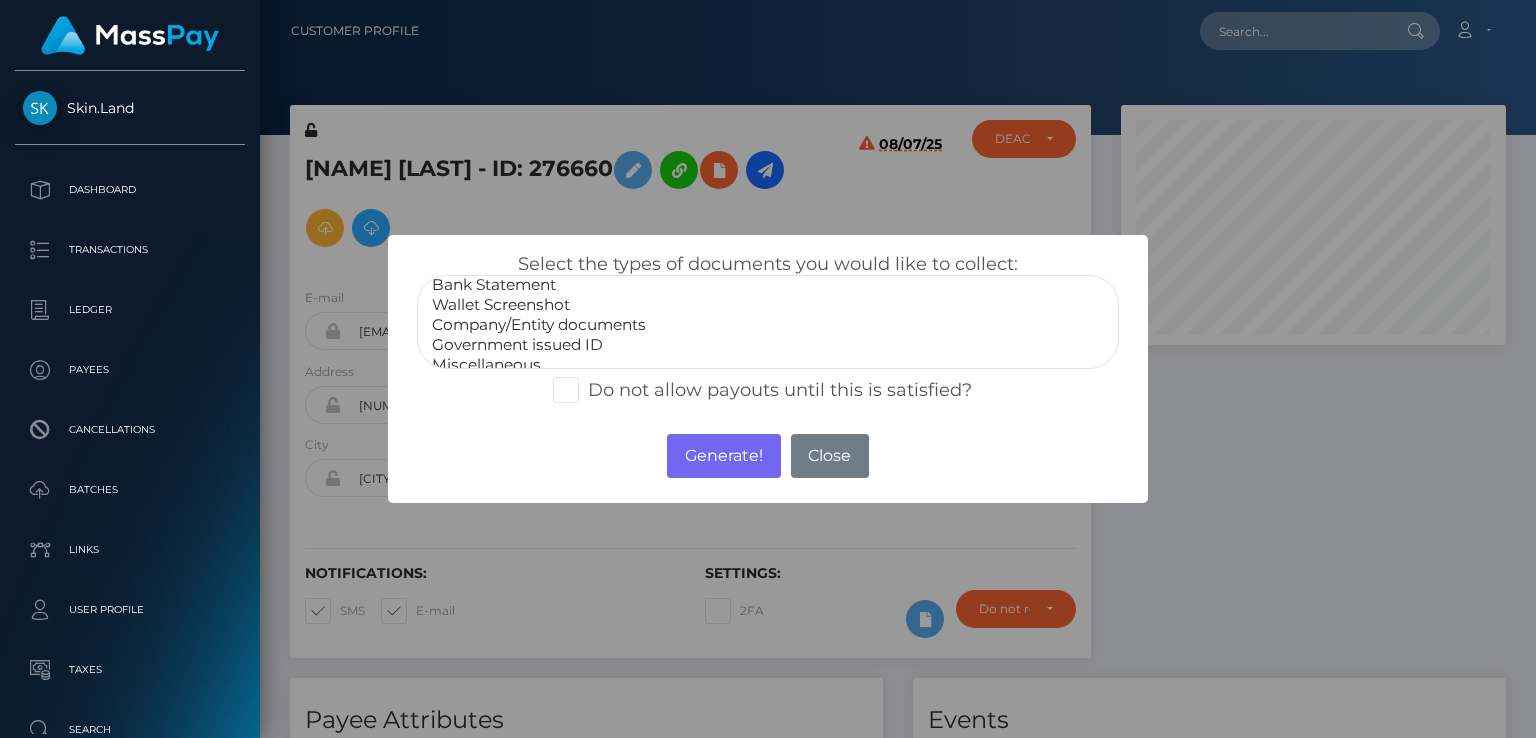 scroll, scrollTop: 40, scrollLeft: 0, axis: vertical 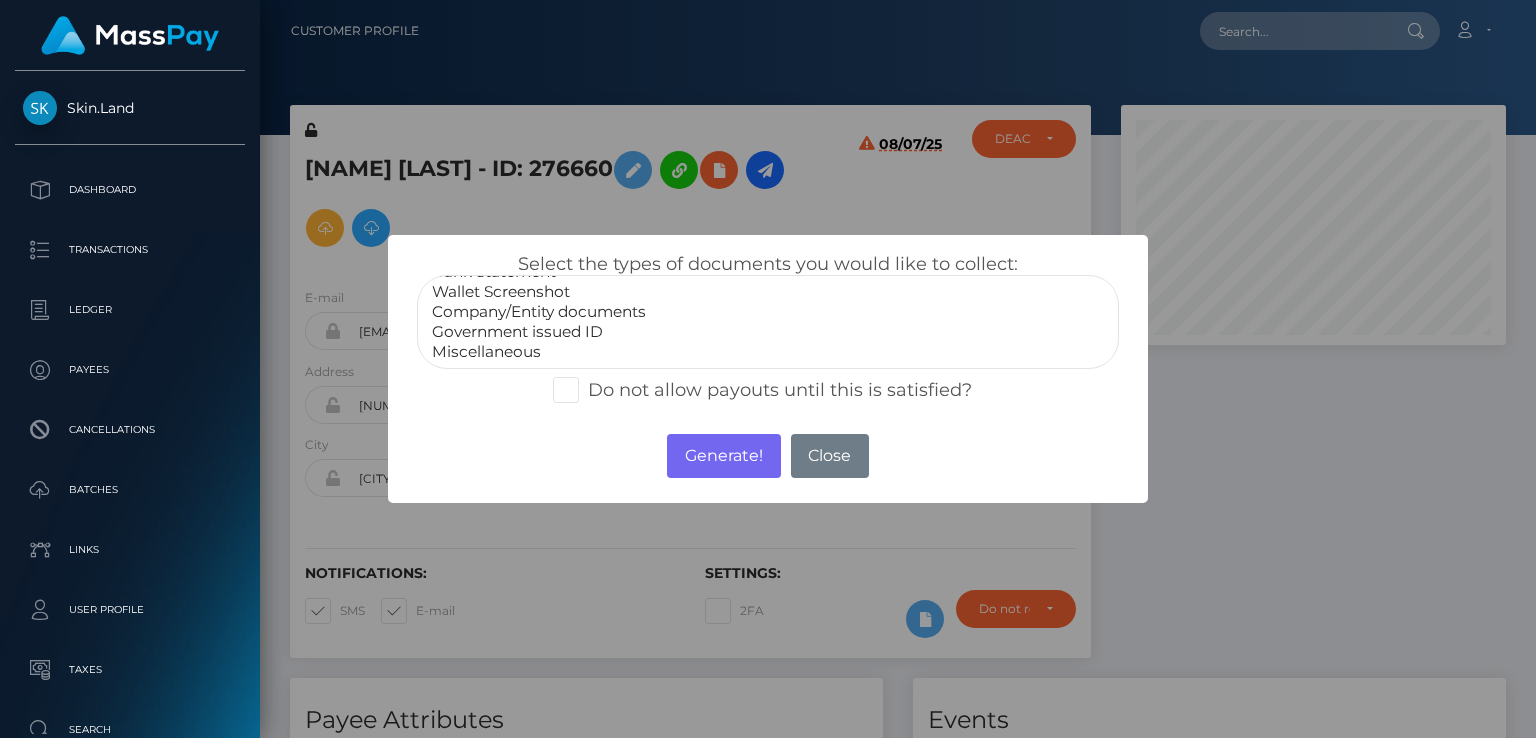 select on "Government issued ID" 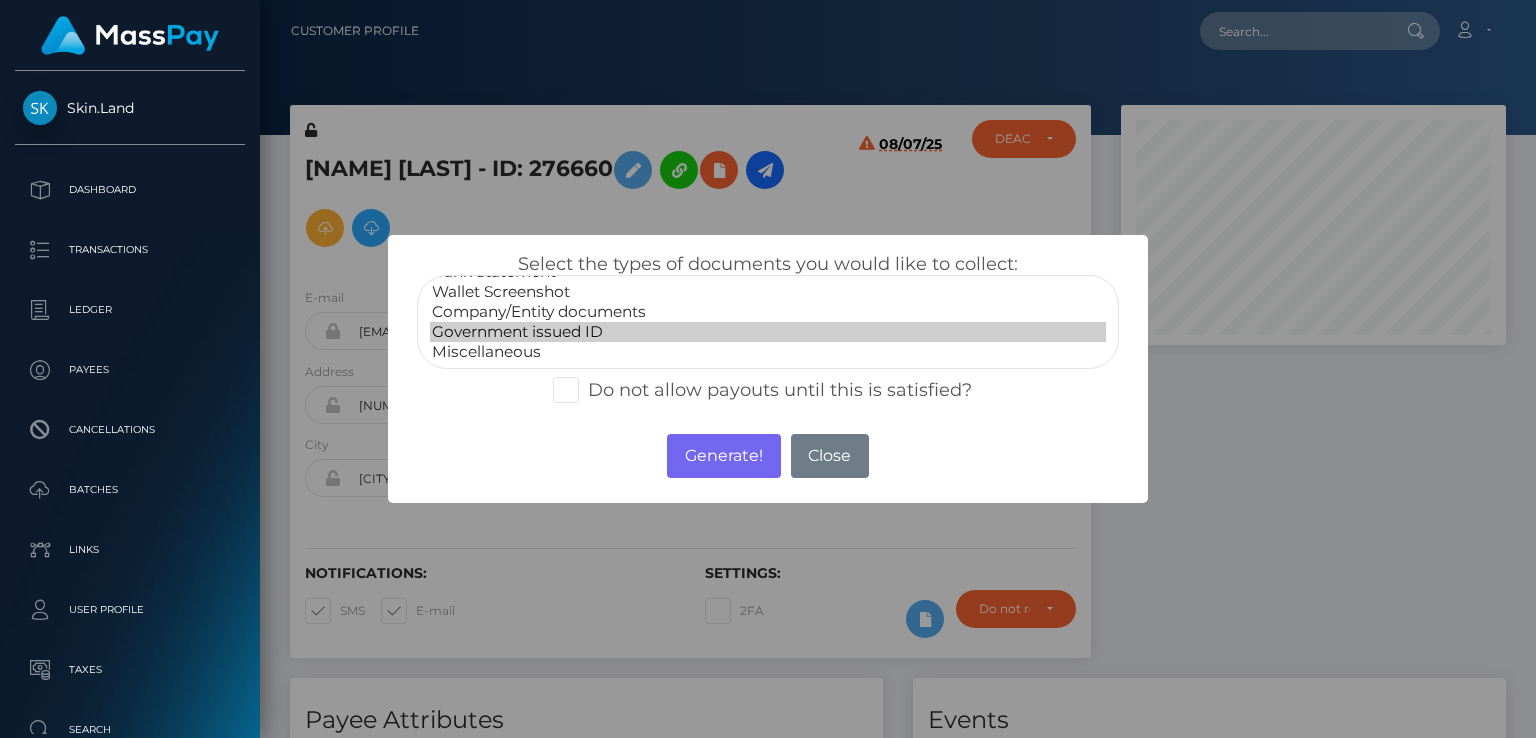 click on "Government issued ID" at bounding box center (768, 332) 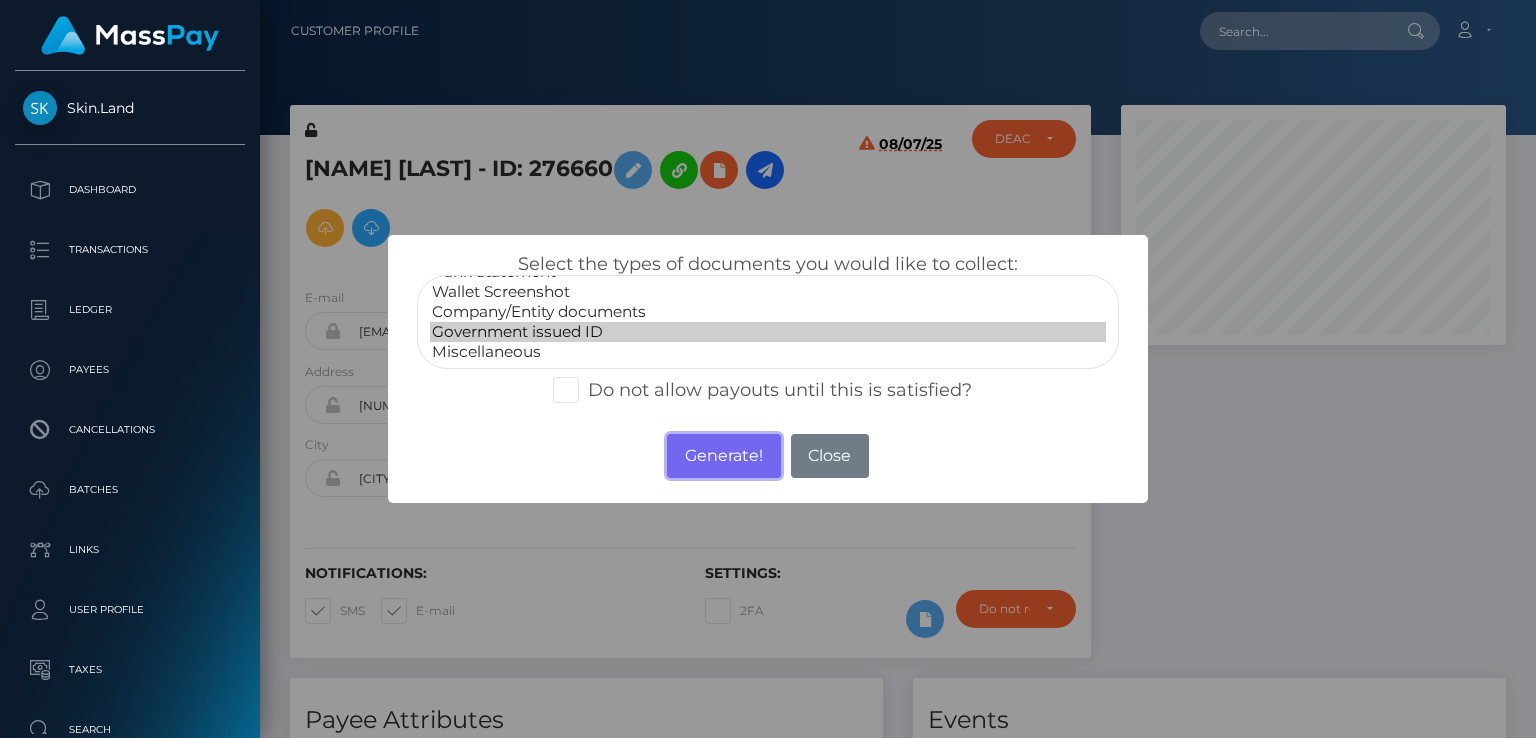 click on "Generate!" at bounding box center [723, 456] 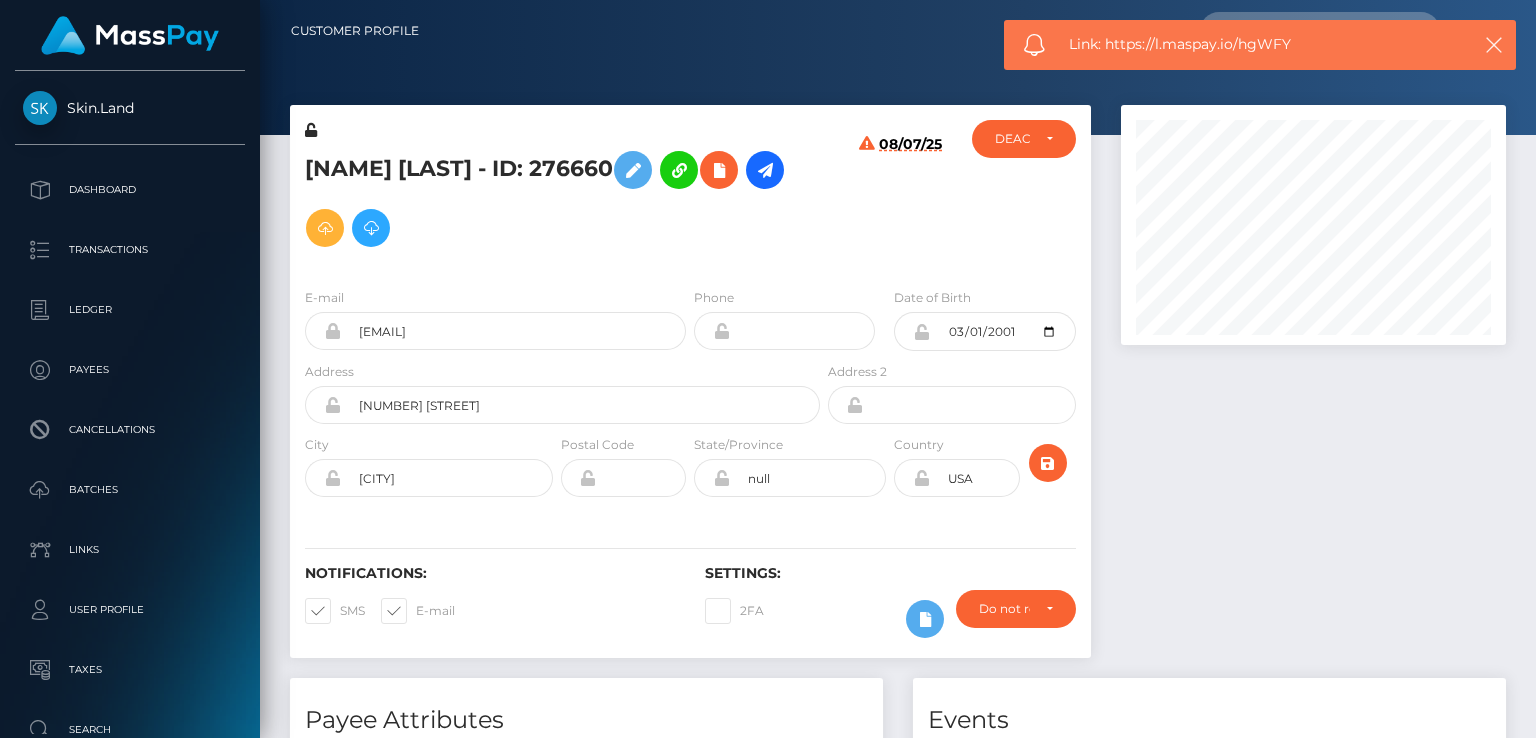 click on "Link: https://l.maspay.io/hgWFY" at bounding box center [1259, 44] 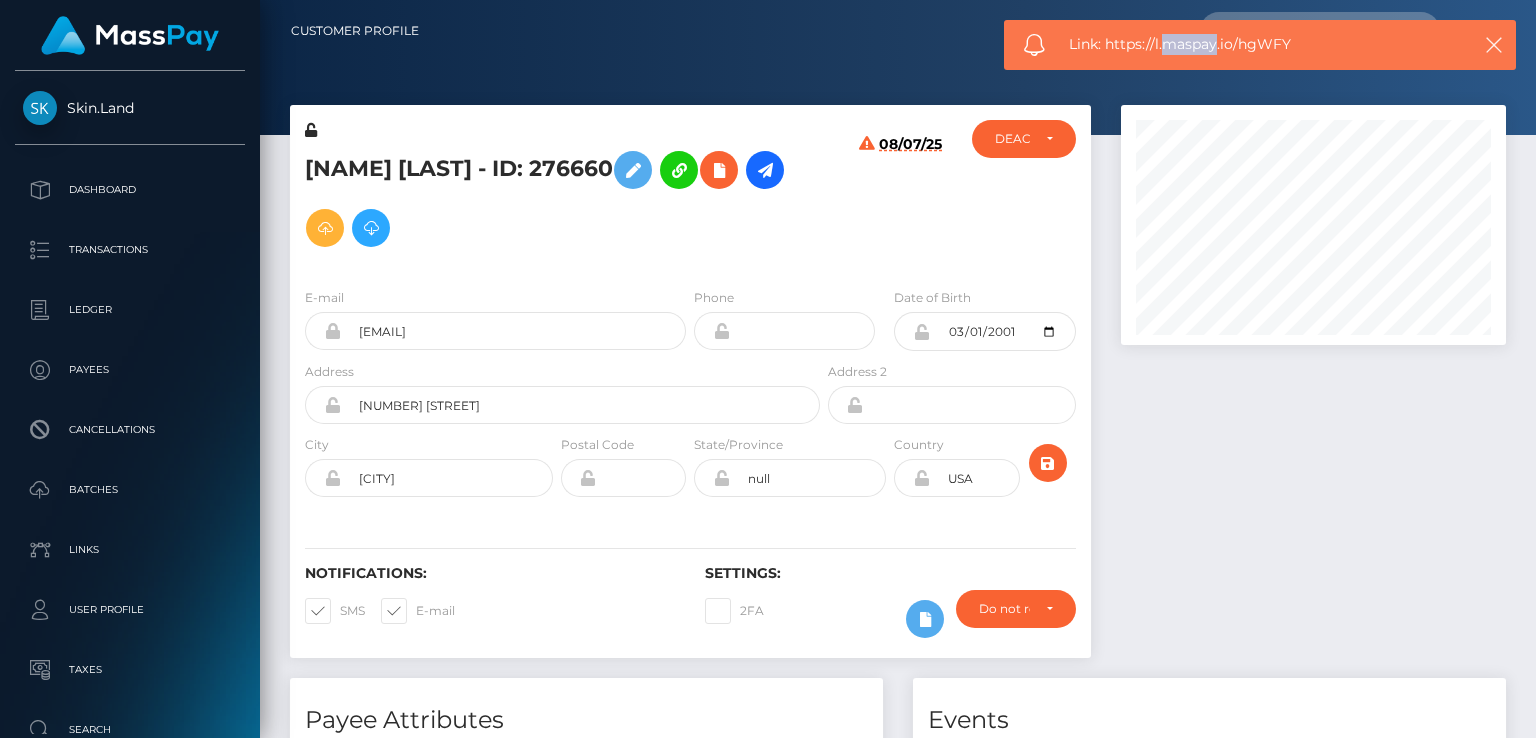 click on "Link: https://l.maspay.io/hgWFY" at bounding box center (1259, 44) 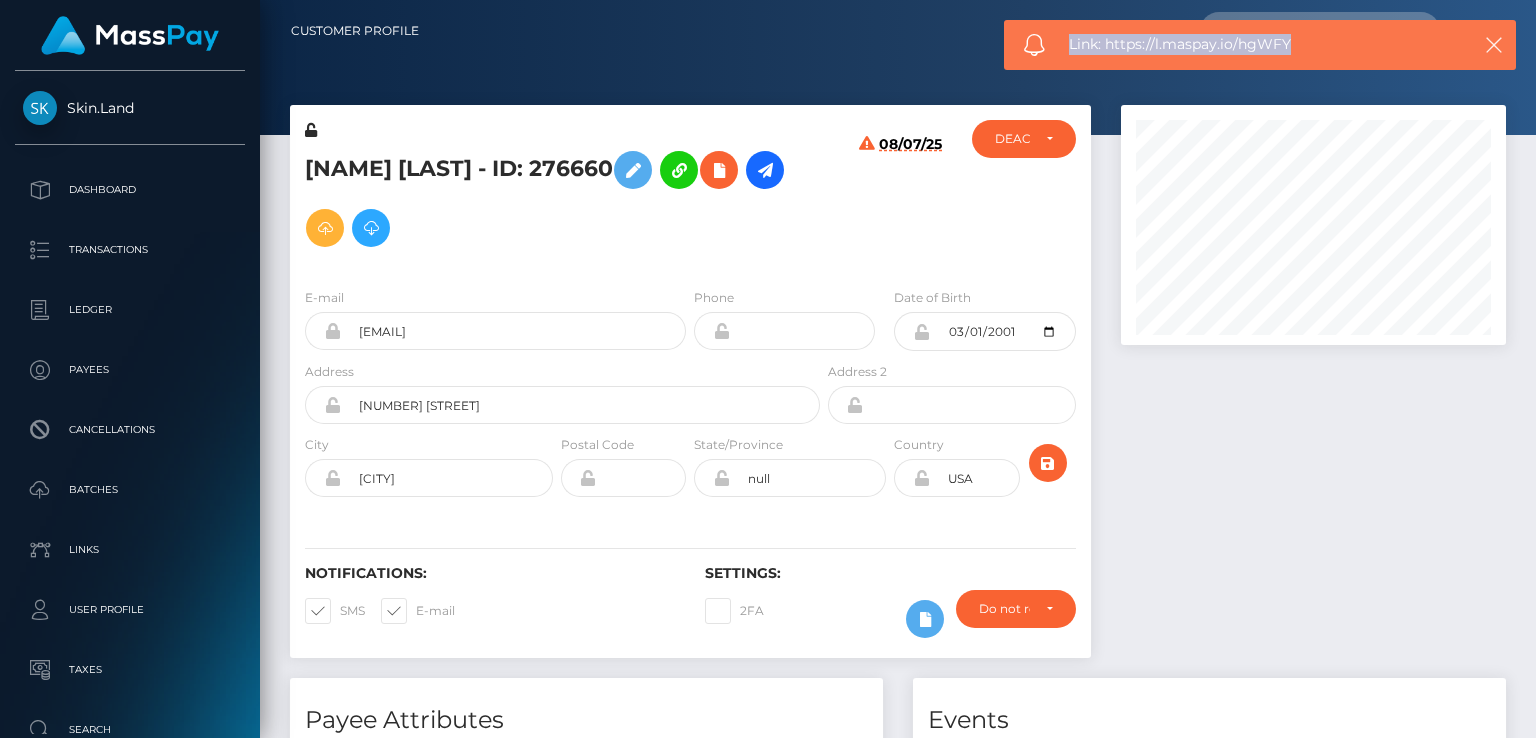click on "Link: https://l.maspay.io/hgWFY" at bounding box center [1259, 44] 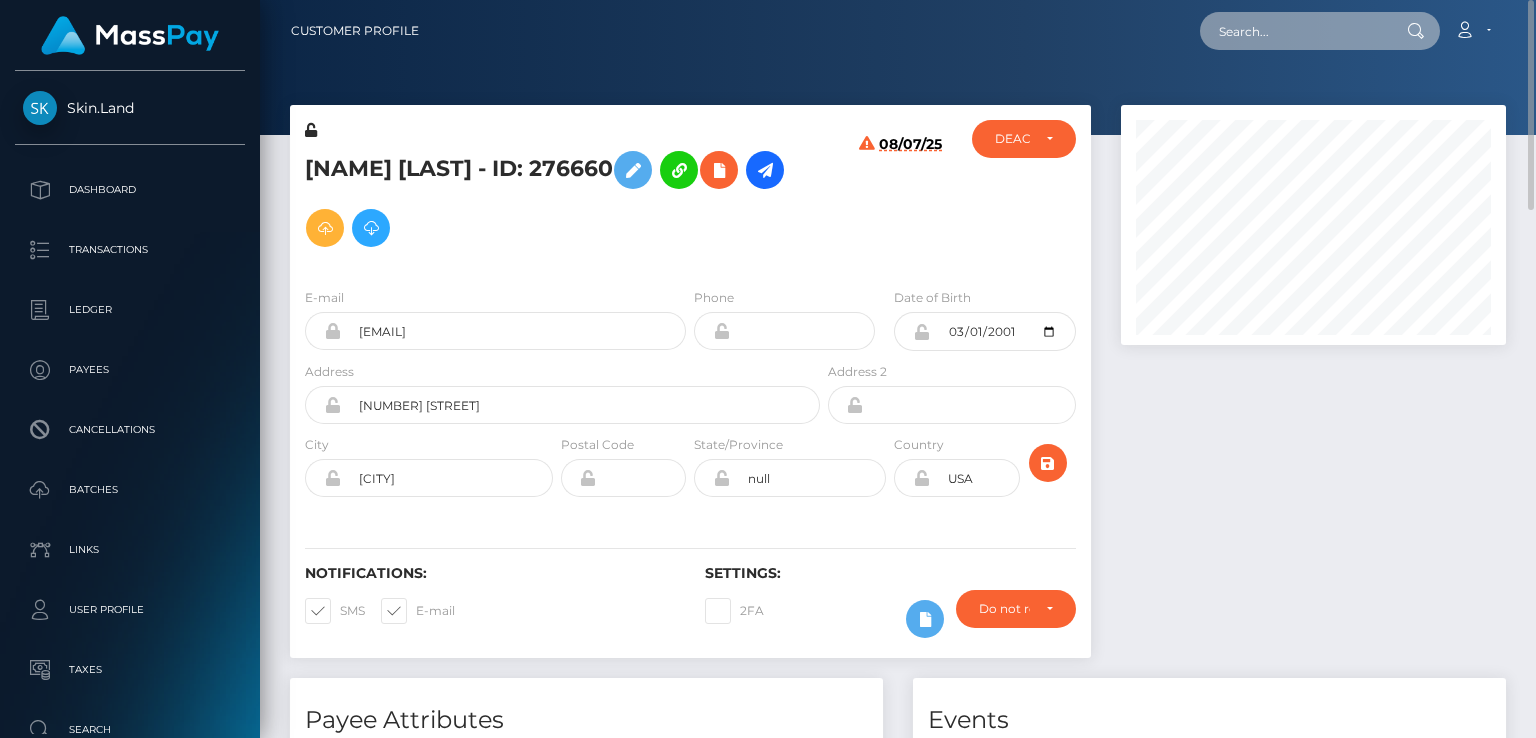 paste on "MSP6D2F2B9FACC8C39" 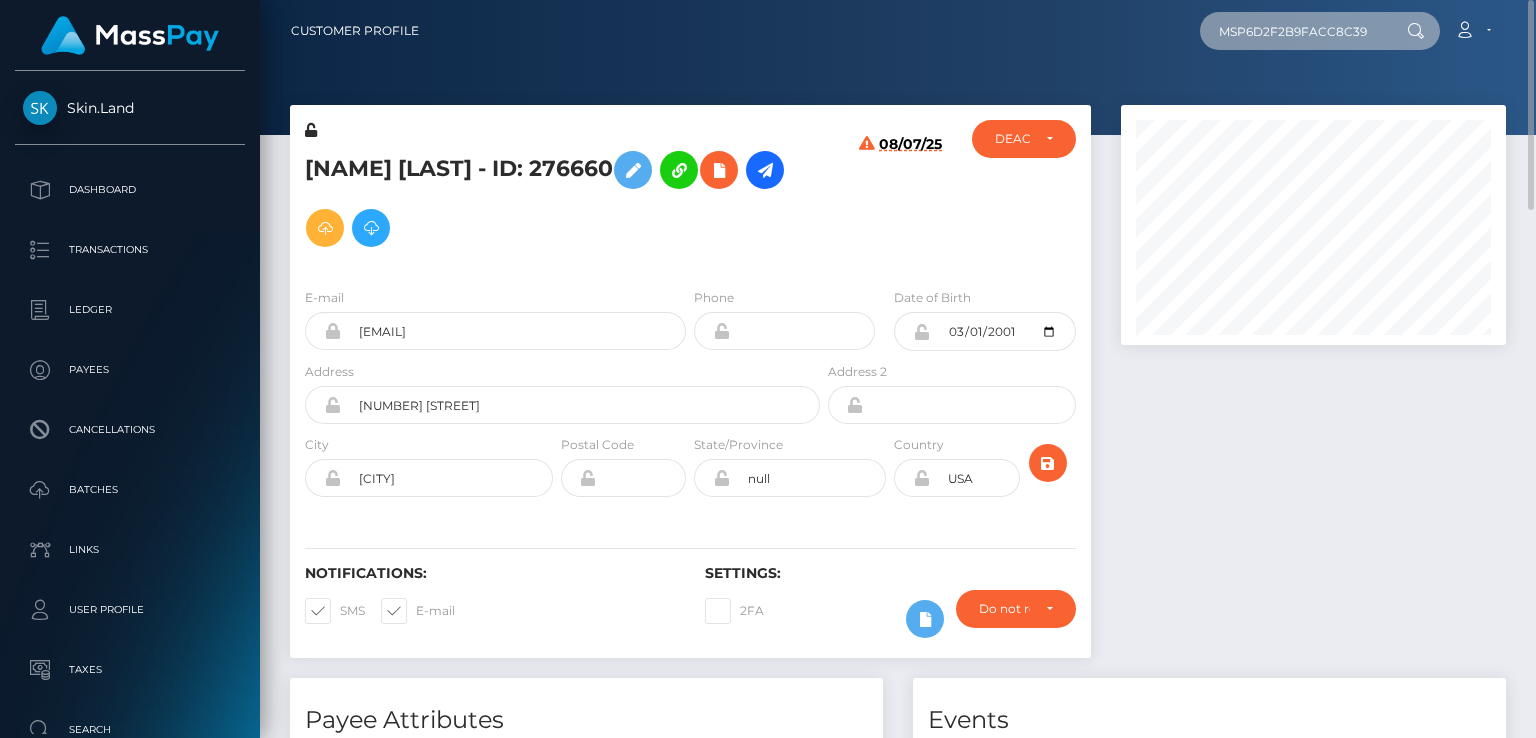 type on "MSP6D2F2B9FACC8C39" 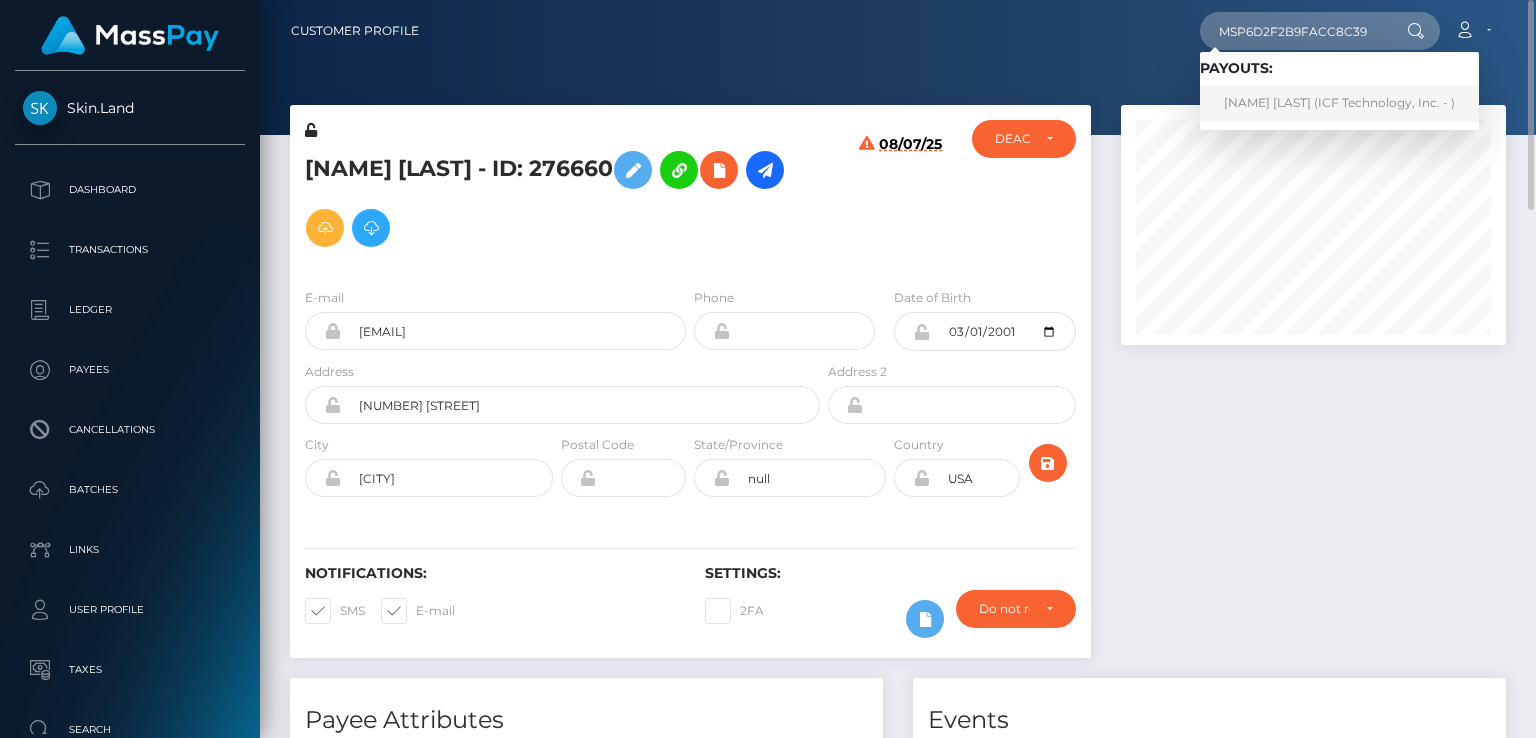 click on "martha lucia  jaramillo (ICF Technology, Inc. - )" at bounding box center (1339, 103) 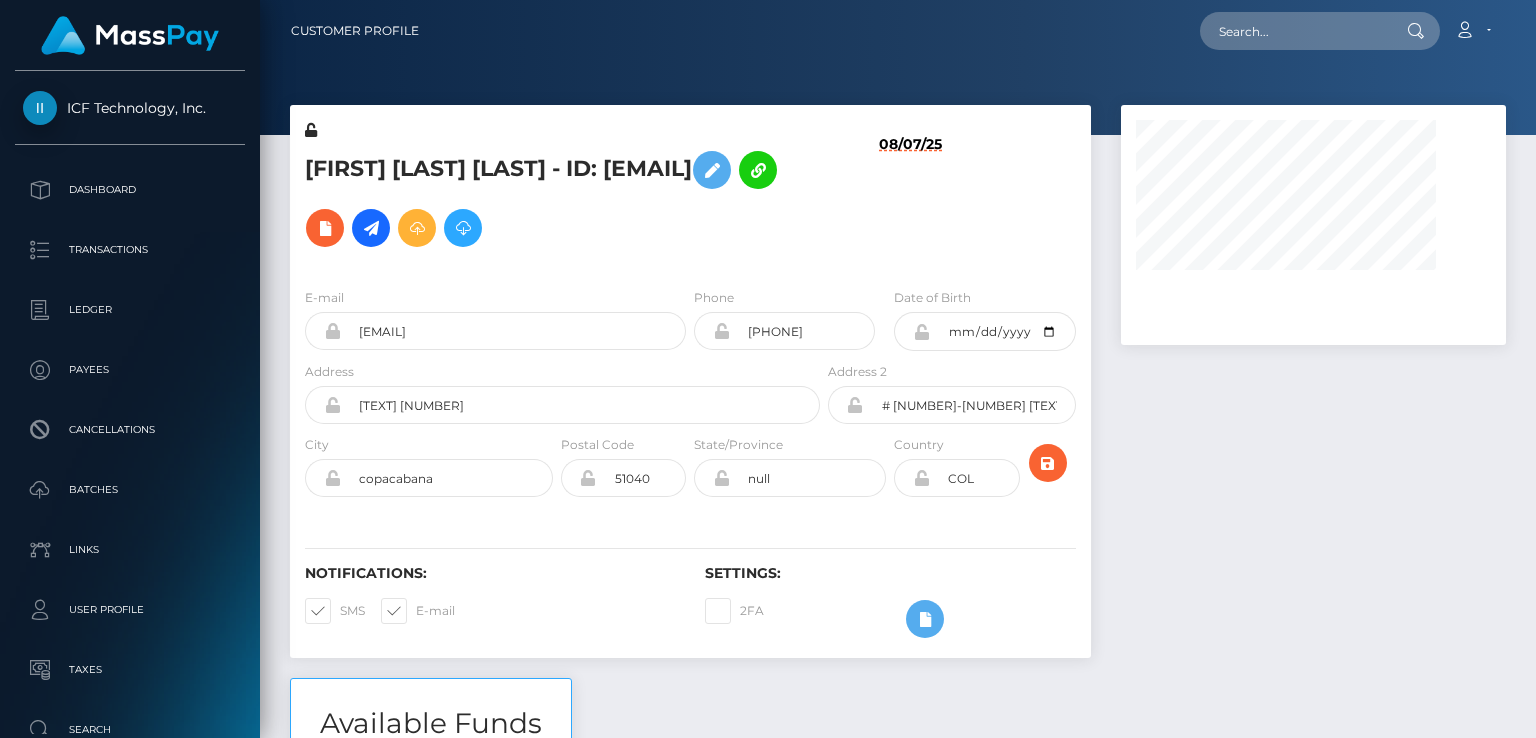 scroll, scrollTop: 0, scrollLeft: 0, axis: both 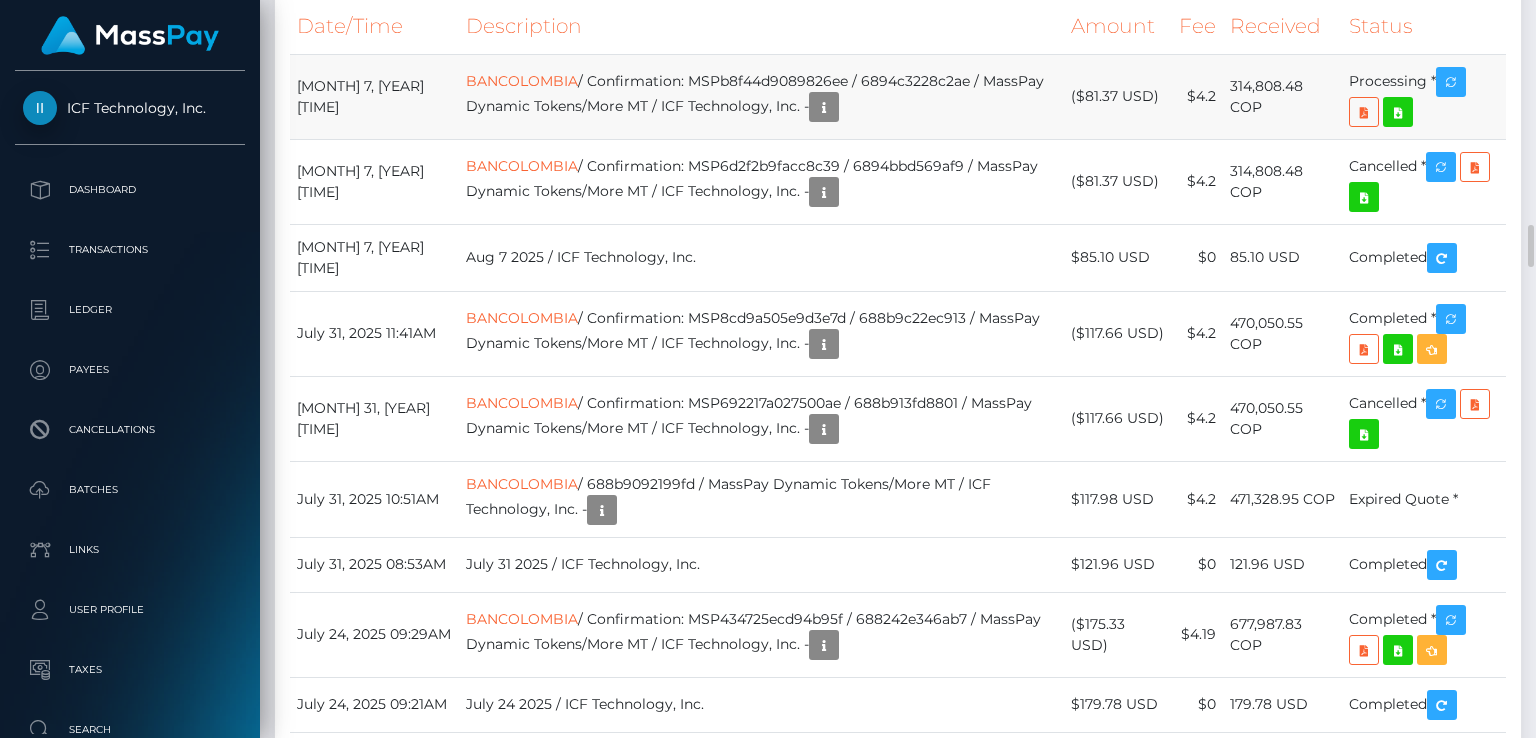 click on "BANCOLOMBIA  / Confirmation: MSPb8f44d9089826ee / 6894c3228c2ae  / MassPay Dynamic Tokens/More MT / ICF Technology, Inc. -" at bounding box center [761, 96] 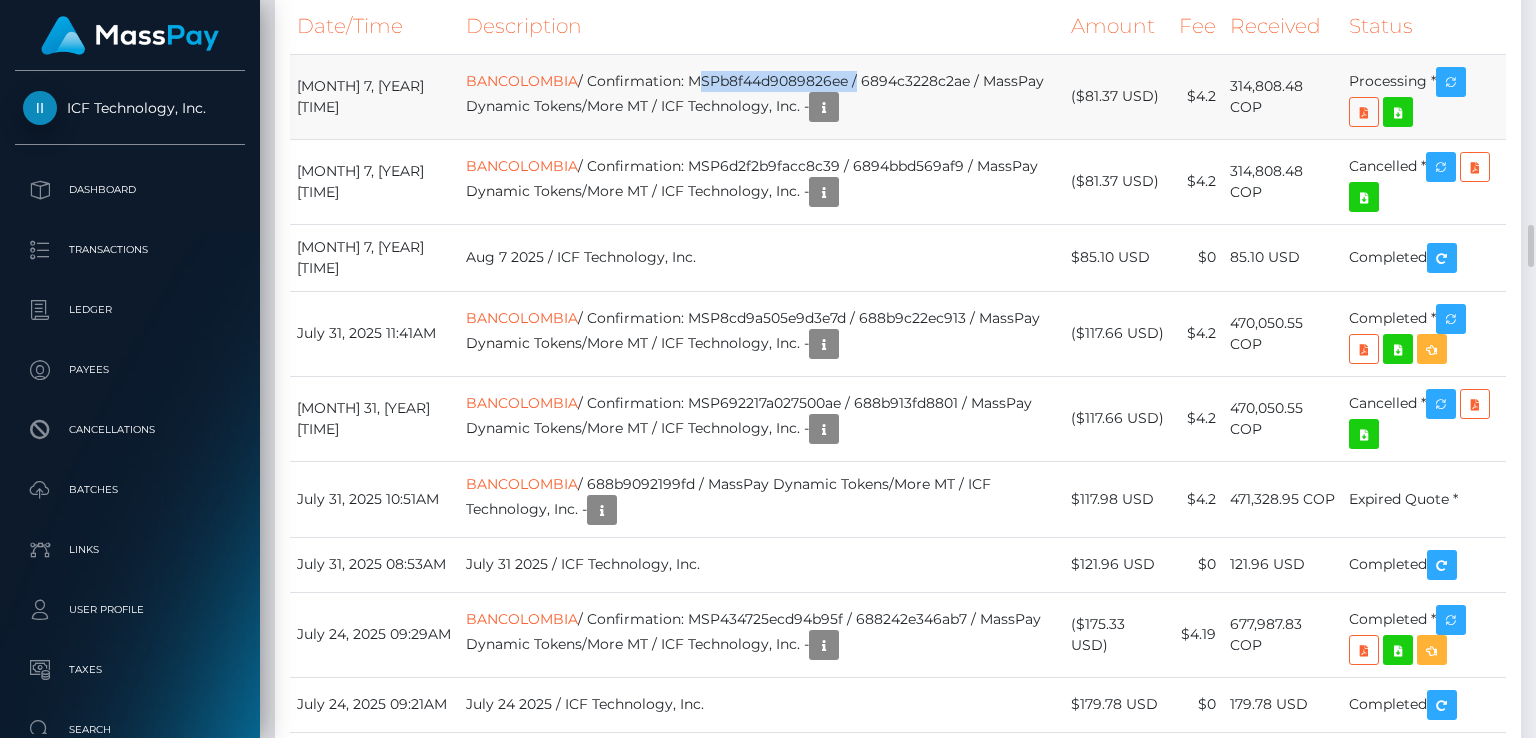 click on "BANCOLOMBIA  / Confirmation: MSPb8f44d9089826ee / 6894c3228c2ae  / MassPay Dynamic Tokens/More MT / ICF Technology, Inc. -" at bounding box center [761, 96] 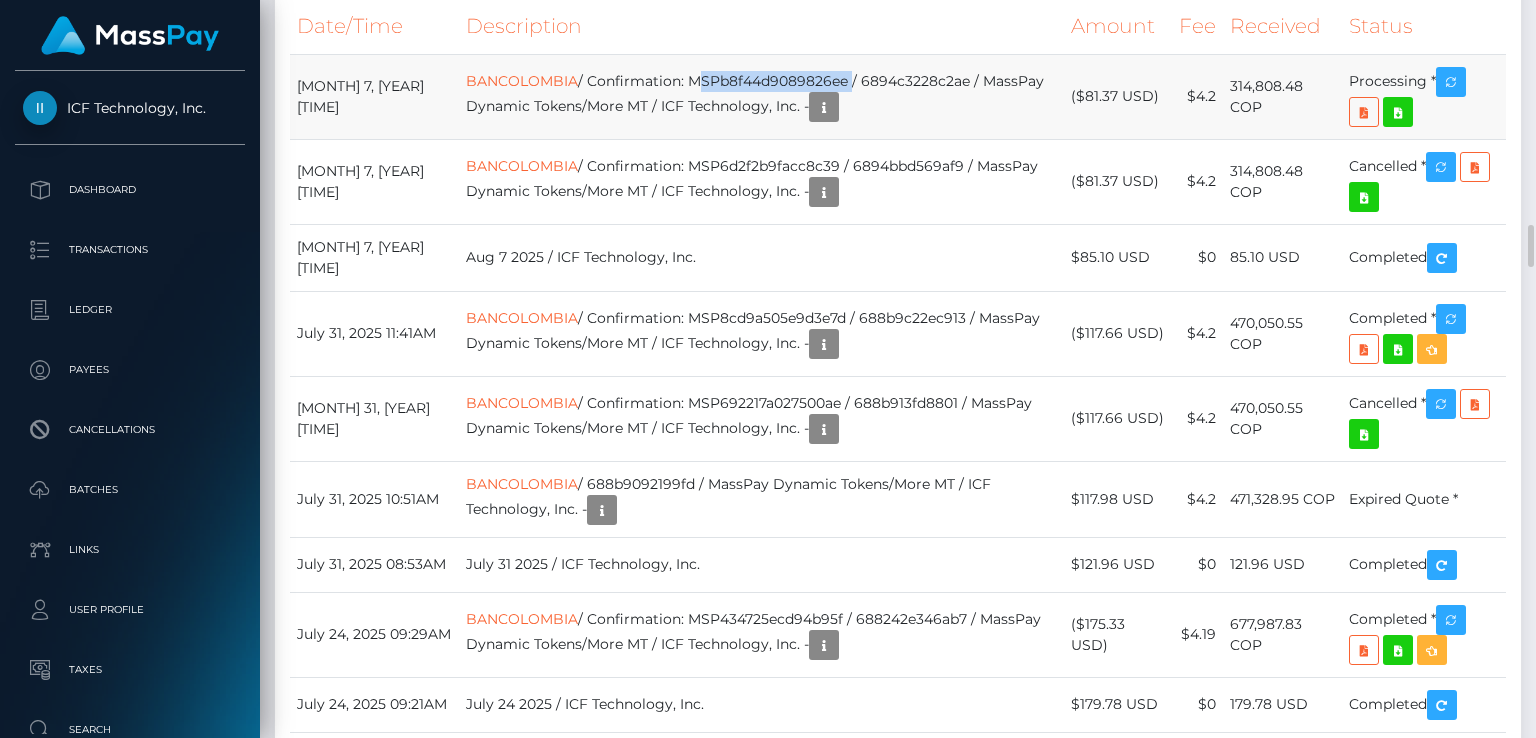 copy on "MSPb8f44d9089826ee" 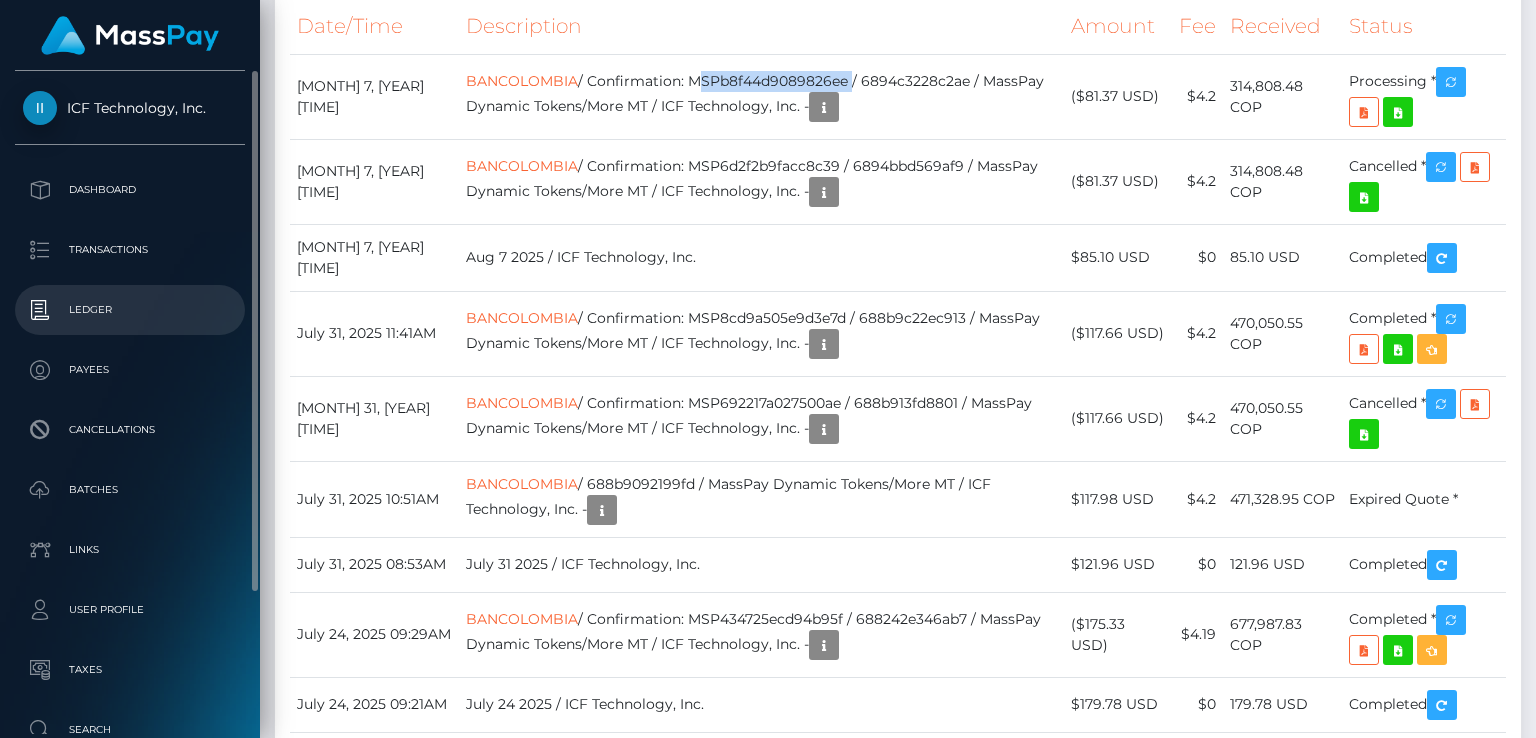 scroll, scrollTop: 240, scrollLeft: 384, axis: both 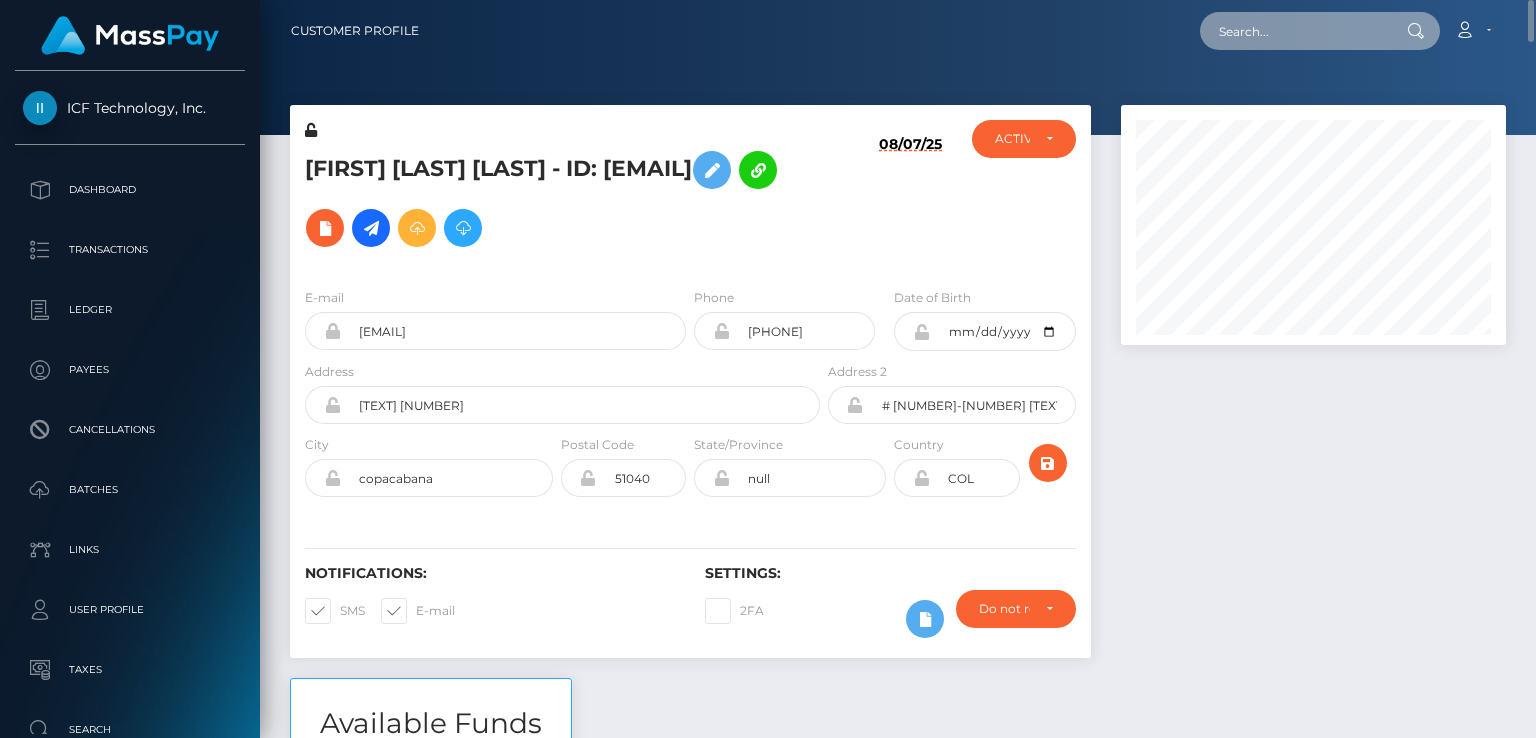 paste on "MSP2D765E6563EC761" 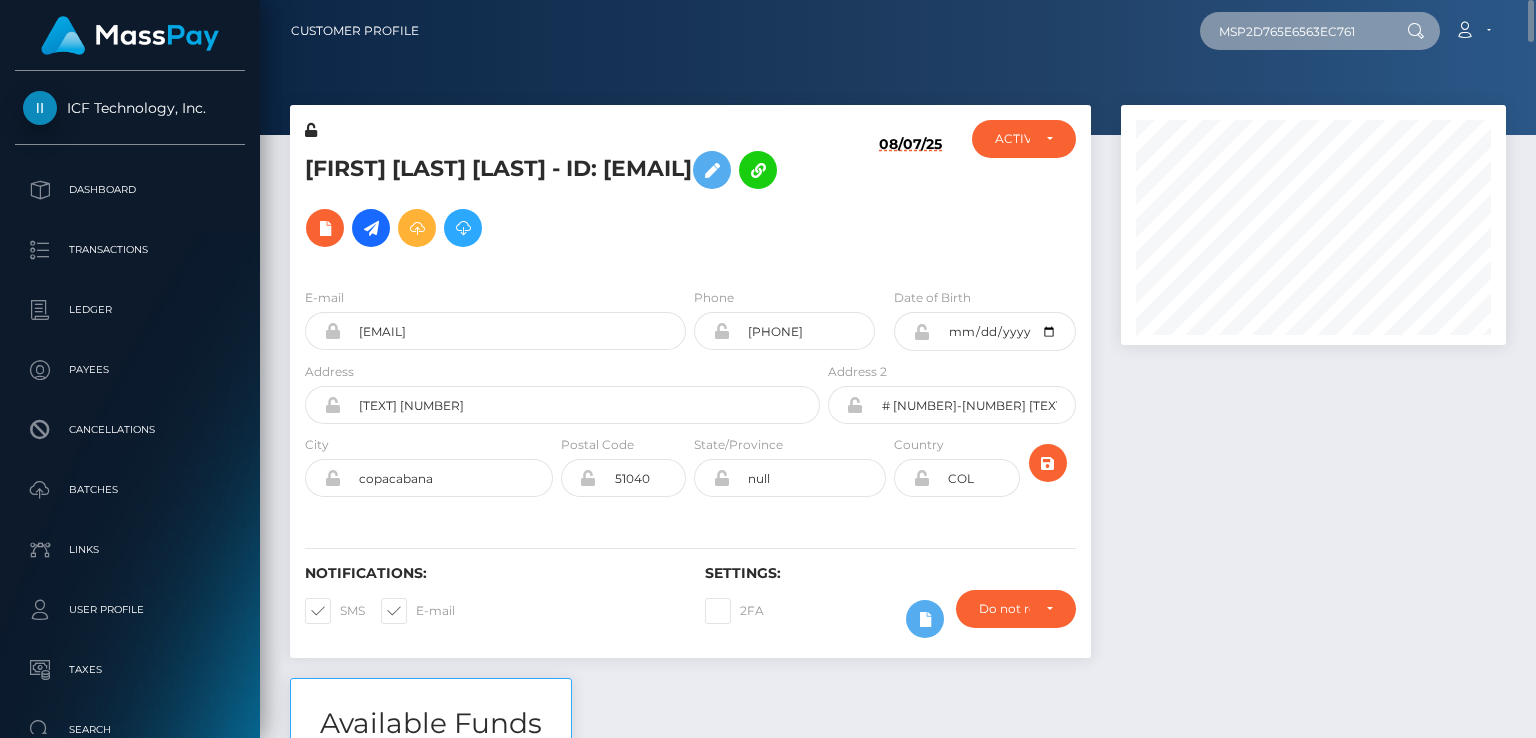 type on "MSP2D765E6563EC761" 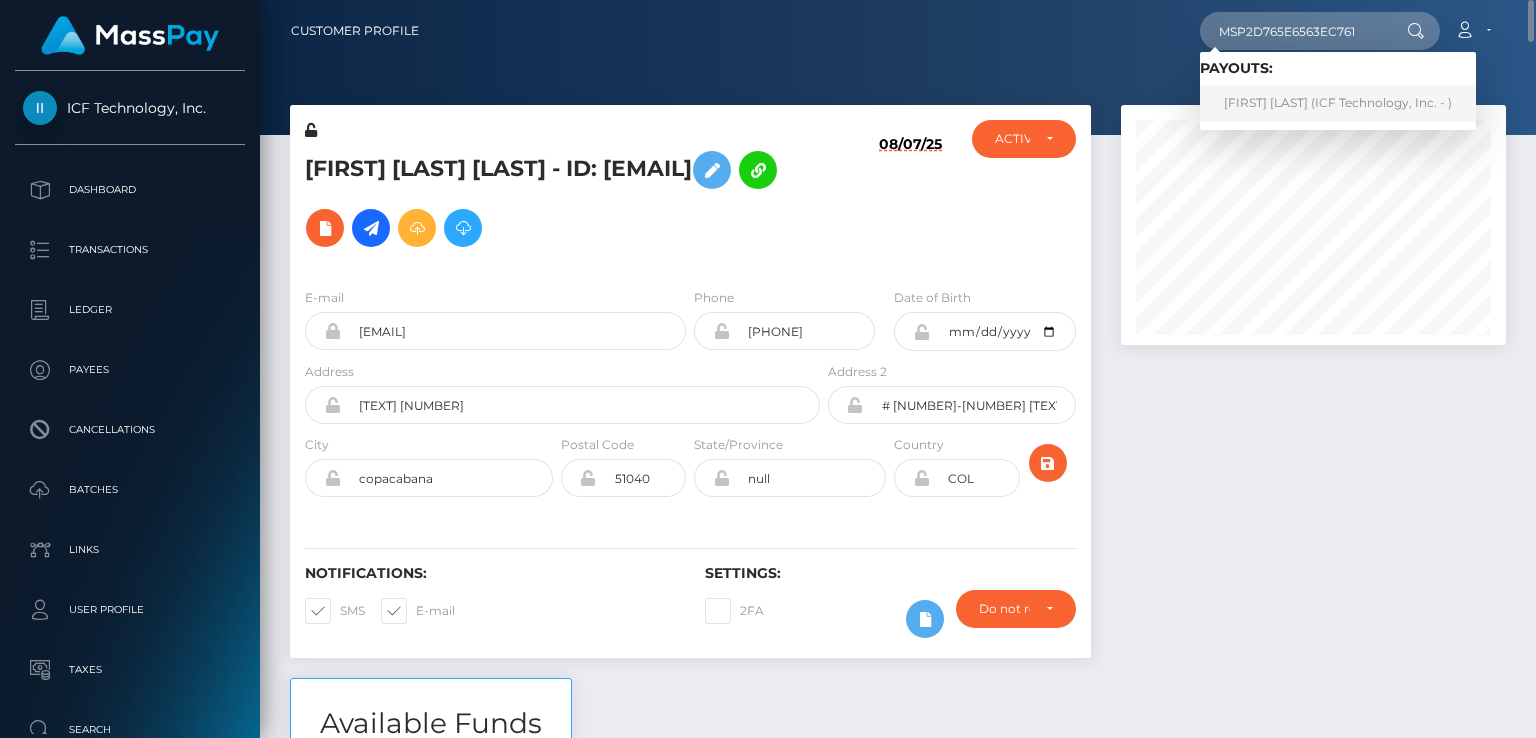 click on "susana  ramirez zapata (ICF Technology, Inc. - )" at bounding box center (1338, 103) 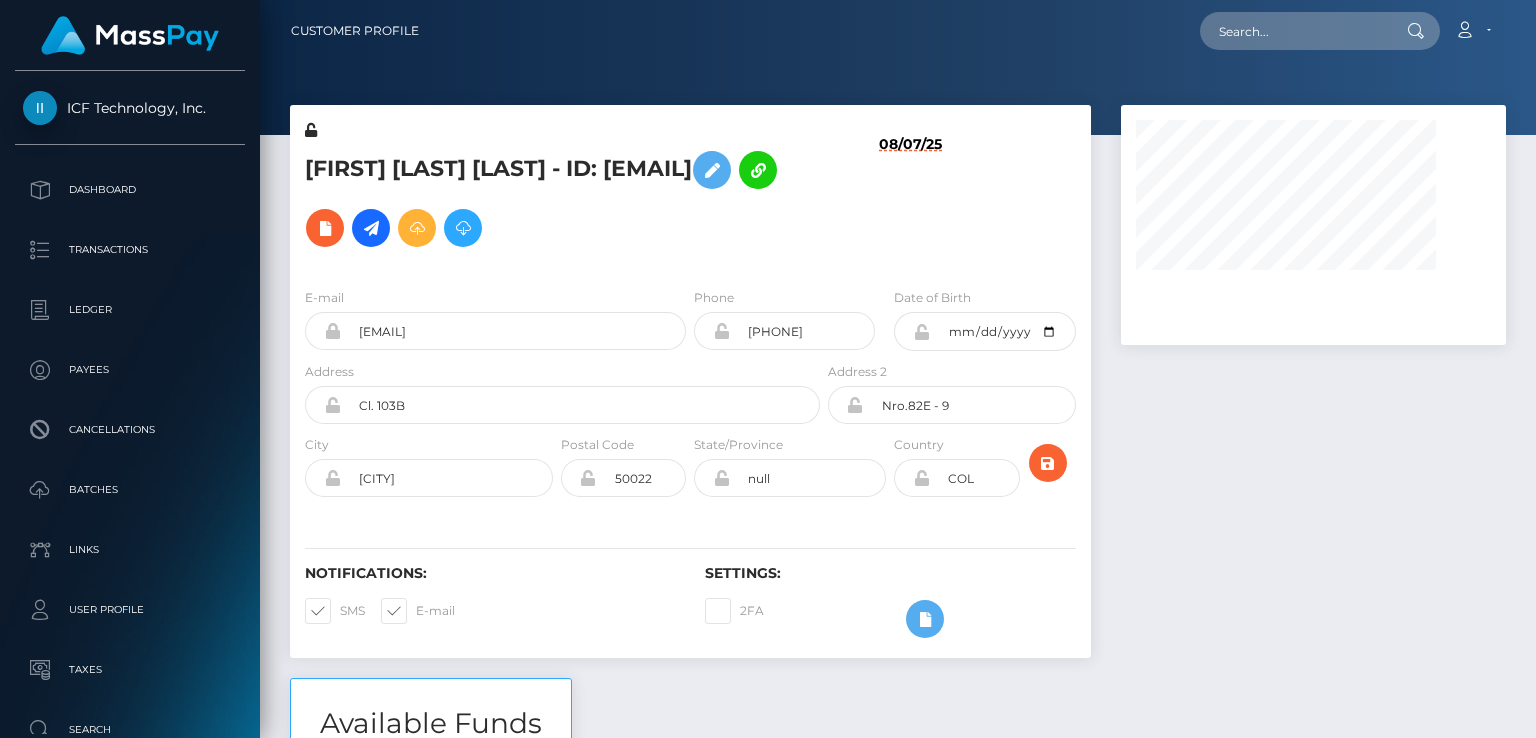 scroll, scrollTop: 0, scrollLeft: 0, axis: both 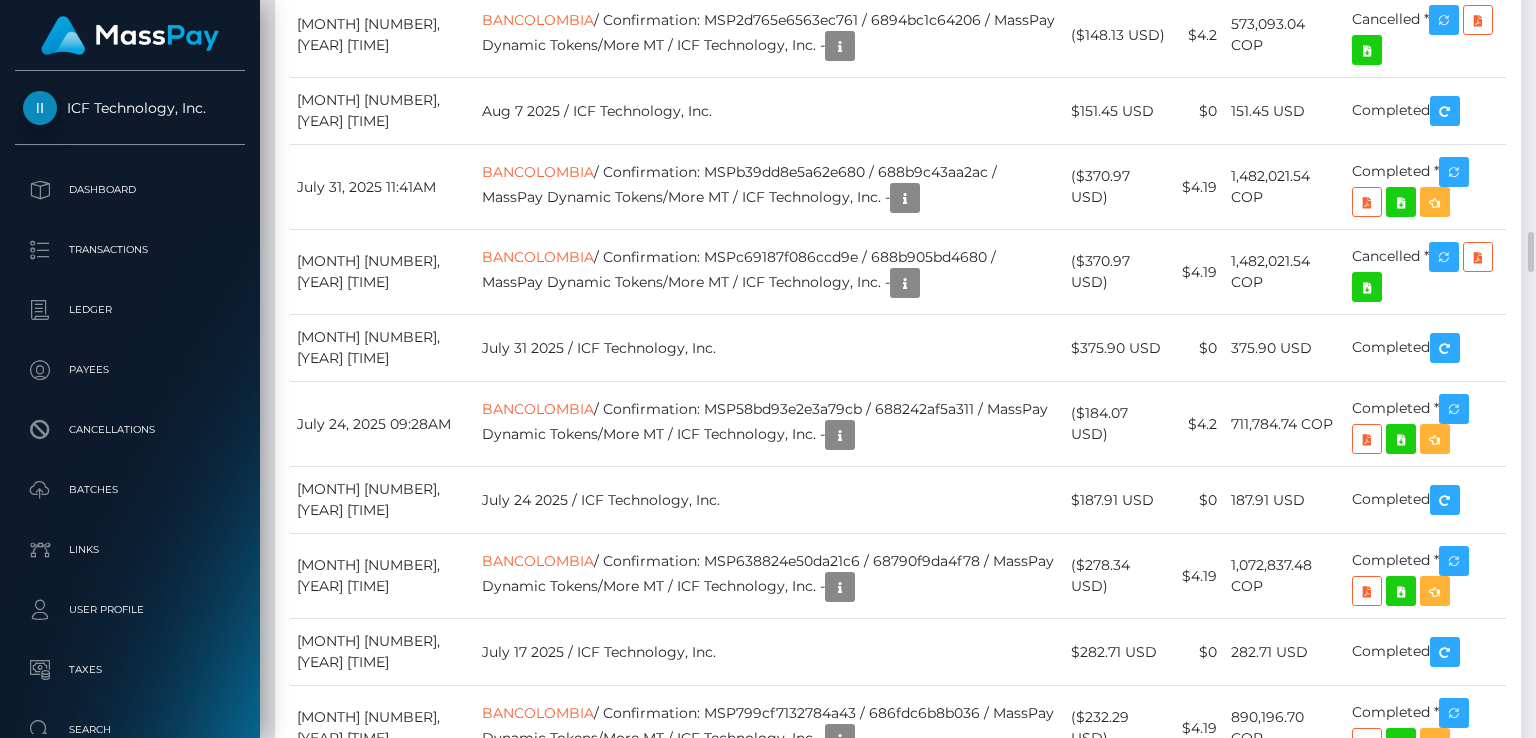 click on "BANCOLOMBIA  / Confirmation: MSP60c34e900cde411 / 6894c36666a2f  / MassPay Dynamic Tokens/More MT / ICF Technology, Inc. -" at bounding box center (769, -50) 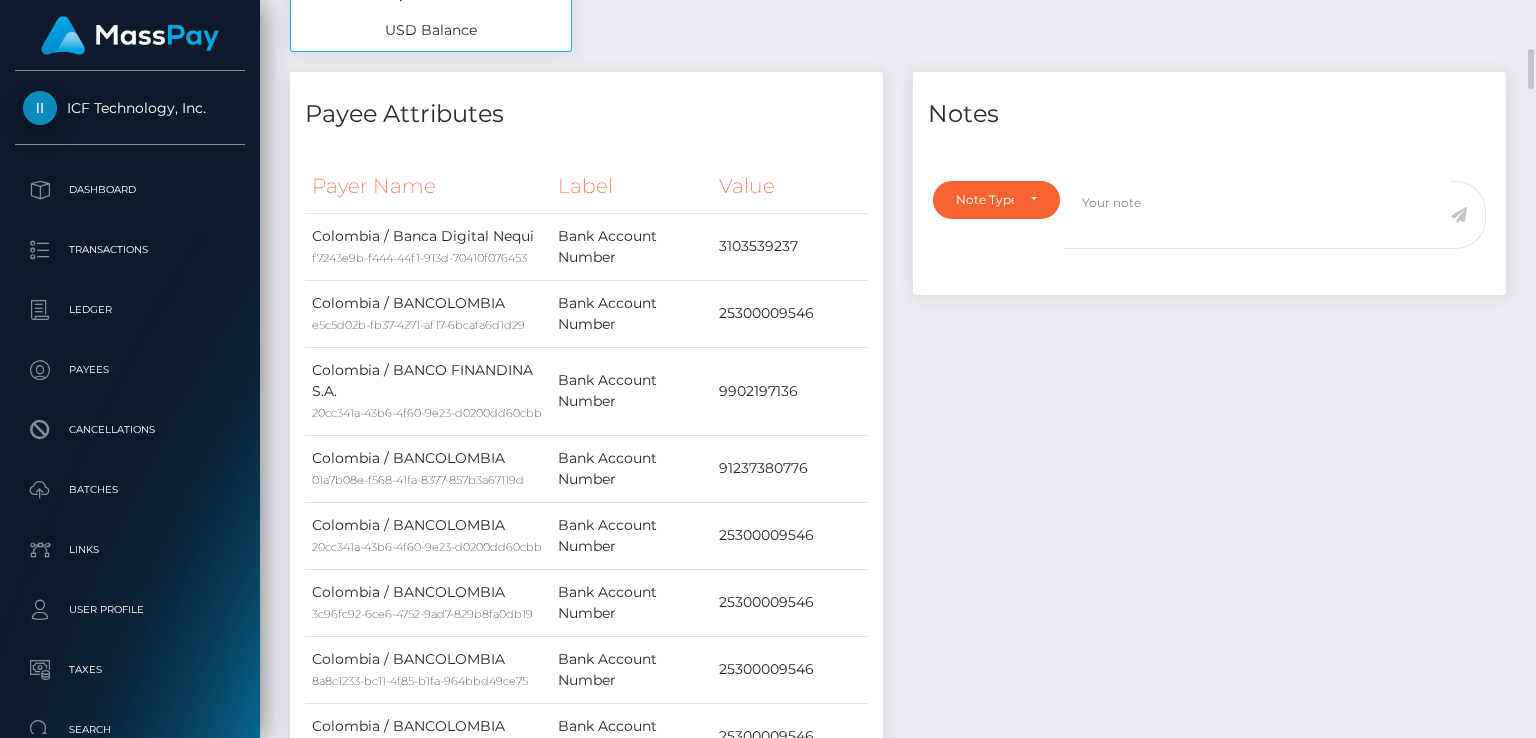 scroll, scrollTop: 0, scrollLeft: 0, axis: both 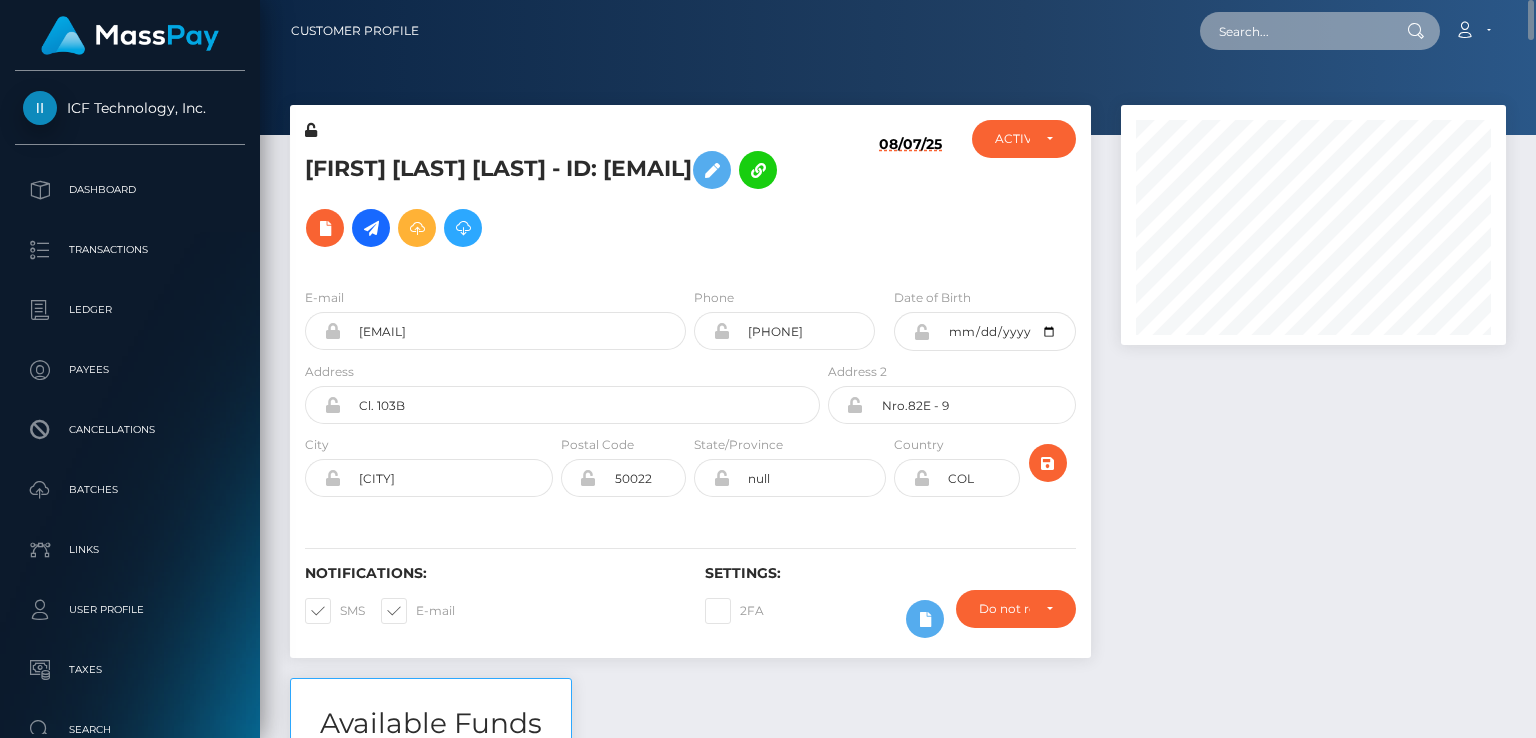paste on "MSPe9a9f15bec10e02" 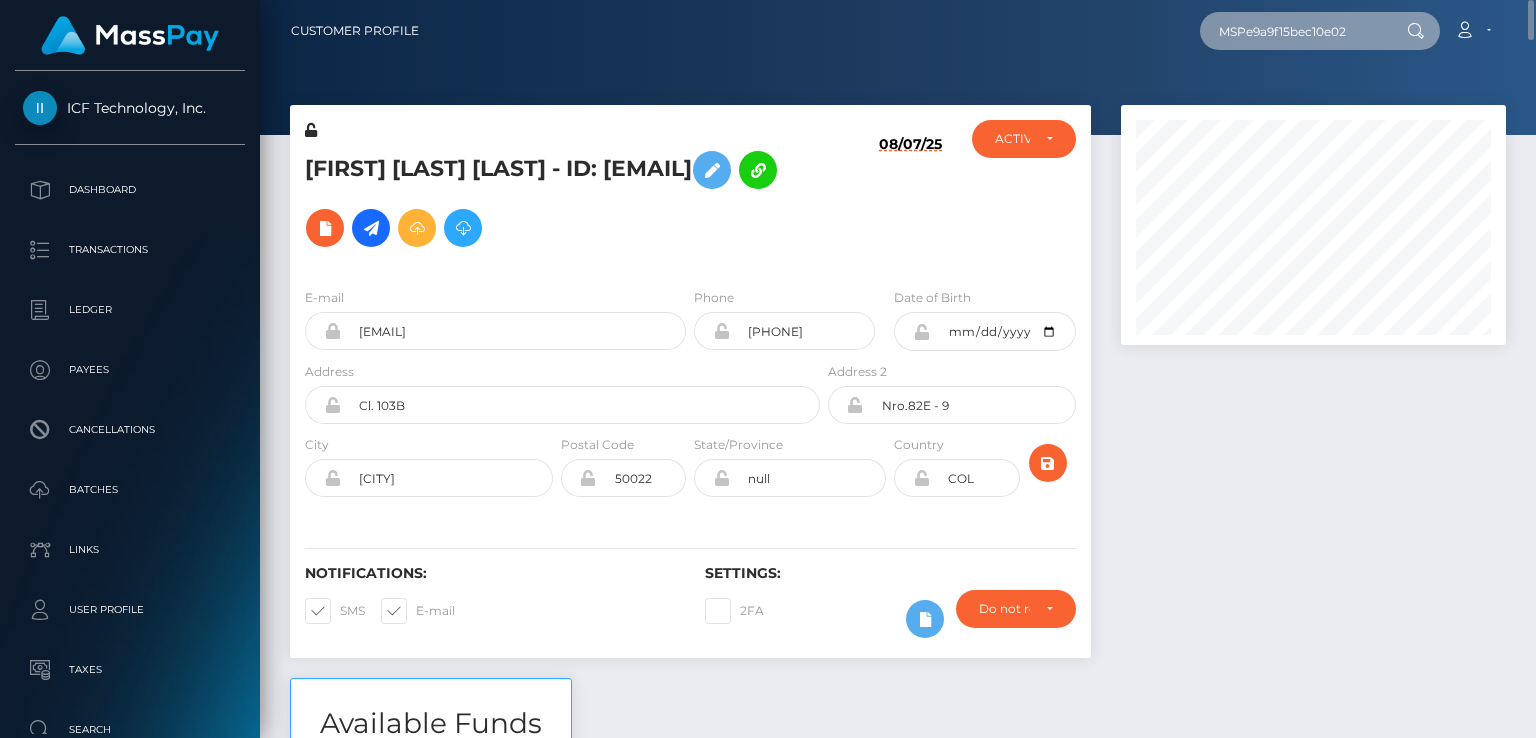type on "MSPe9a9f15bec10e02" 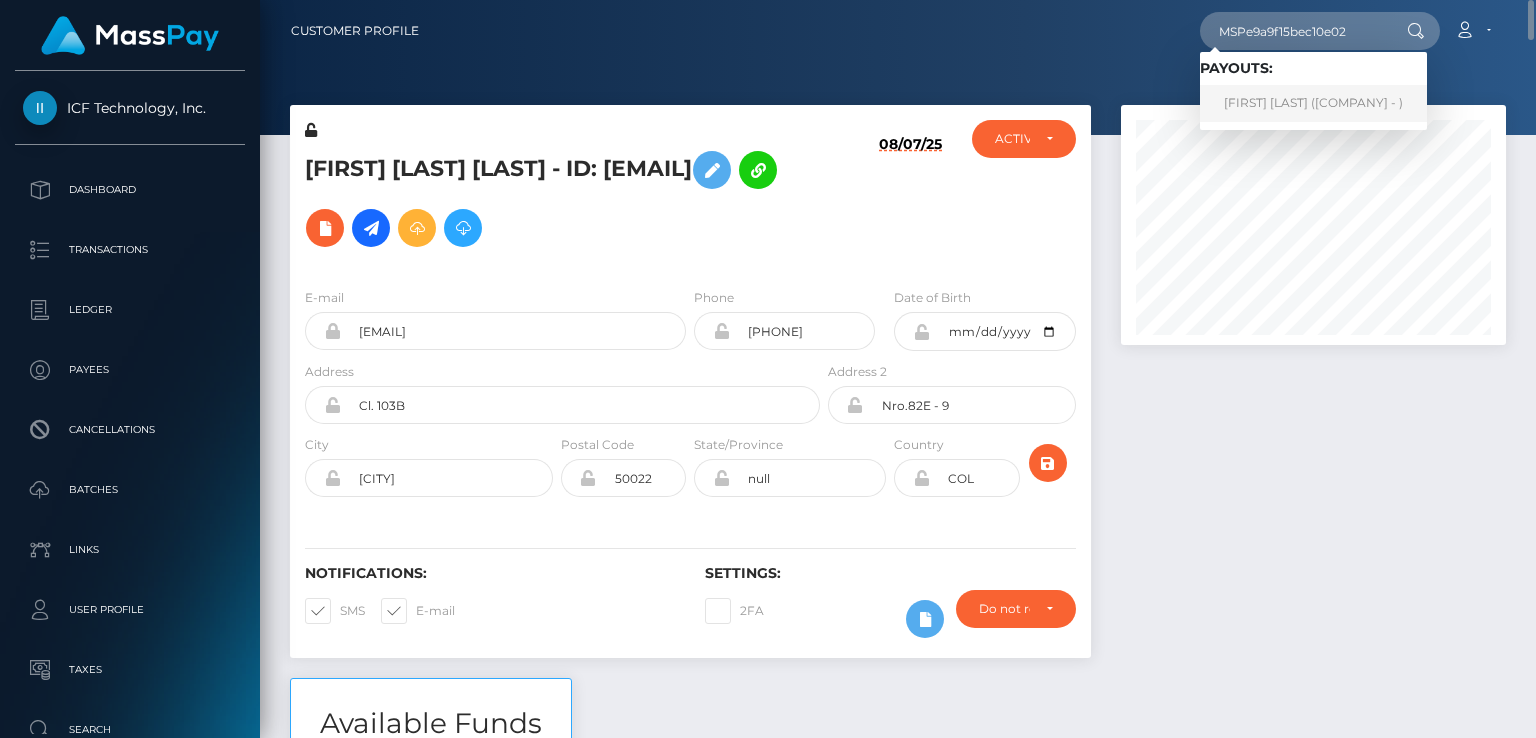 click on "Carmel  Barruga (Alua USA Limited - )" at bounding box center [1313, 103] 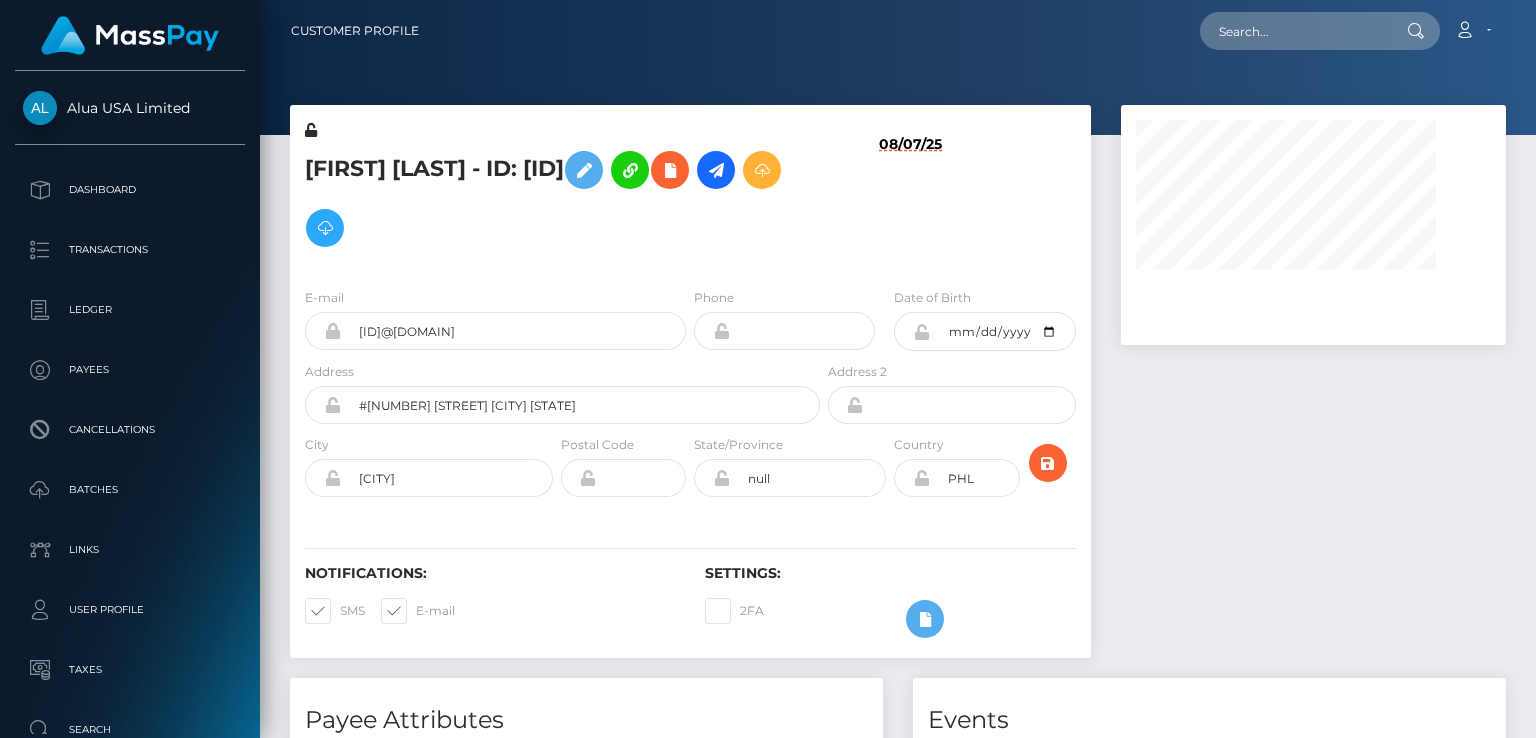 scroll, scrollTop: 0, scrollLeft: 0, axis: both 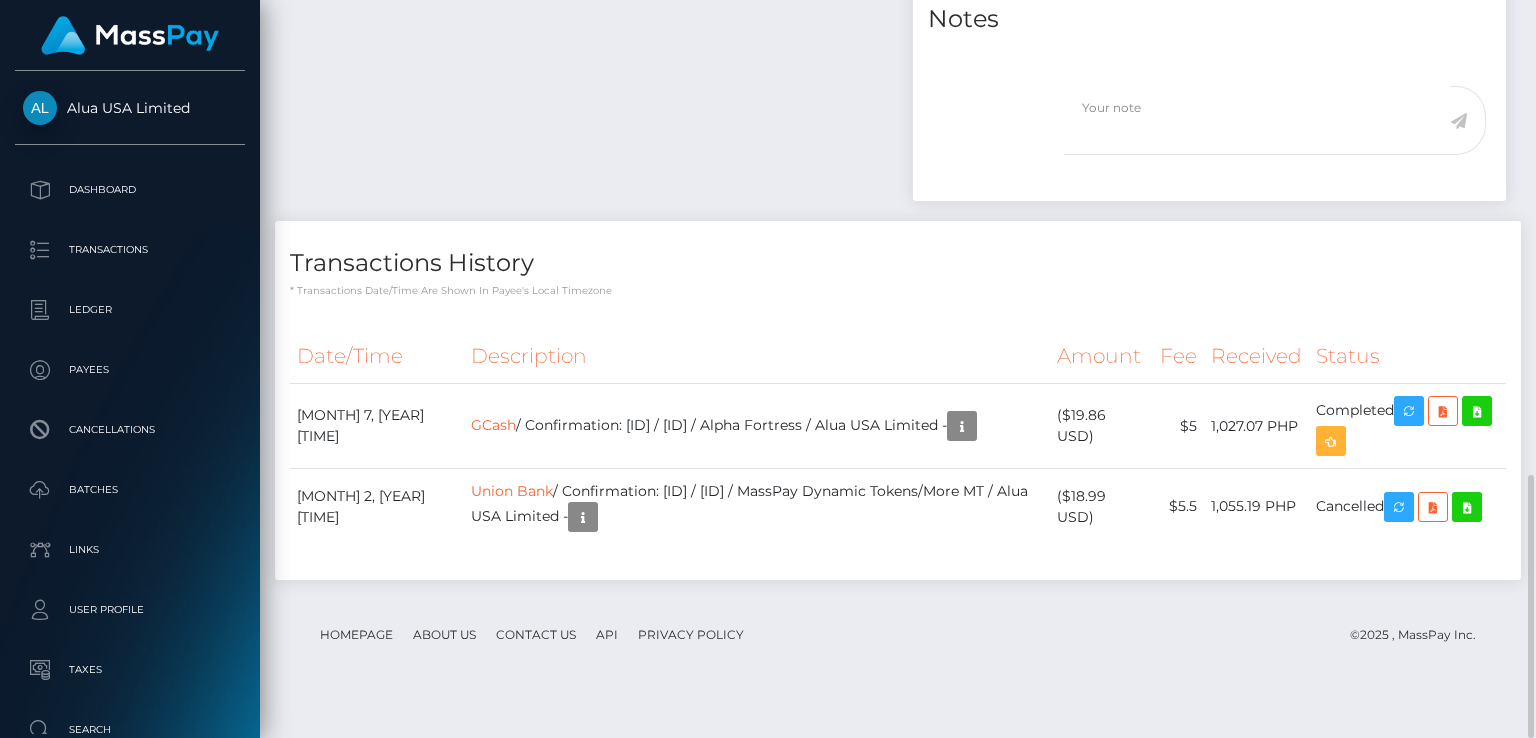 click on "Philippines / GCash [ID]" at bounding box center [586, -216] 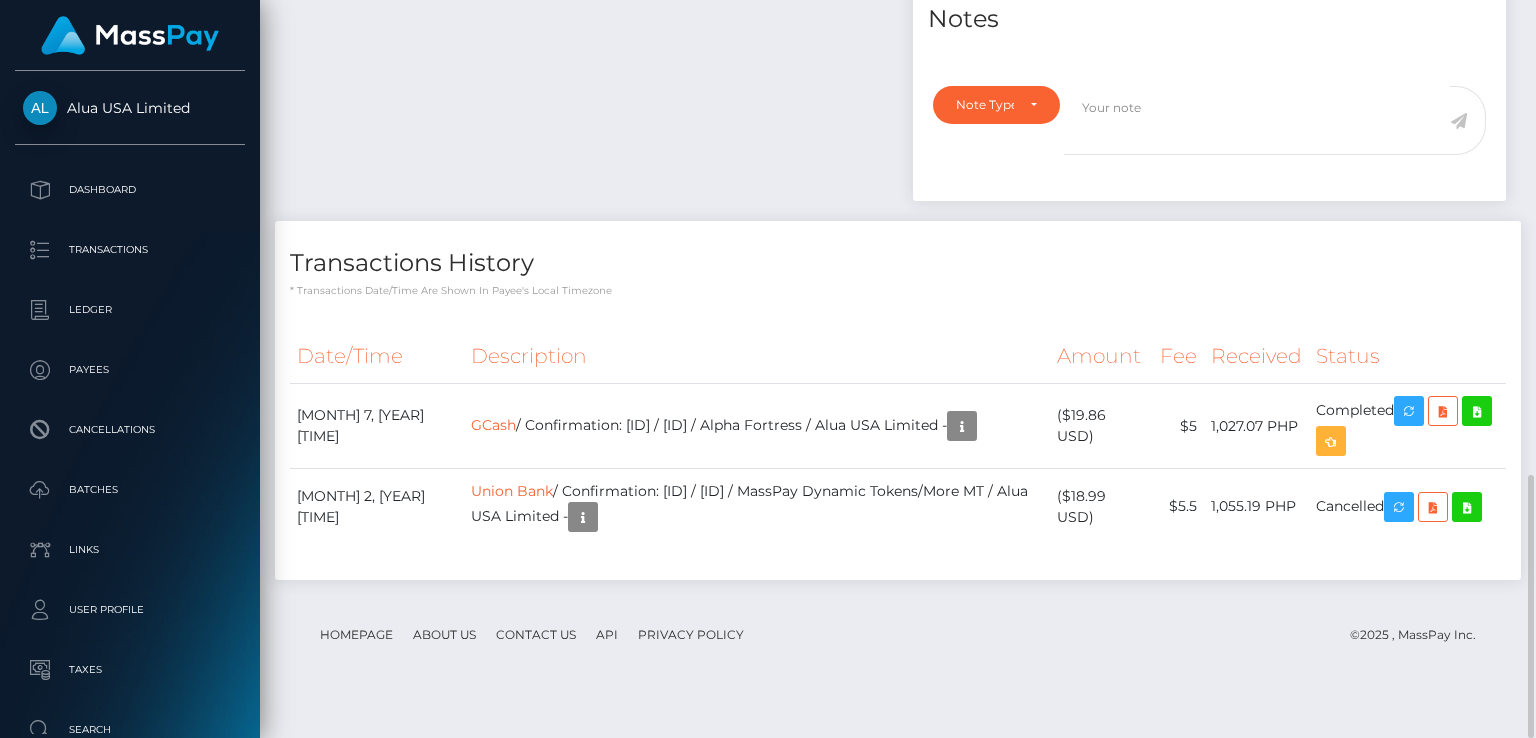 scroll, scrollTop: 999760, scrollLeft: 999614, axis: both 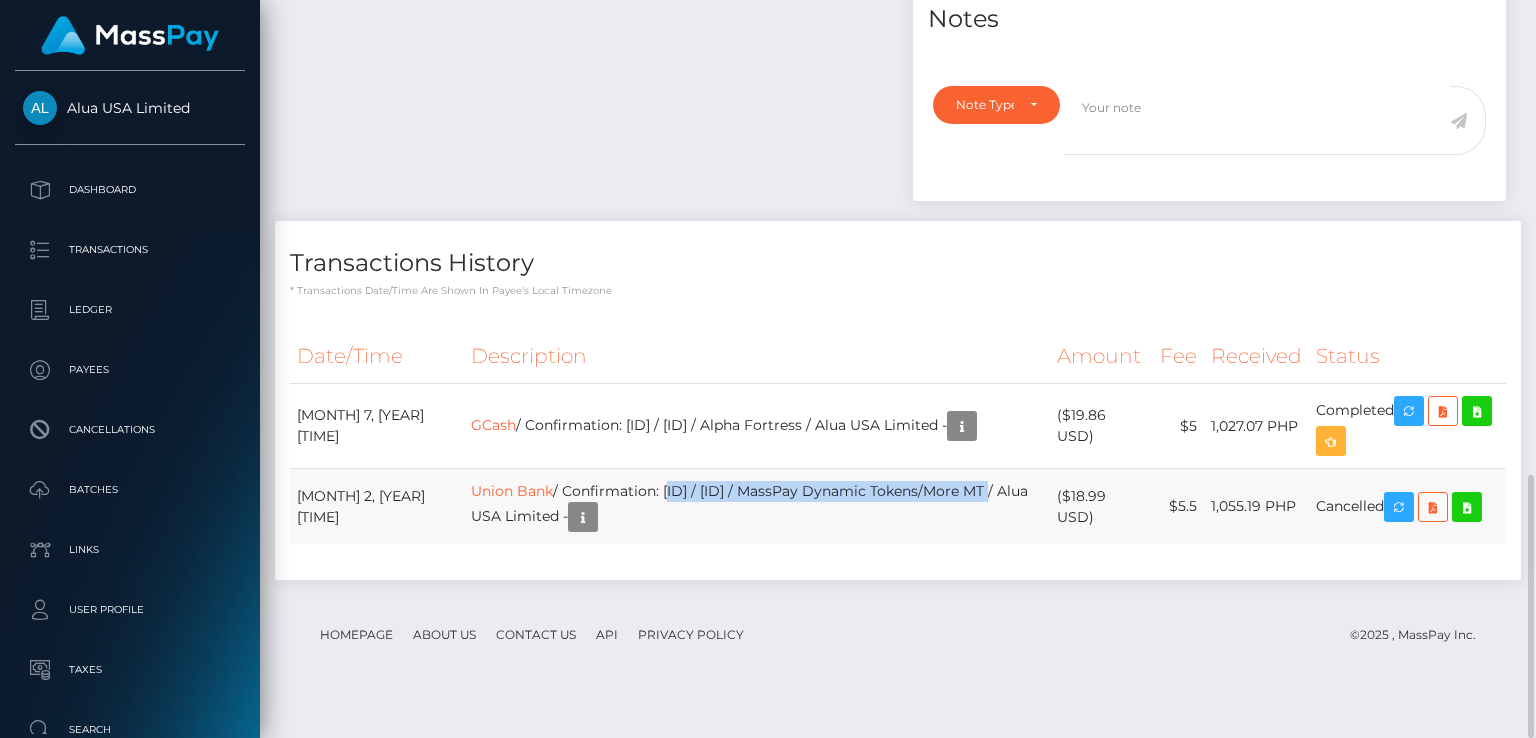 drag, startPoint x: 642, startPoint y: 521, endPoint x: 999, endPoint y: 517, distance: 357.0224 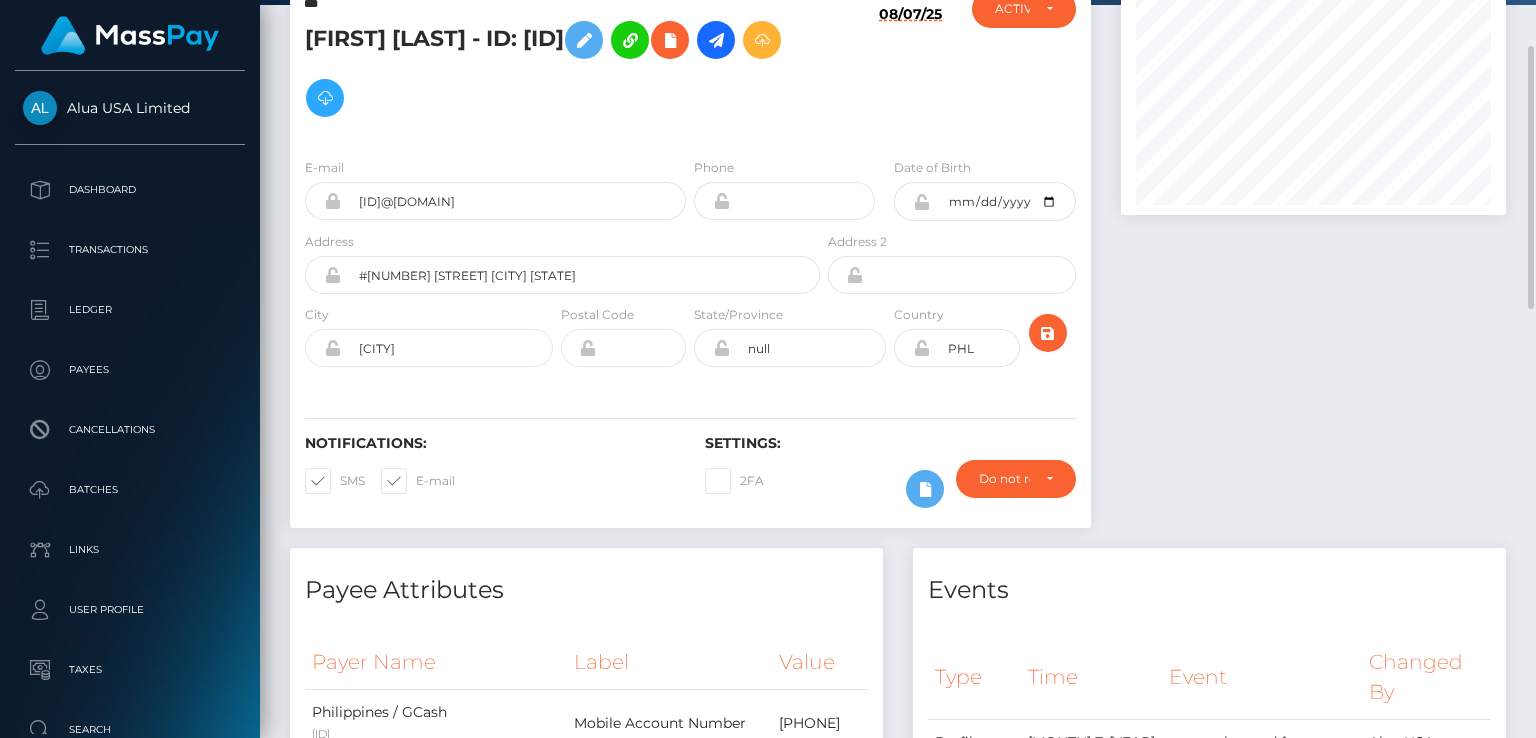scroll, scrollTop: 0, scrollLeft: 0, axis: both 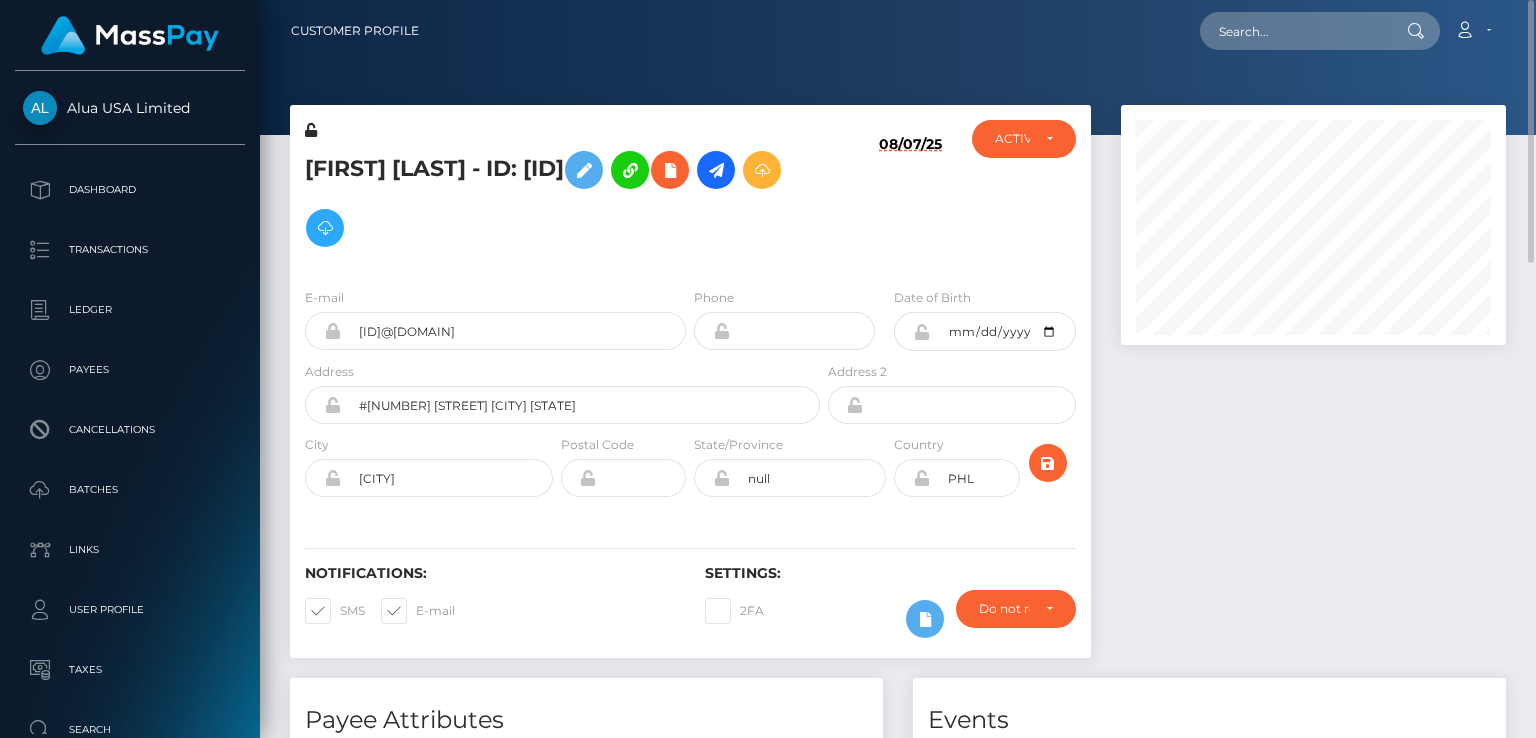 click on "Carmel  Barruga
- ID: 660a8798d04c9cf5b205a723" at bounding box center (557, 199) 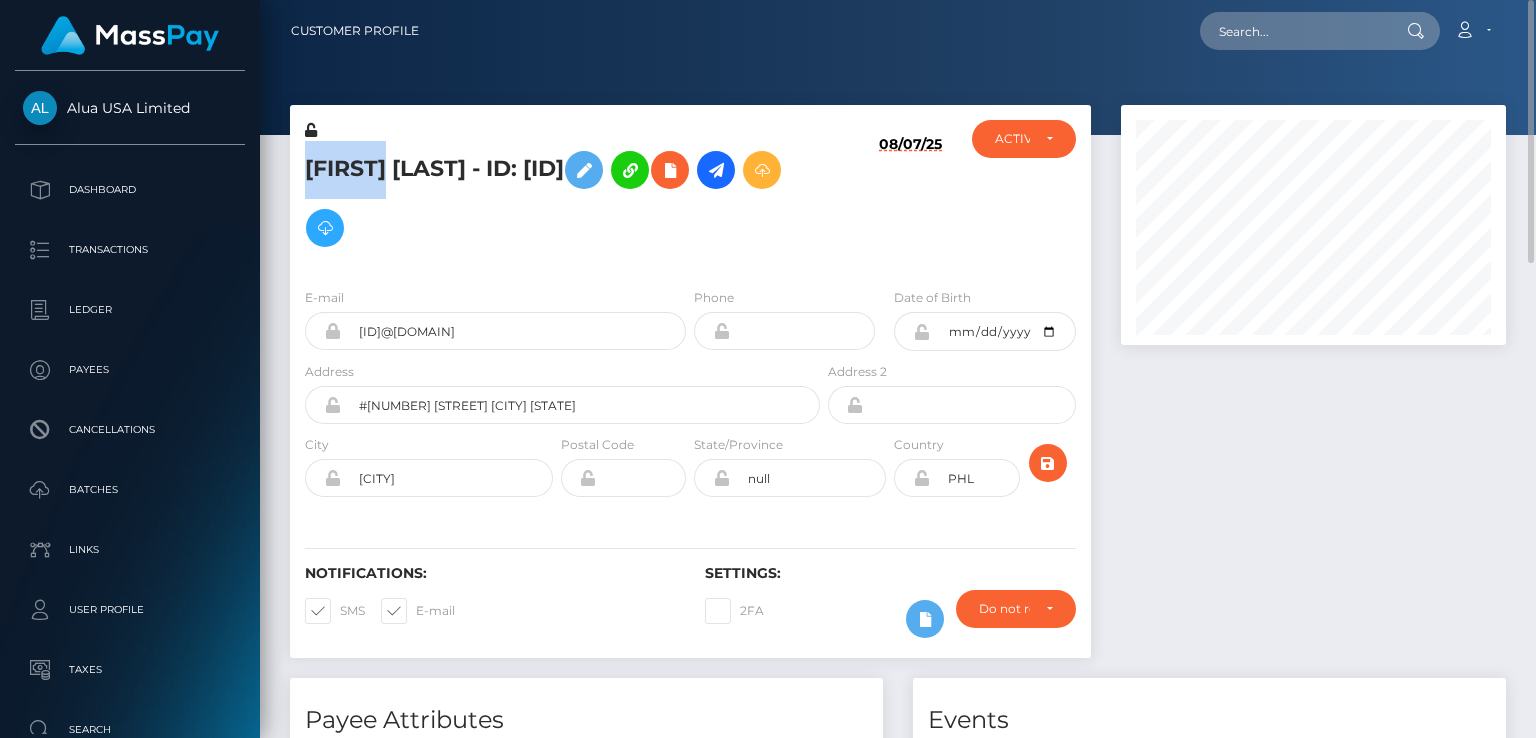 click on "Carmel  Barruga
- ID: 660a8798d04c9cf5b205a723" at bounding box center (557, 199) 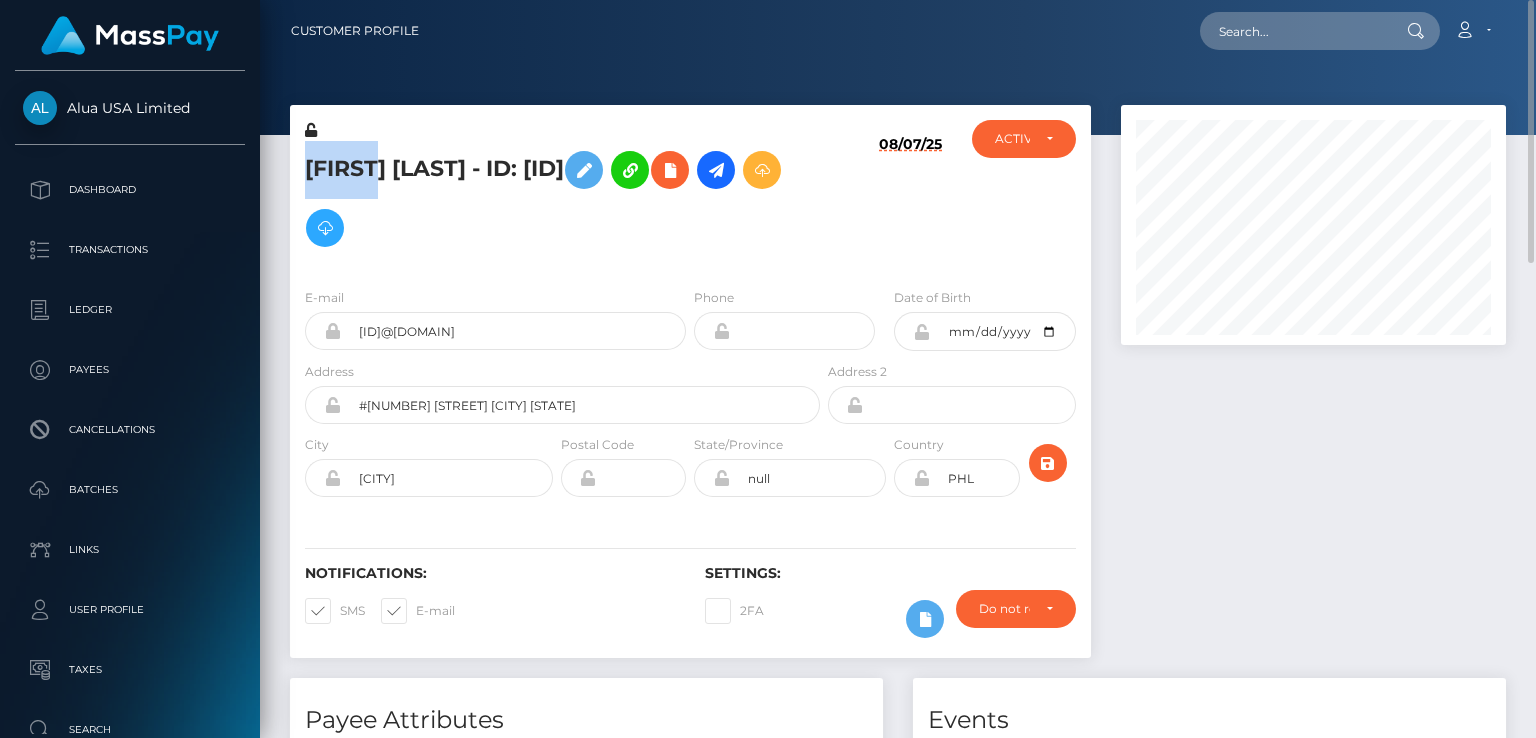 click on "Carmel  Barruga
- ID: 660a8798d04c9cf5b205a723" at bounding box center (557, 199) 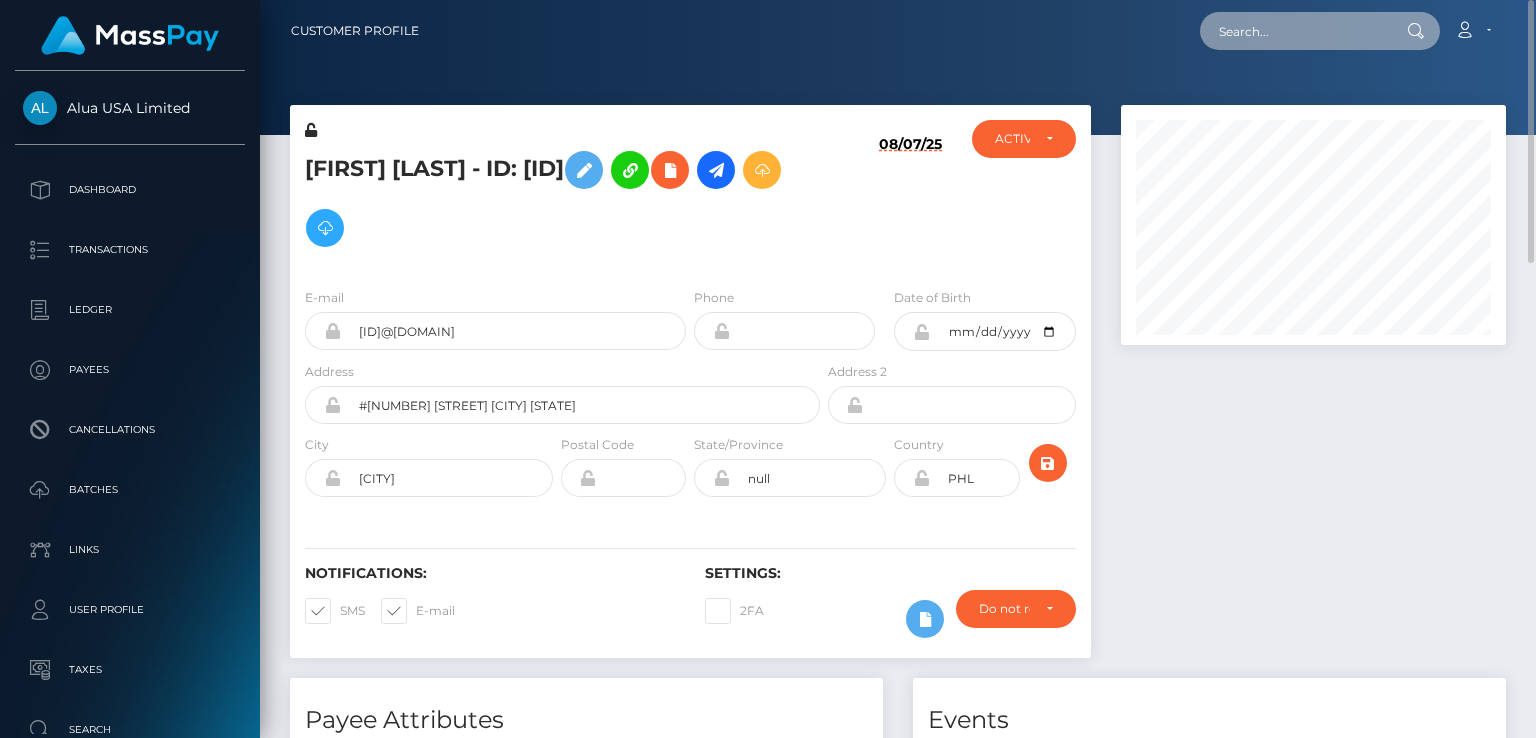 paste on "597659917465169920" 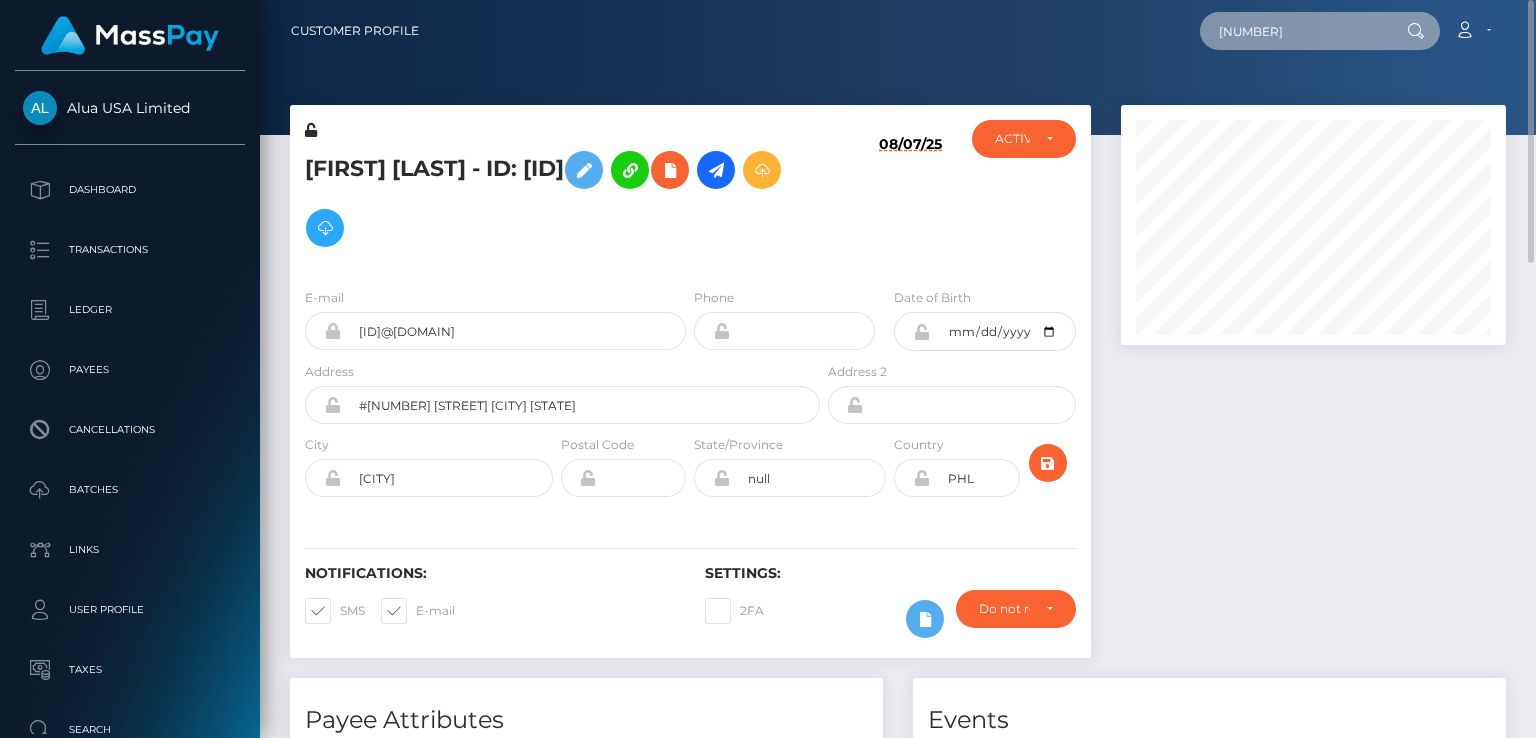 type on "597659917465169920" 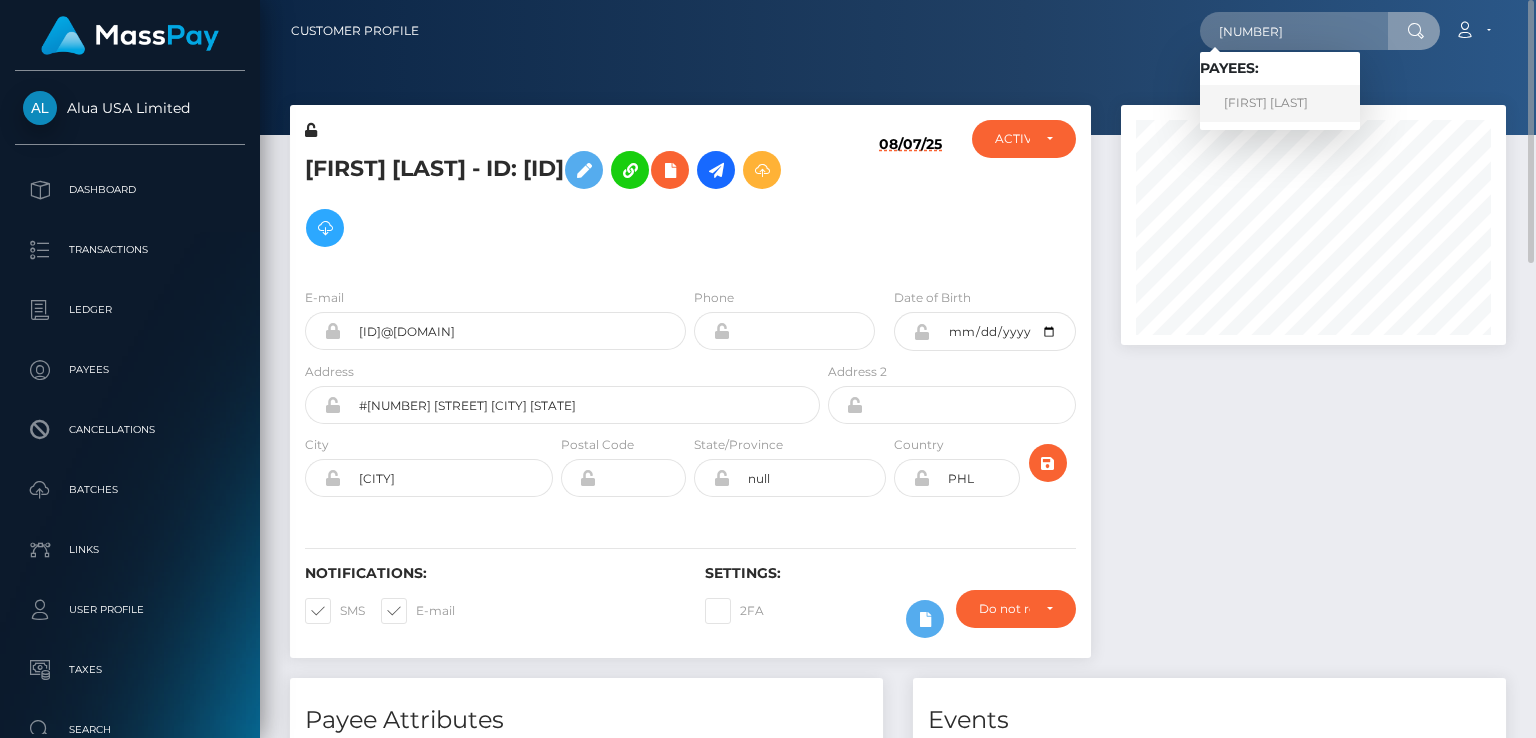 click on "Giuliana  Sculco" at bounding box center (1280, 103) 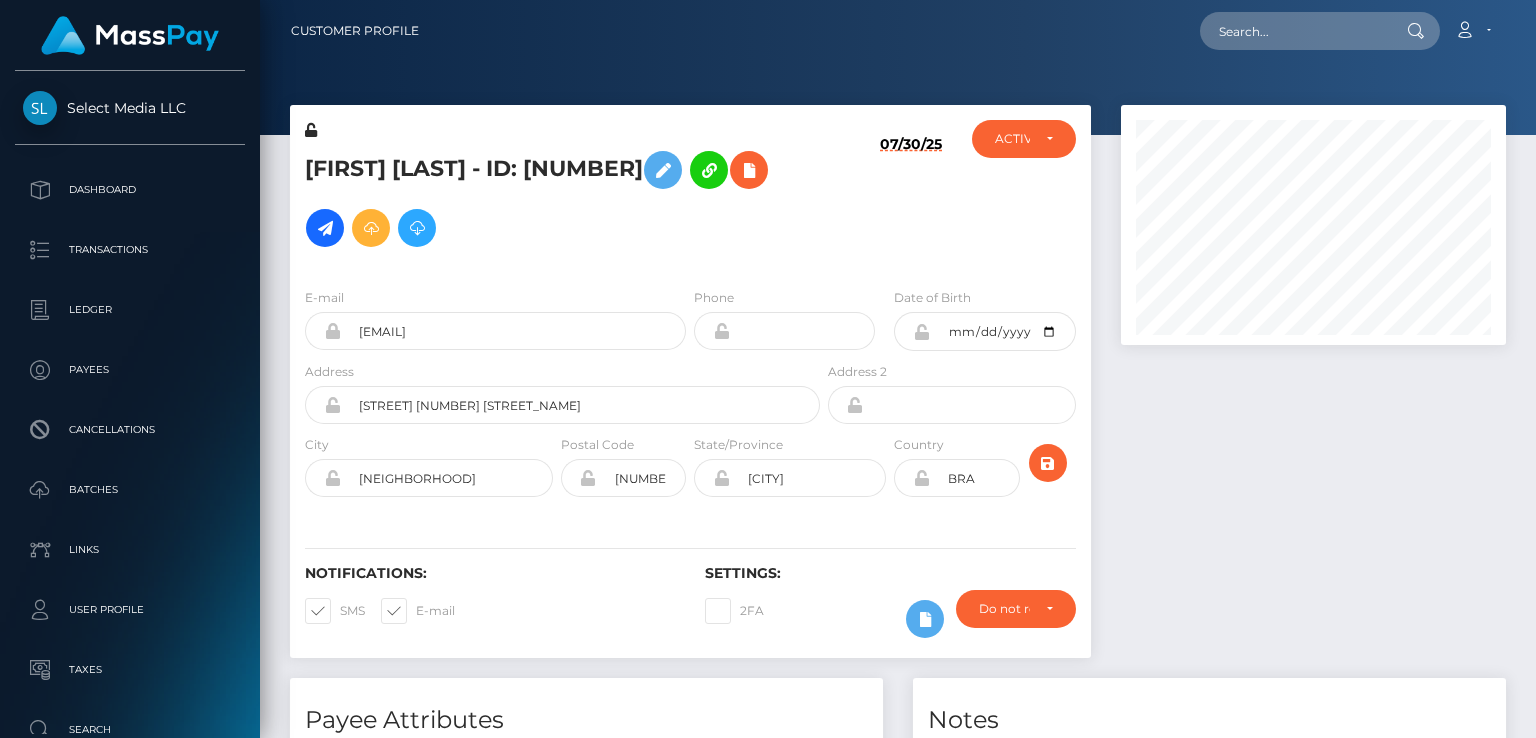 scroll, scrollTop: 0, scrollLeft: 0, axis: both 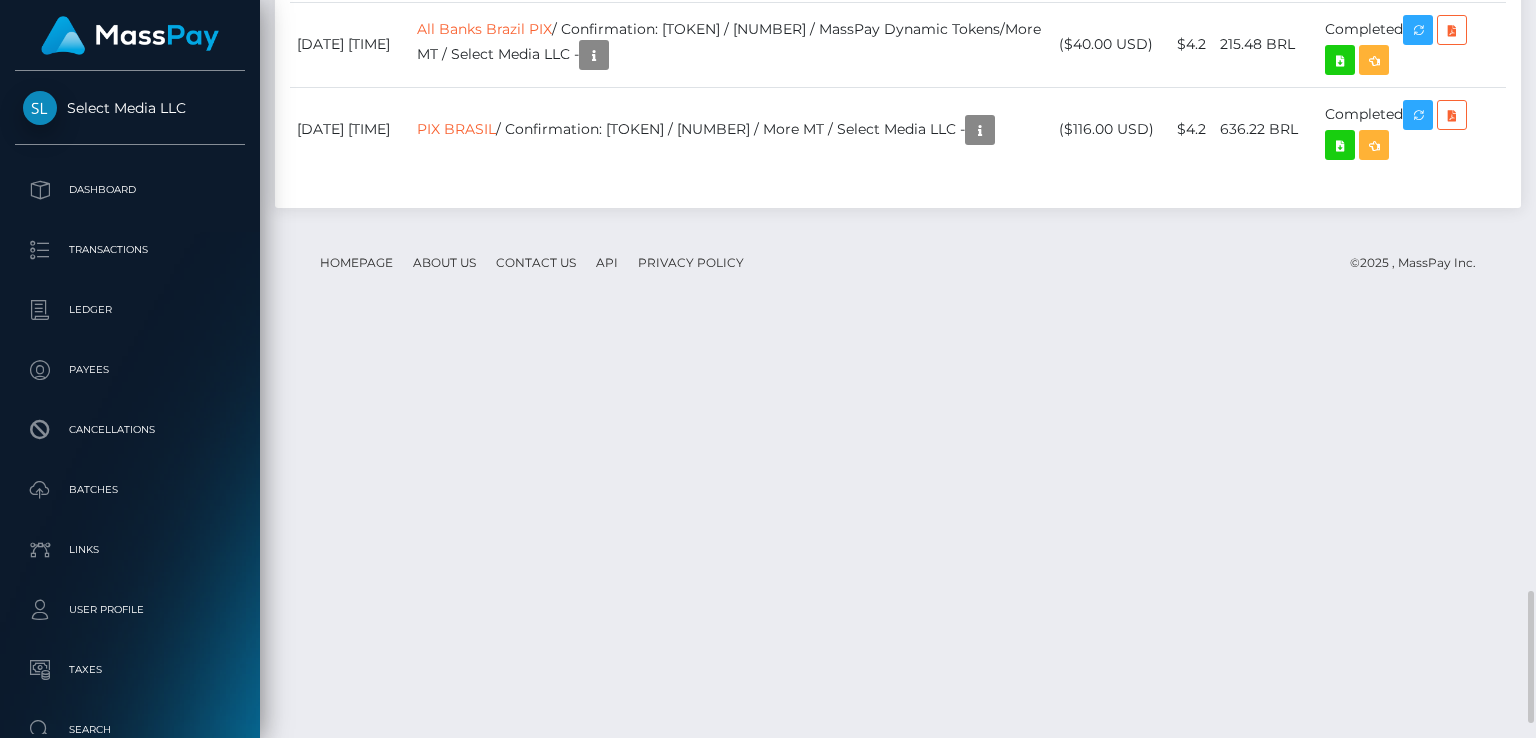 click on "Date/Time
Description
Amount
Fee
Received
Status
NUBANK All Banks Brazil PIX" at bounding box center [898, -54] 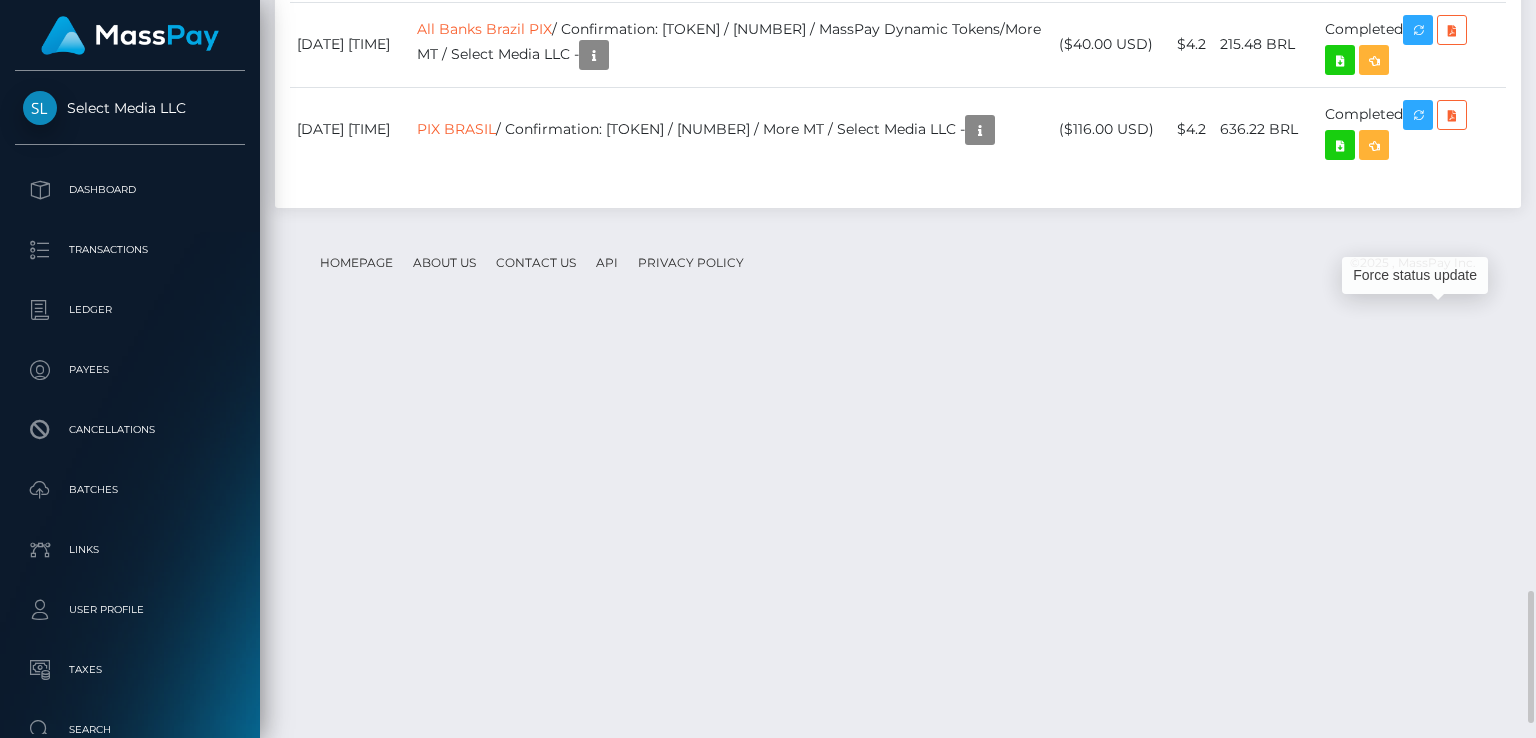 click on "Force status update" at bounding box center (1415, 275) 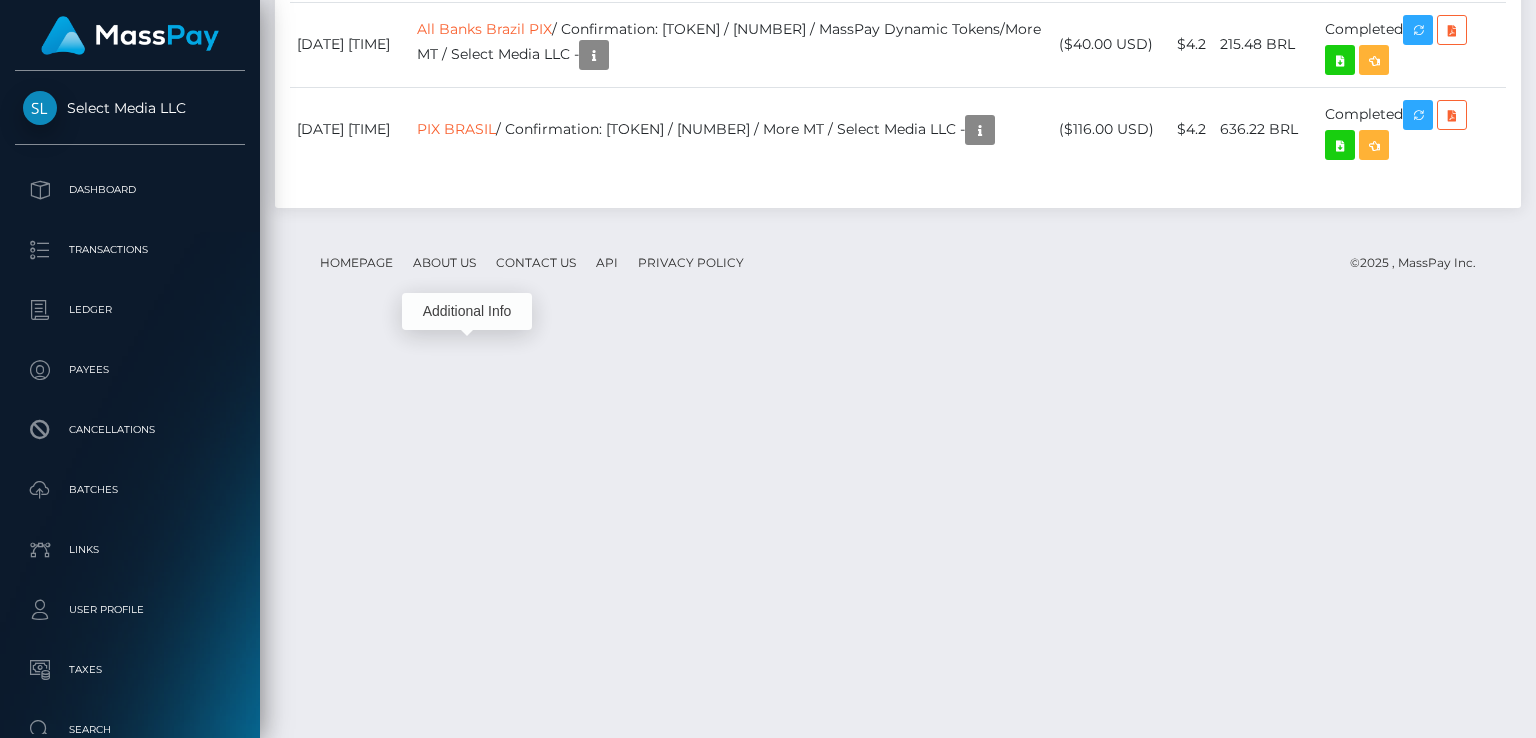 click on "Select Media LLC
Dashboard
Transactions
Ledger
Payees
Cancellations" at bounding box center (768, 369) 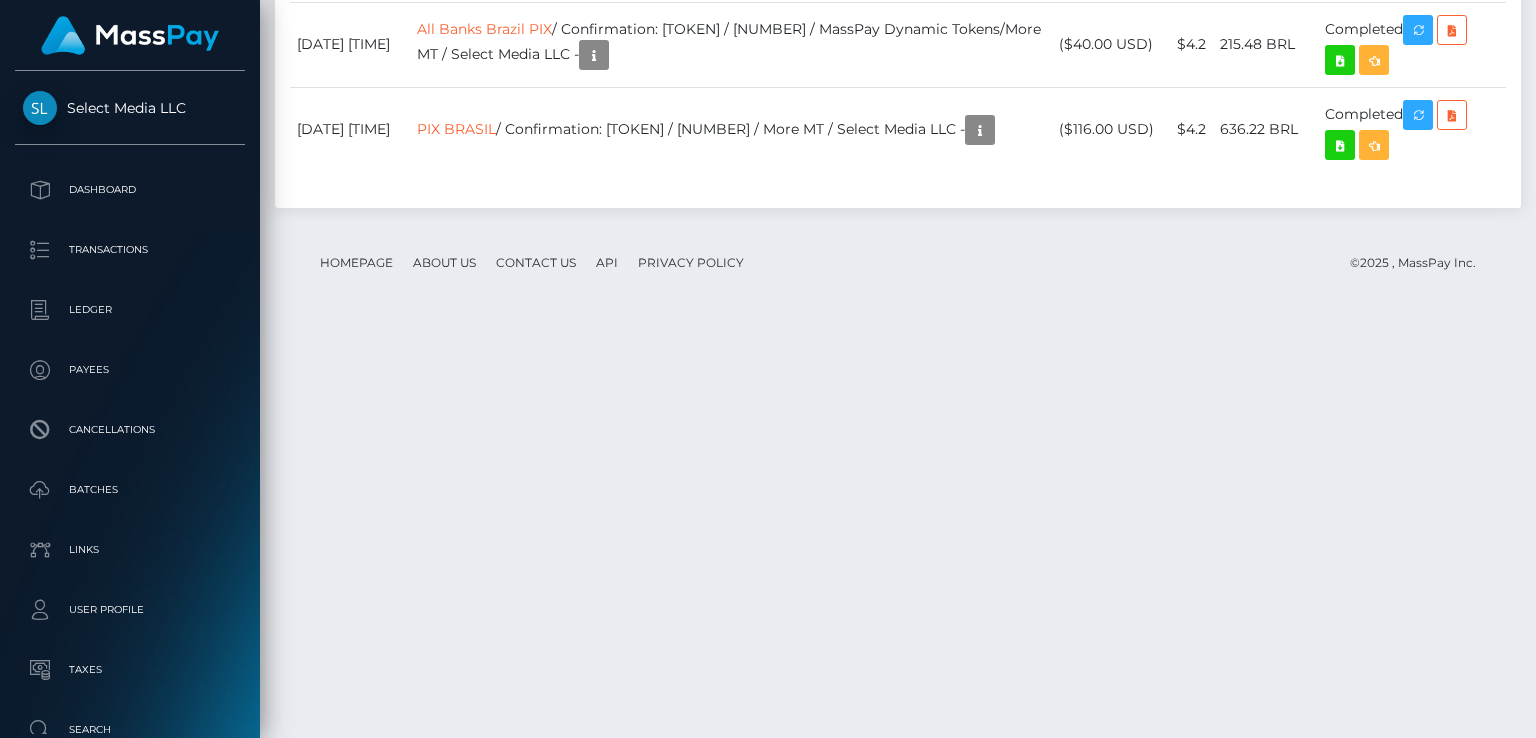click on "Additional Info" at bounding box center (467, 312) 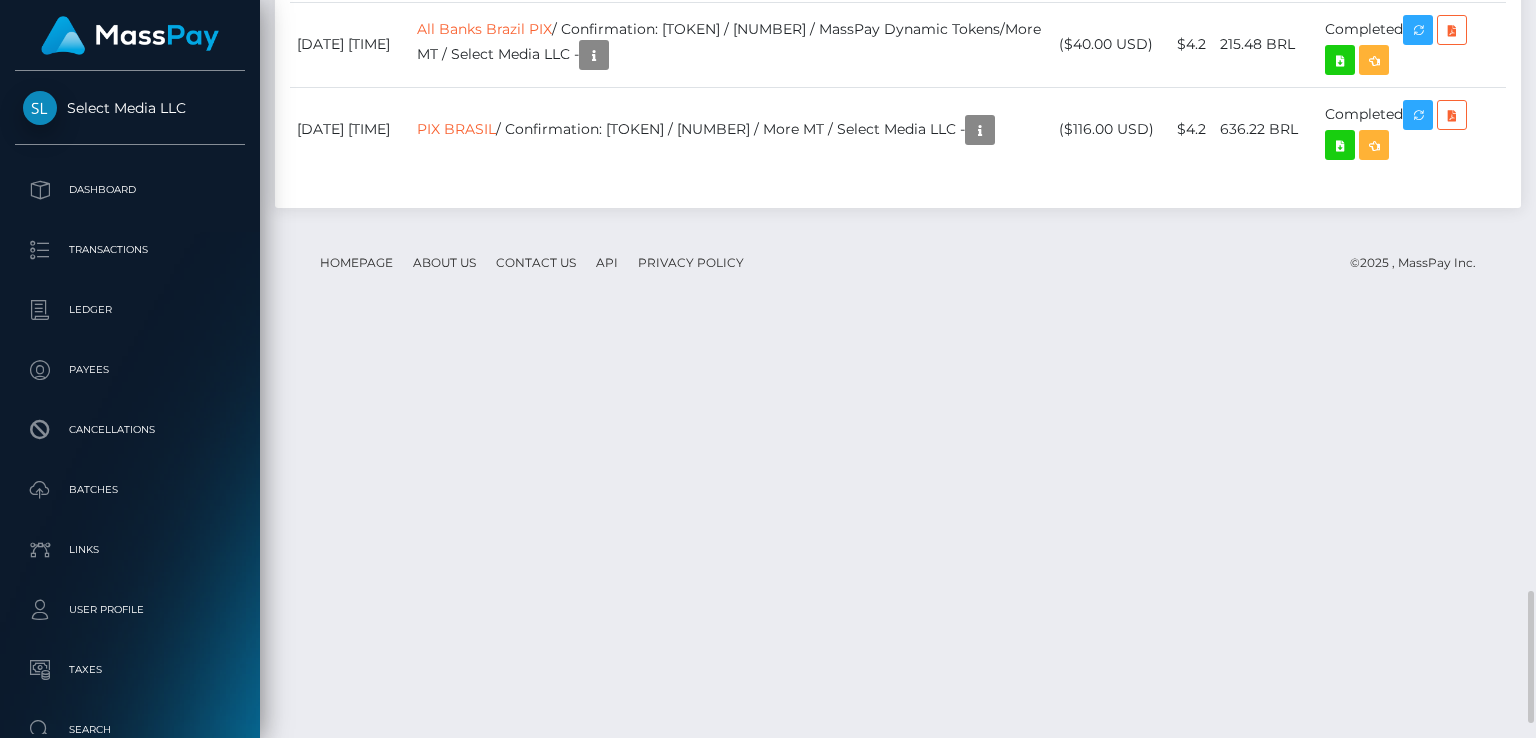 drag, startPoint x: 469, startPoint y: 293, endPoint x: 628, endPoint y: 161, distance: 206.65189 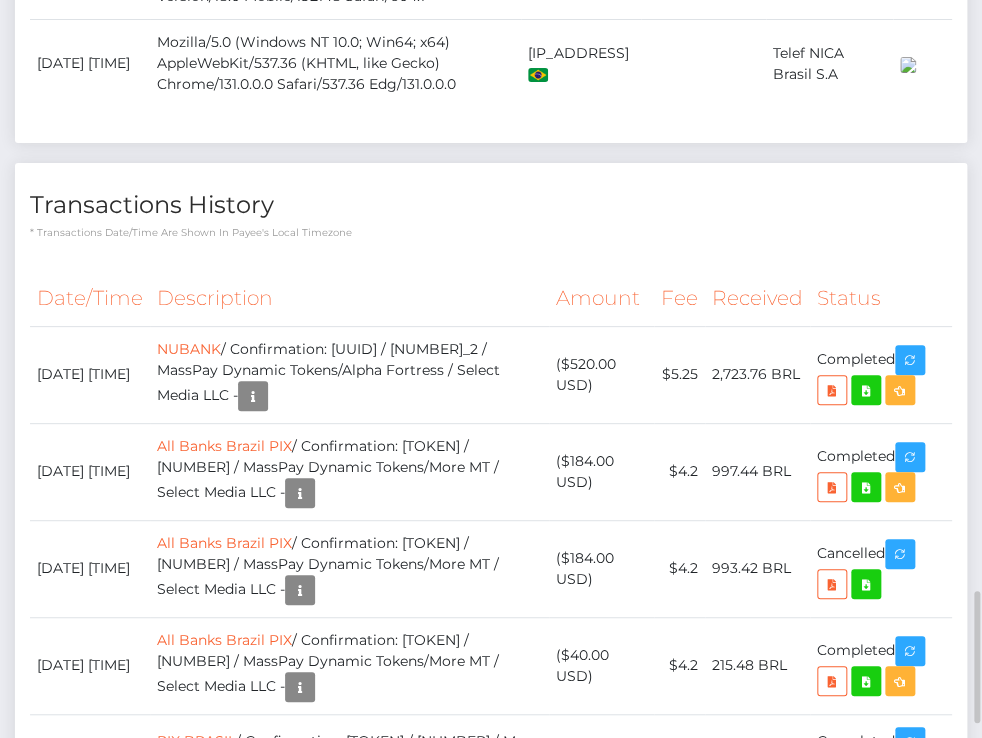 scroll, scrollTop: 240, scrollLeft: 228, axis: both 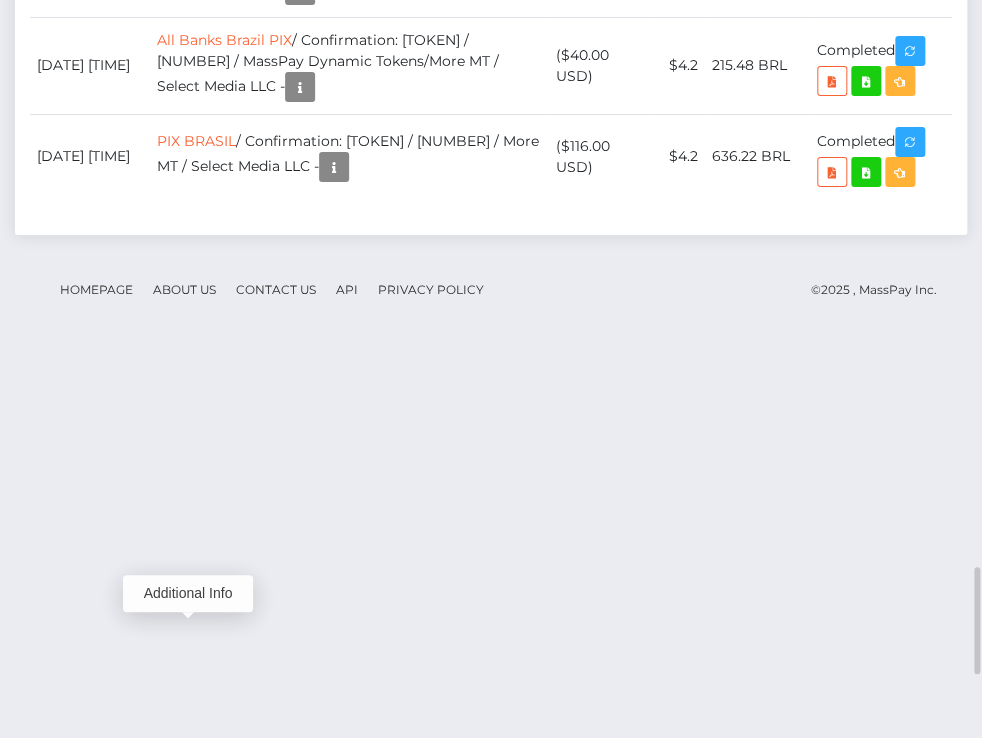 click at bounding box center [253, -204] 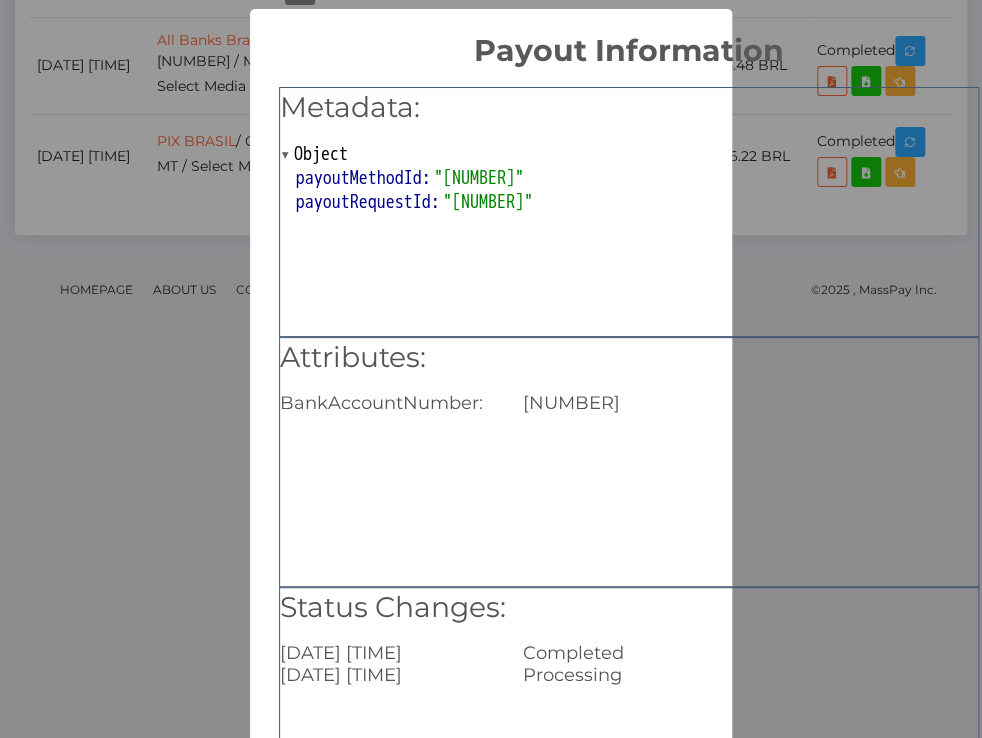 click on "× Payout Information Metadata: Object payoutMethodId: "[NUMBER]" payoutRequestId: "[NUMBER]" Attributes: BankAccountNumber: [NUMBER] Status Changes: [DATE] [TIME] Completed [DATE] [TIME] Processing OK No Cancel" at bounding box center [491, 369] 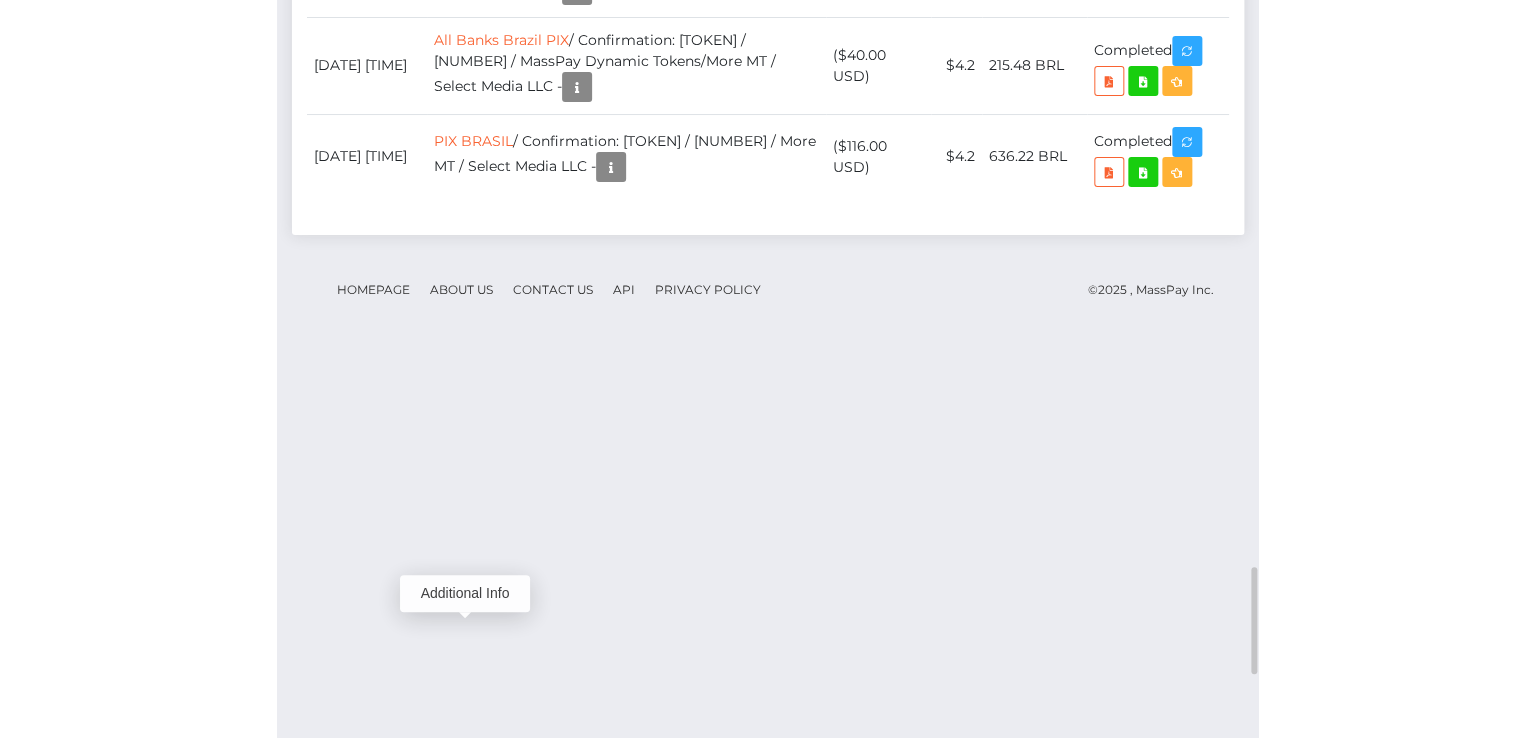 scroll, scrollTop: 240, scrollLeft: 287, axis: both 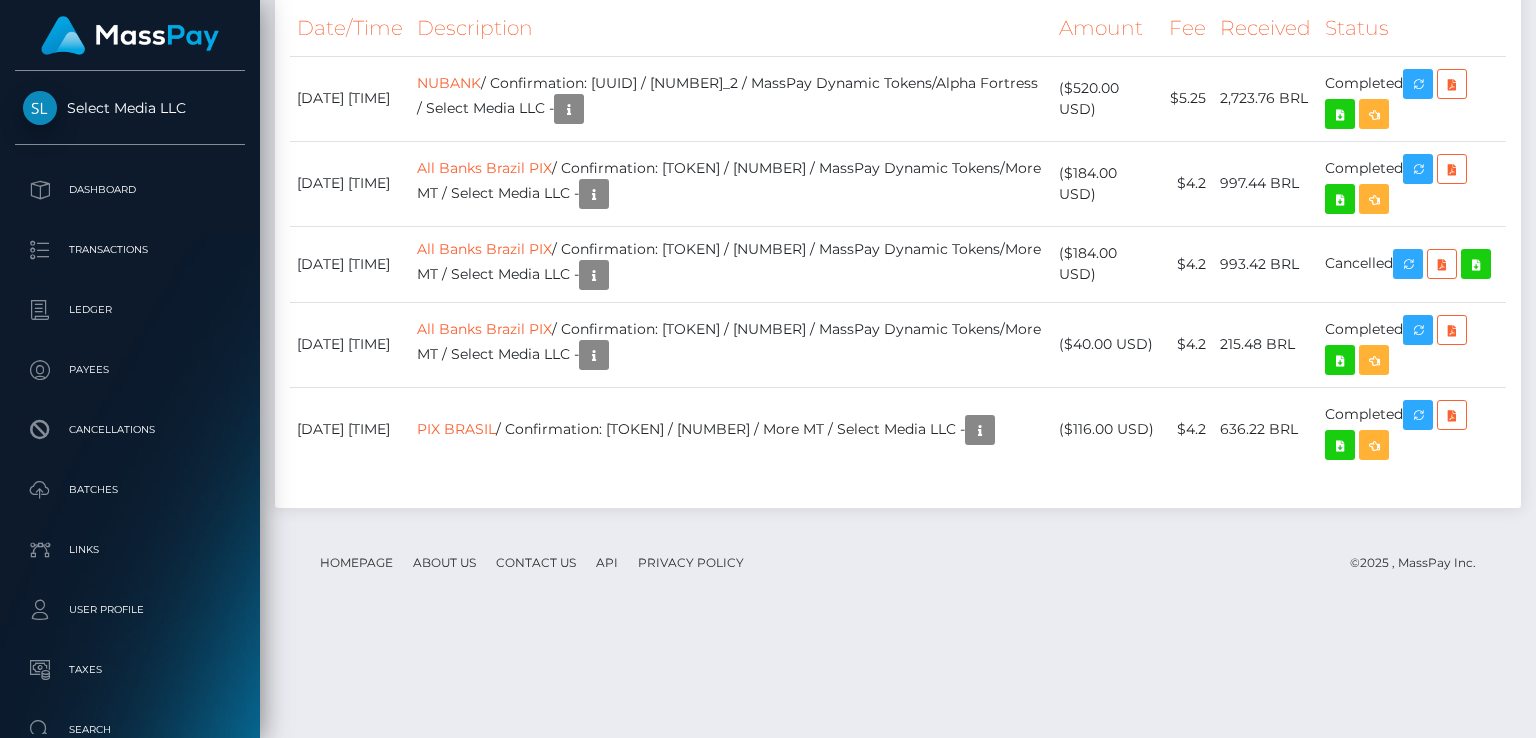 click on "Force status update" at bounding box center (1415, 575) 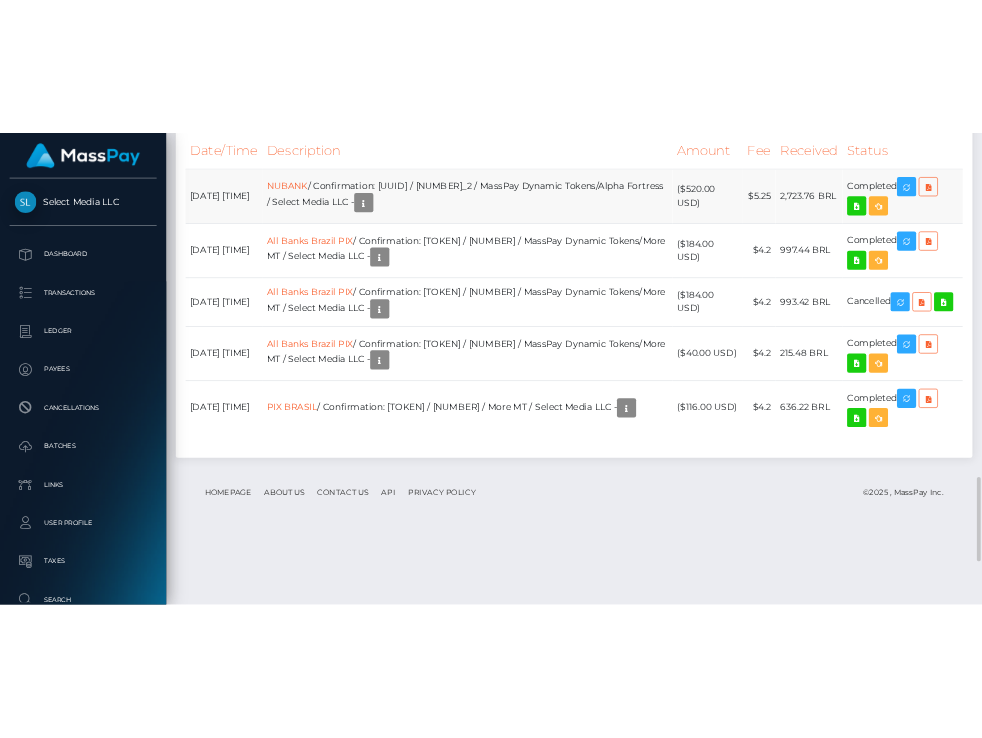 scroll, scrollTop: 240, scrollLeft: 384, axis: both 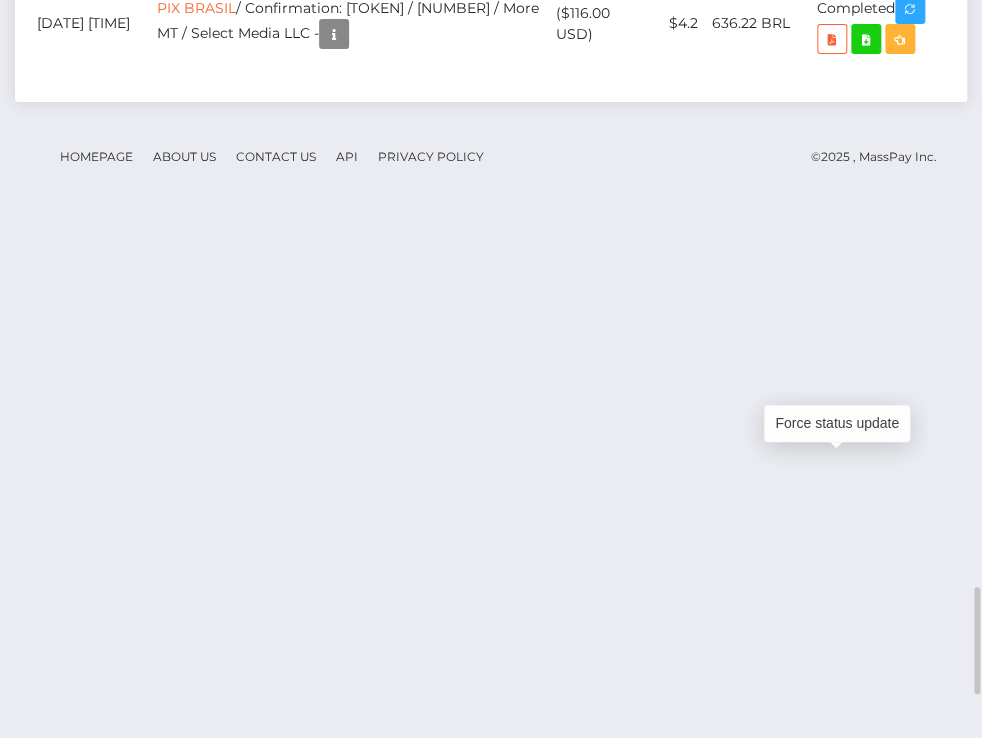 click at bounding box center [910, -373] 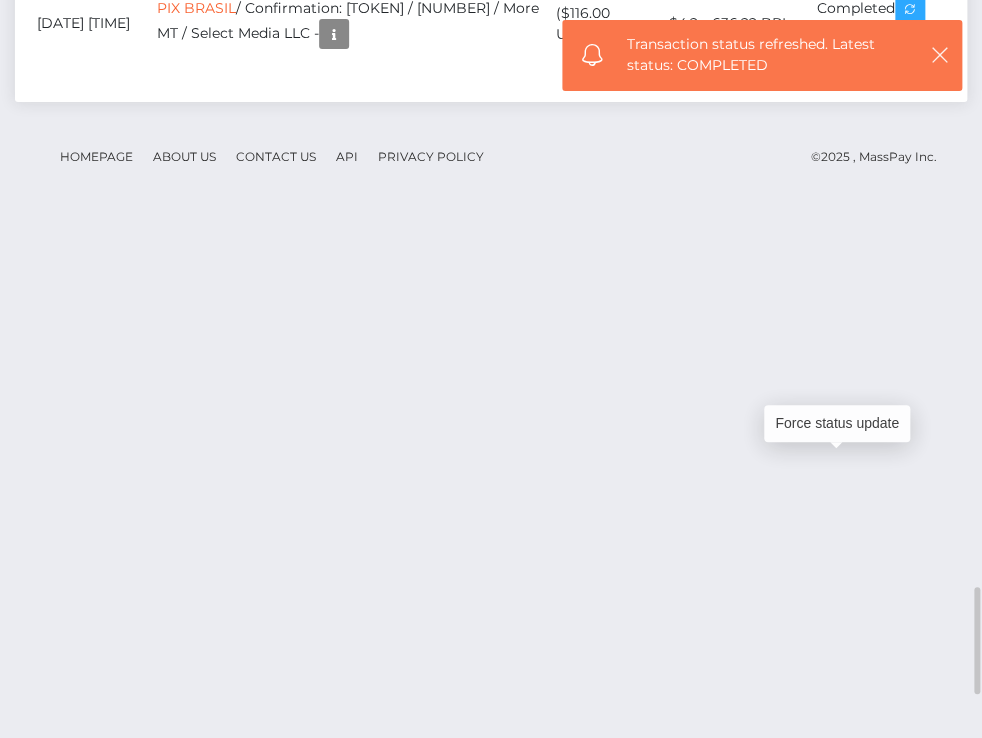 click at bounding box center (910, -373) 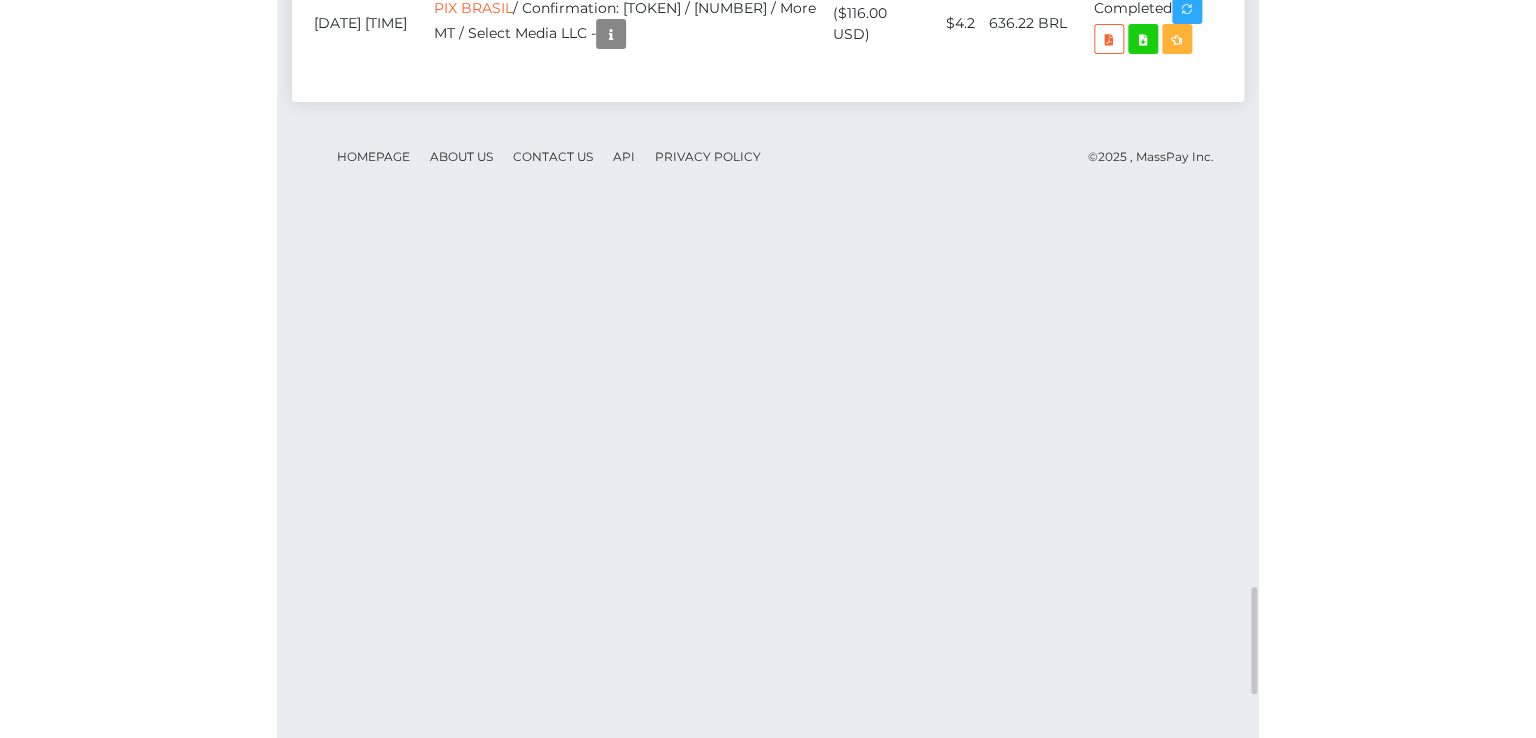 scroll, scrollTop: 240, scrollLeft: 287, axis: both 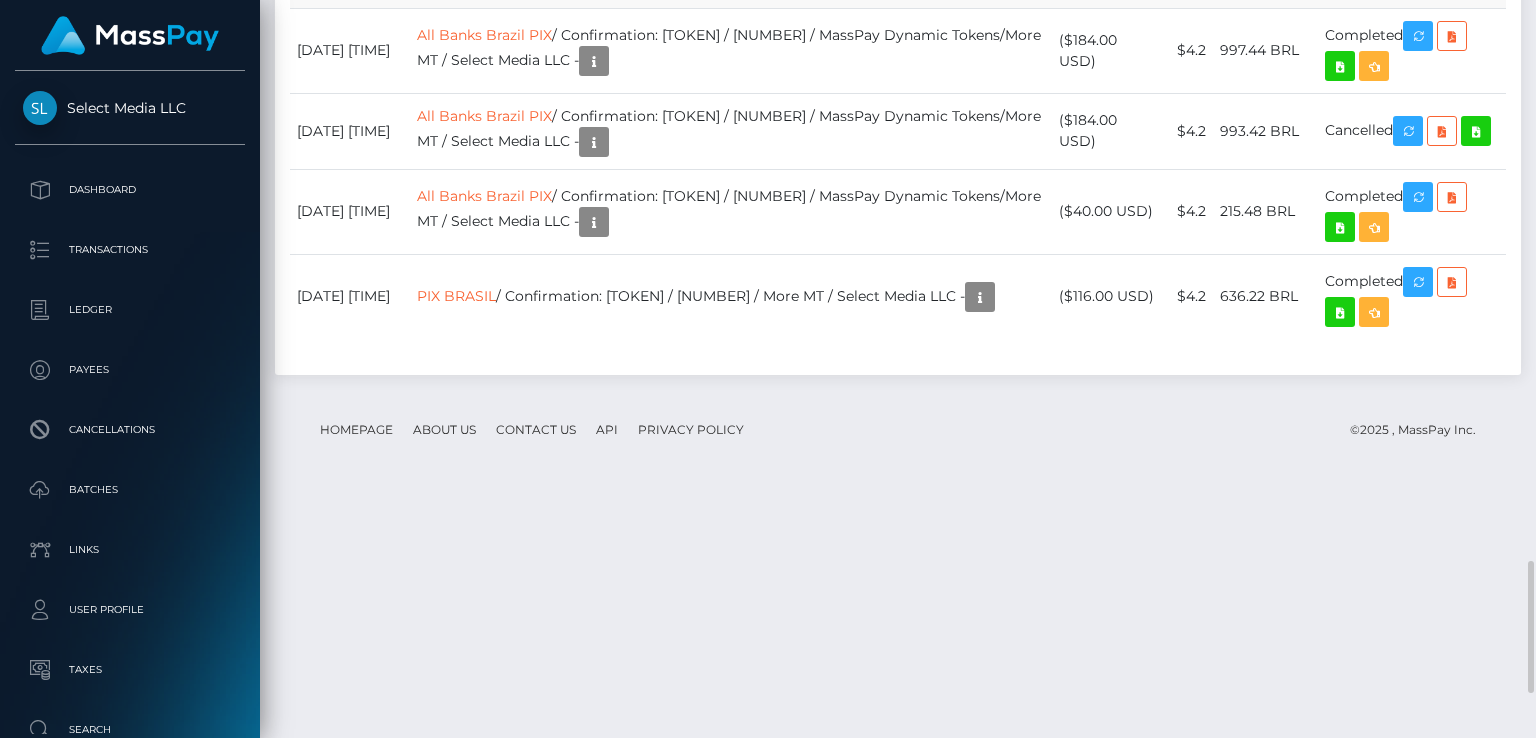 click on "NUBANK  / Confirmation: e4a92551-113c-46a0-83f5-7c28b45c069c / 806965365539094528_2  / MassPay Dynamic Tokens/Alpha Fortress / Select Media LLC -" at bounding box center [731, -35] 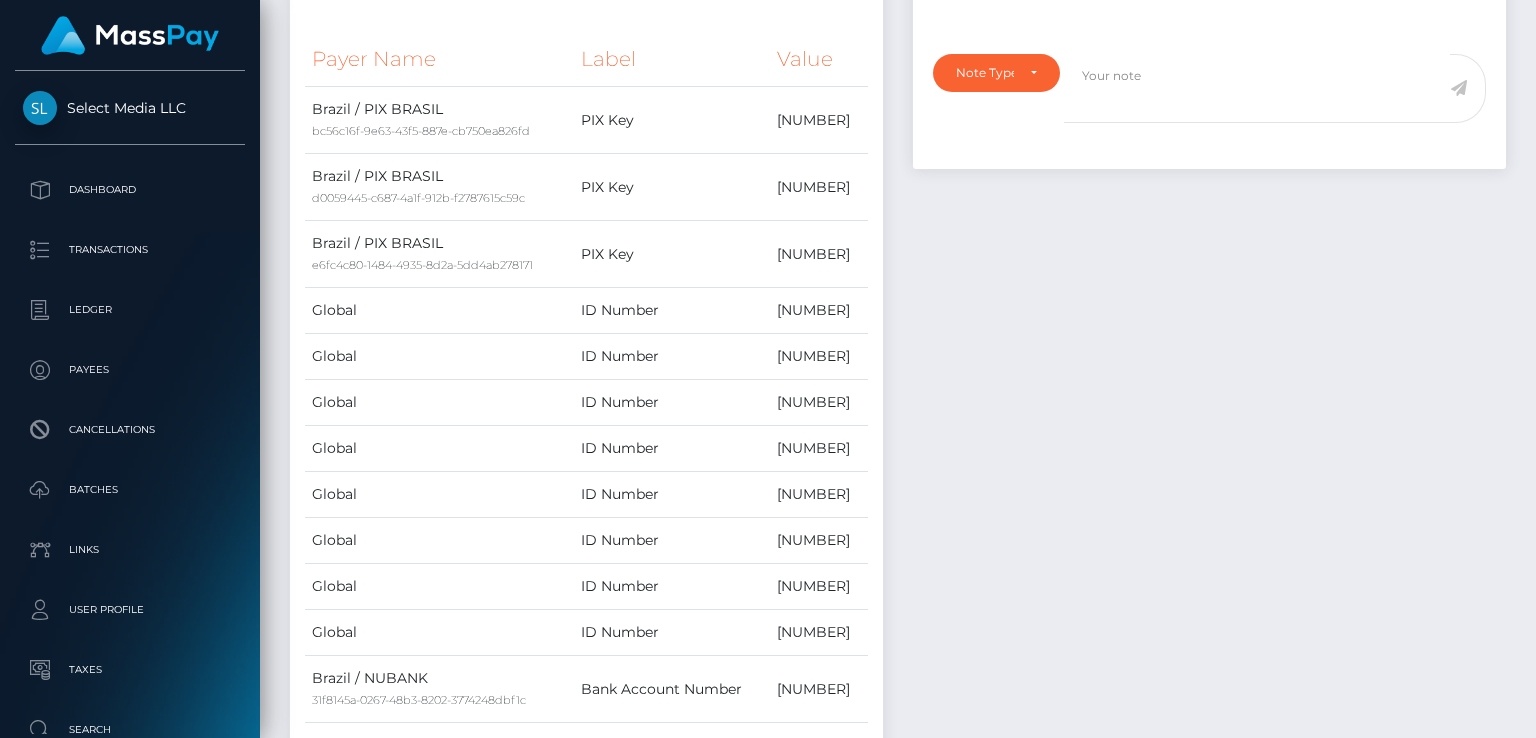 scroll, scrollTop: 0, scrollLeft: 0, axis: both 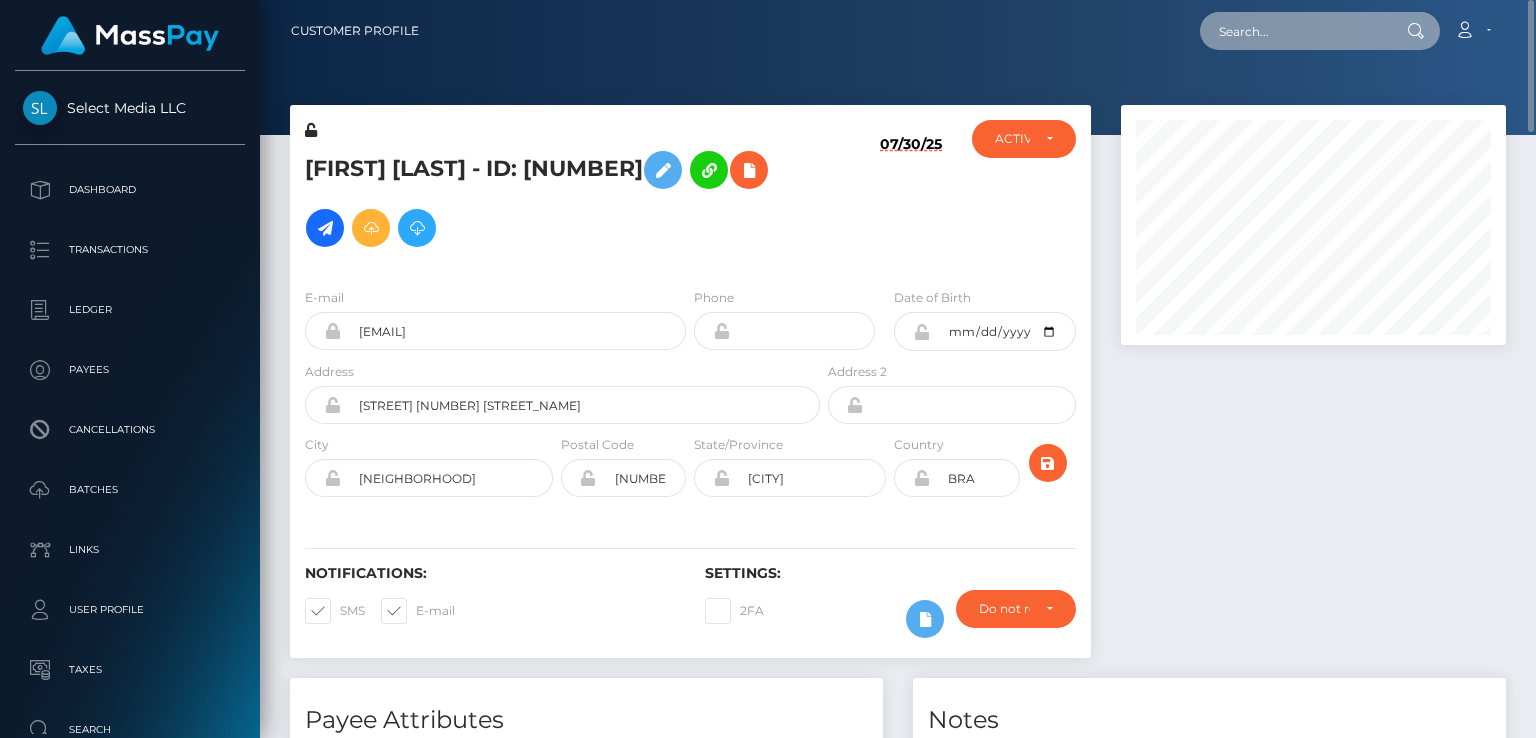 paste on "jjexperienceproductora@gmail.com" 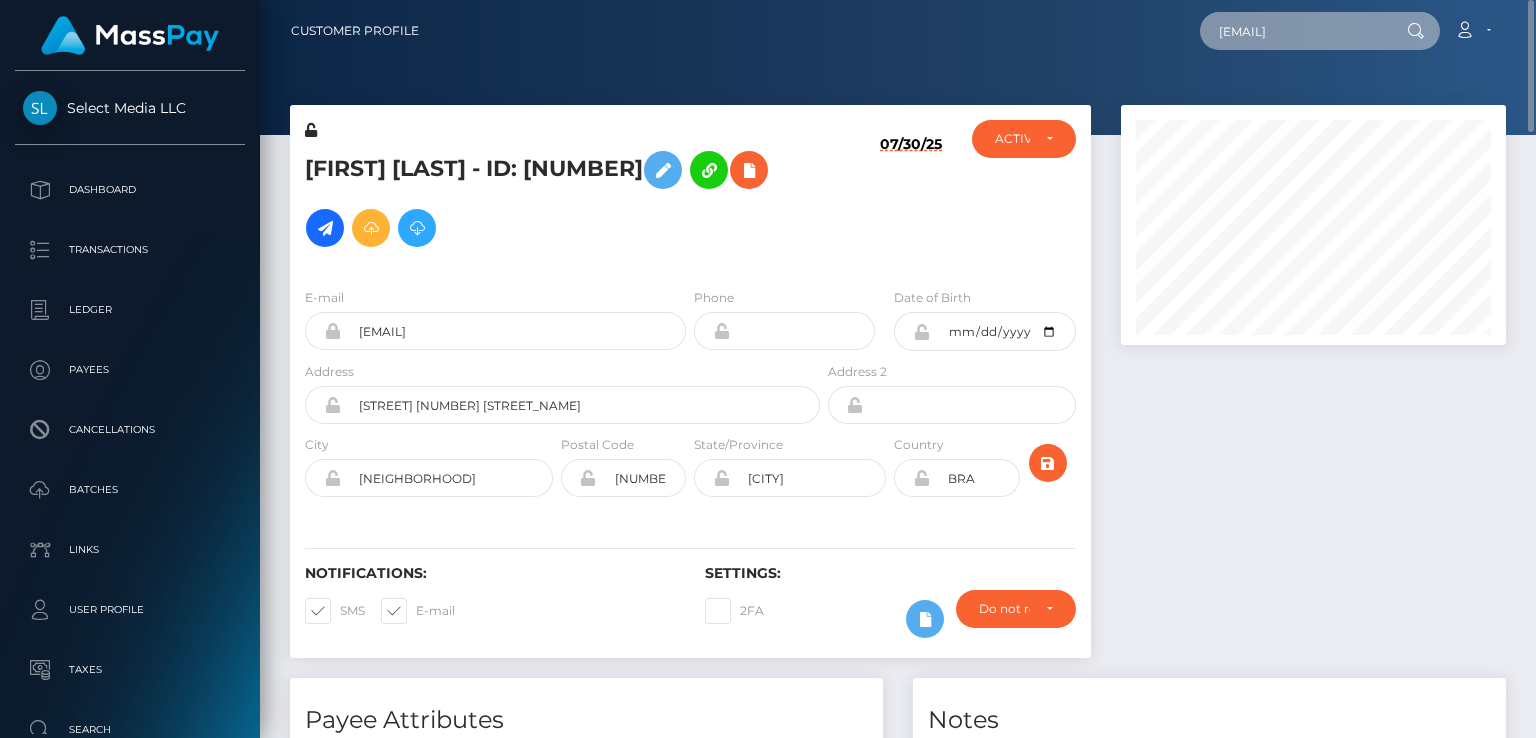 scroll, scrollTop: 0, scrollLeft: 67, axis: horizontal 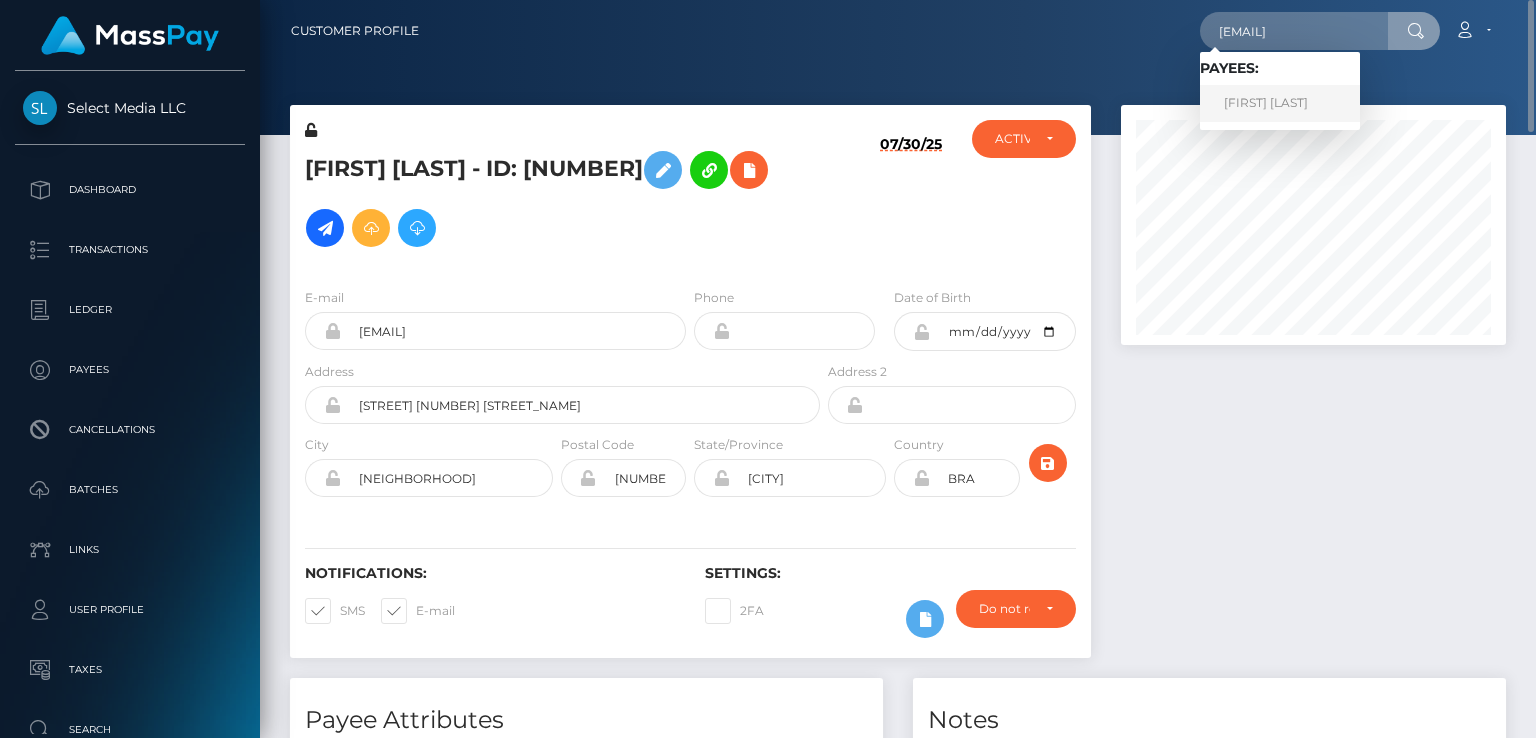 click on "Jordi Puntes" at bounding box center [1280, 103] 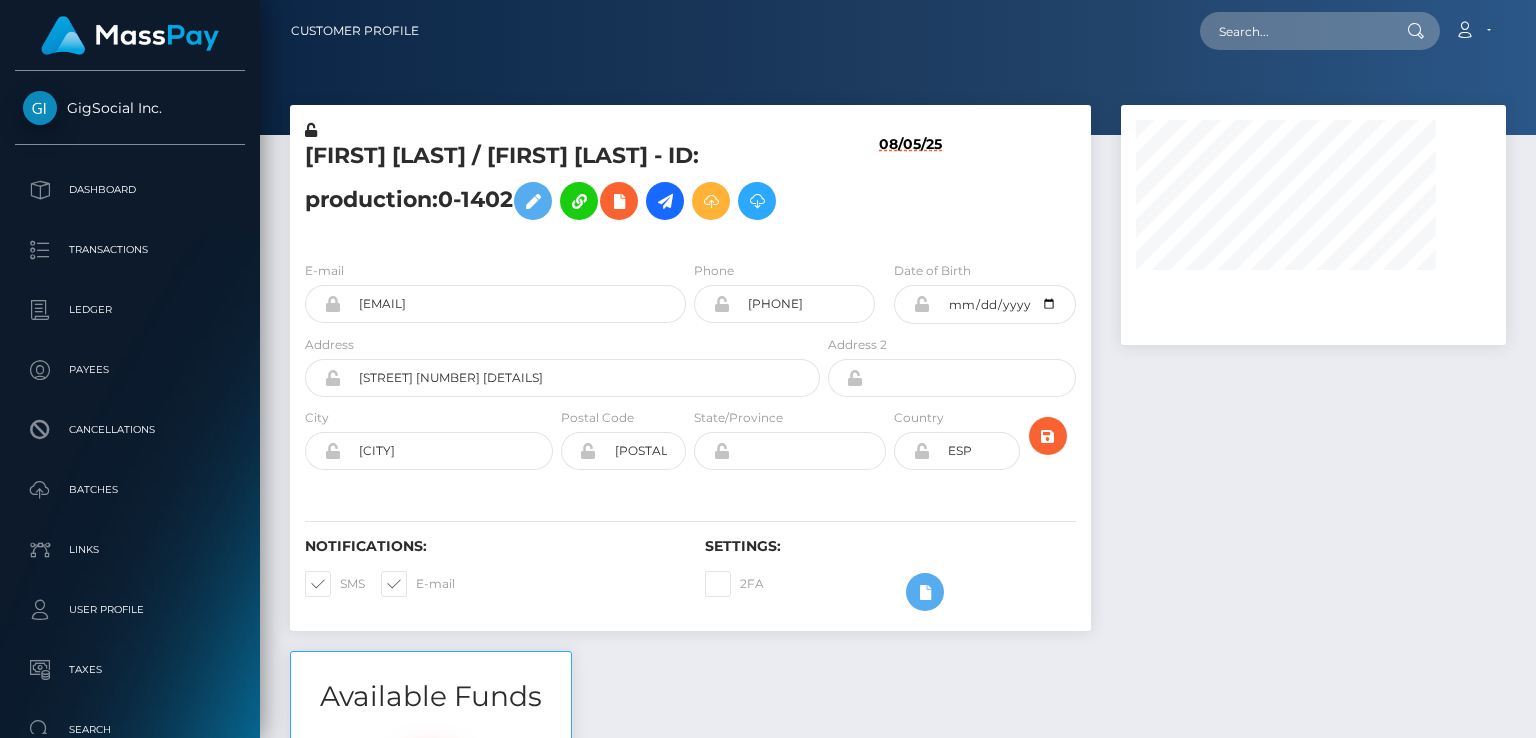 scroll, scrollTop: 0, scrollLeft: 0, axis: both 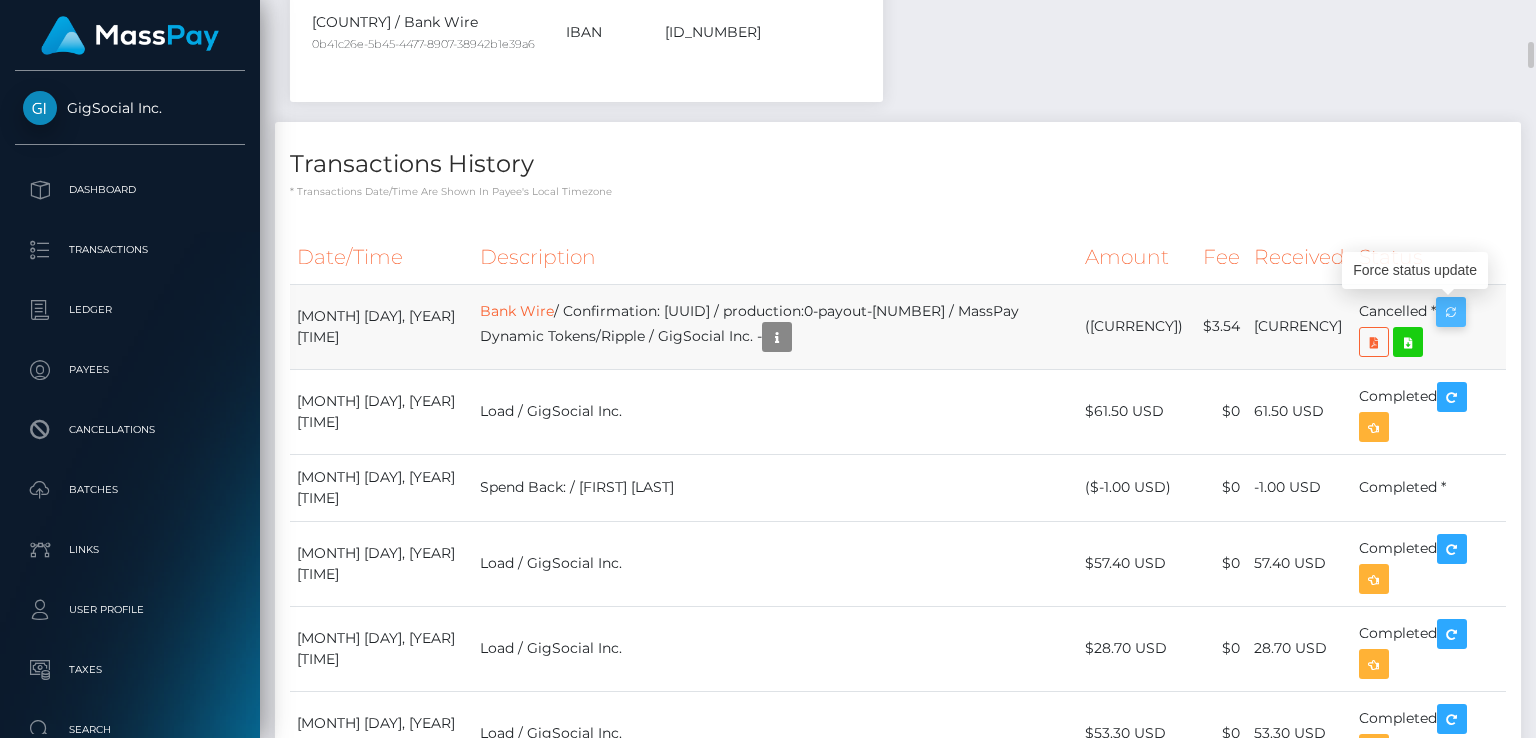 click at bounding box center (1451, 312) 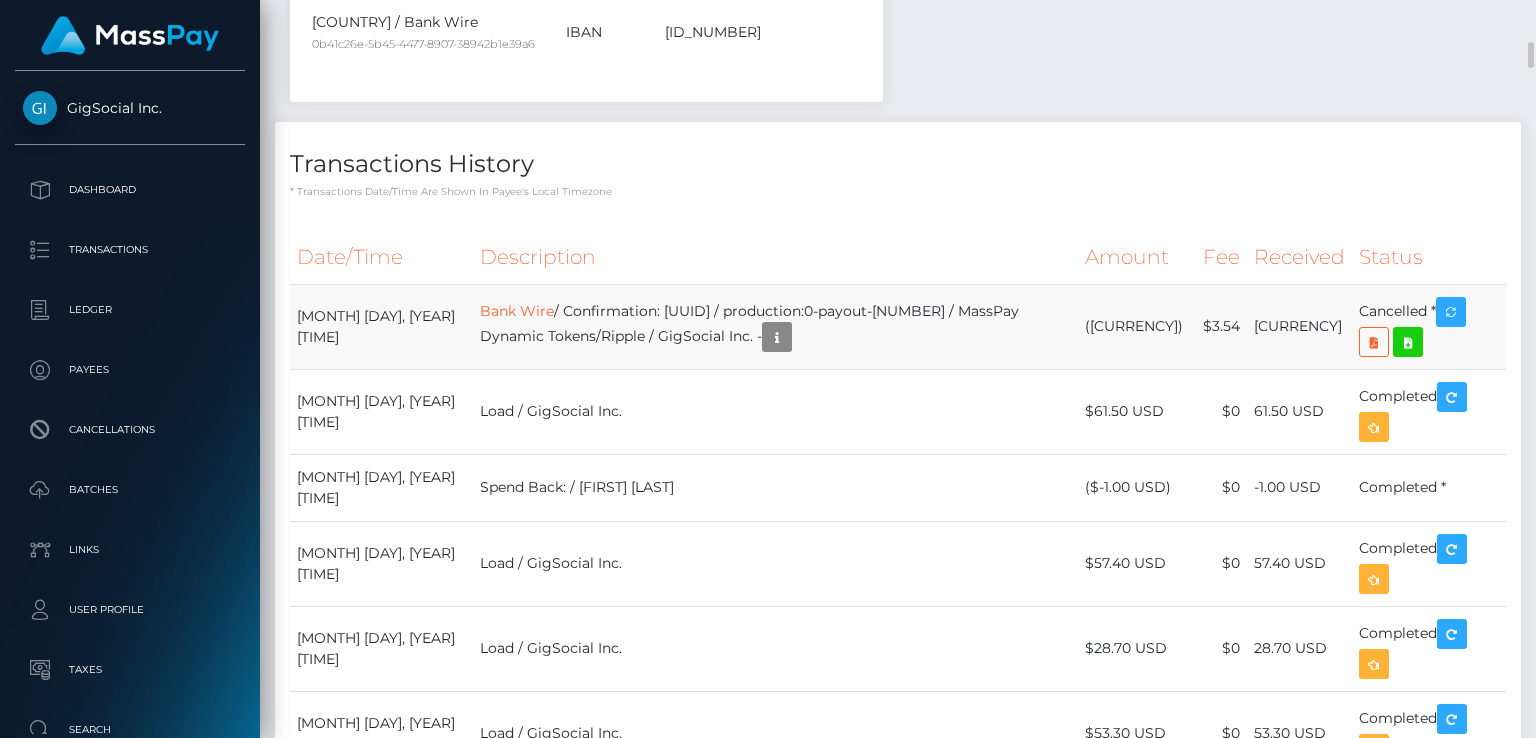scroll, scrollTop: 240, scrollLeft: 384, axis: both 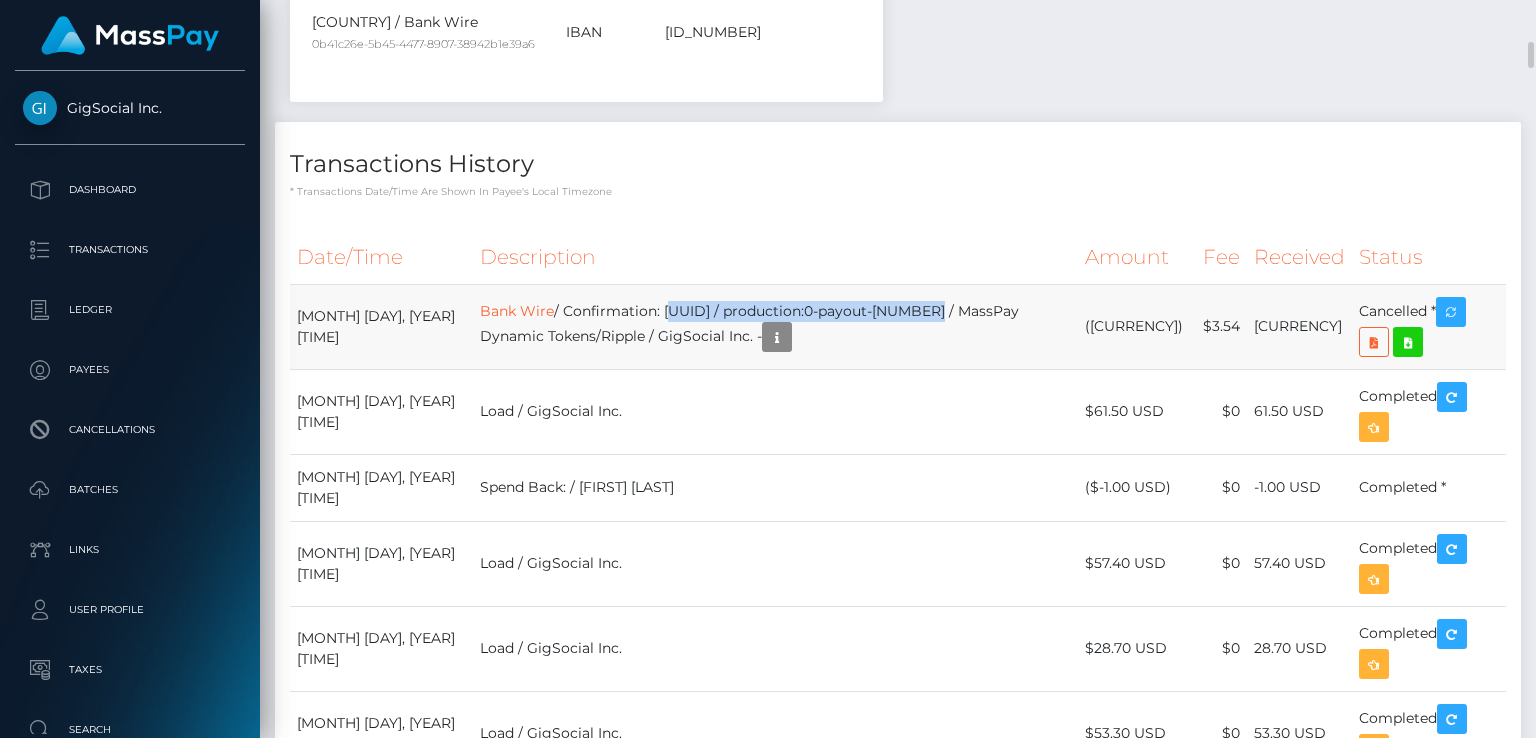 drag, startPoint x: 648, startPoint y: 313, endPoint x: 922, endPoint y: 313, distance: 274 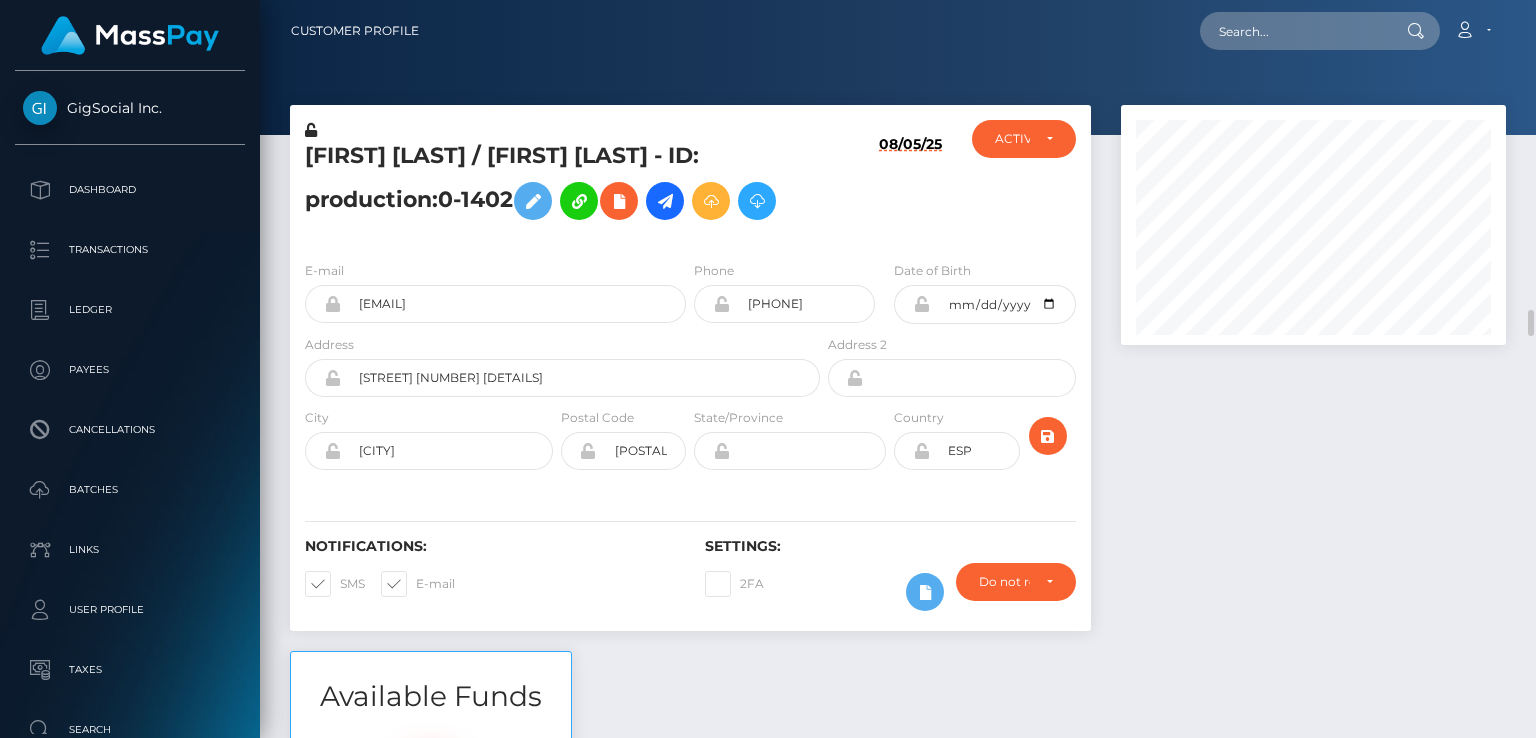scroll, scrollTop: 300, scrollLeft: 0, axis: vertical 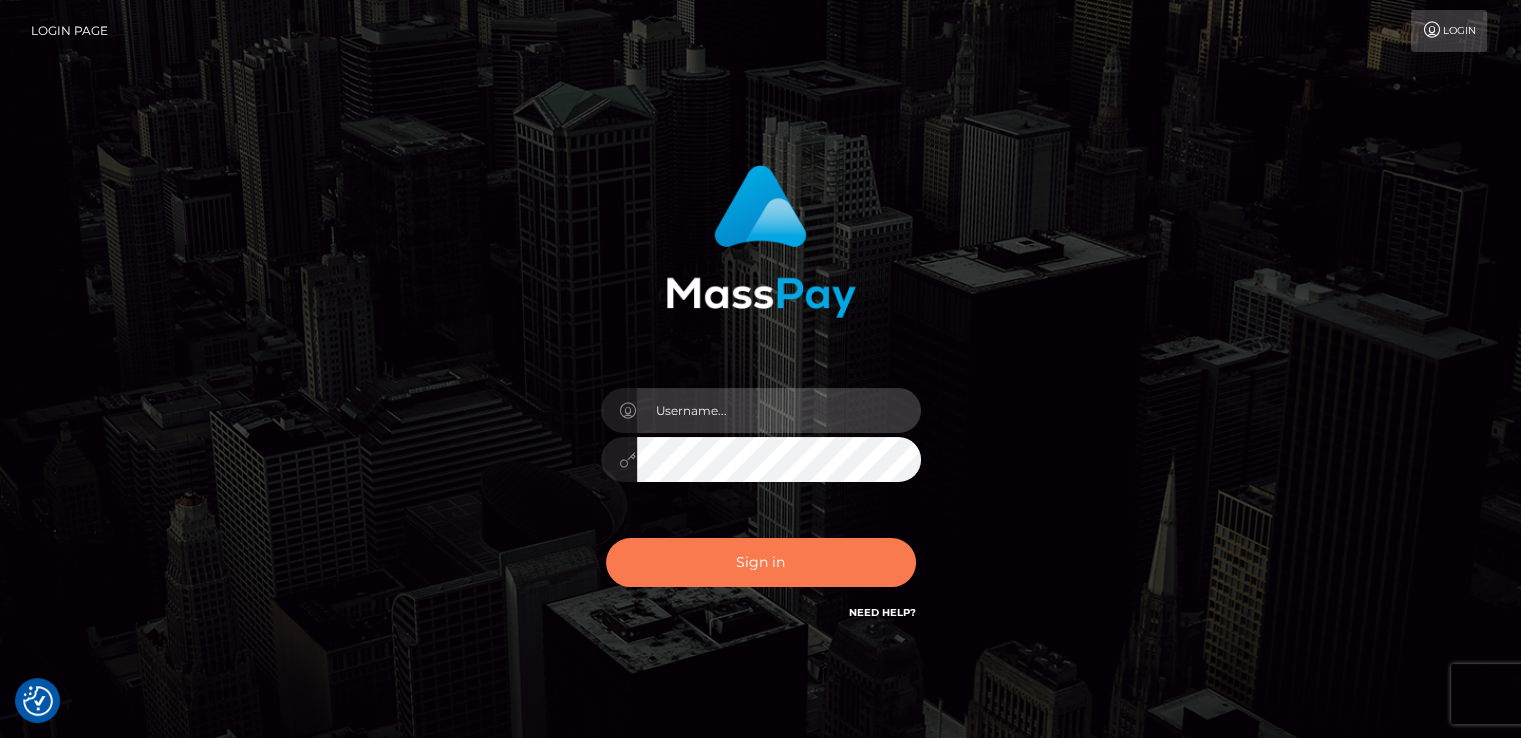type on "catalinad" 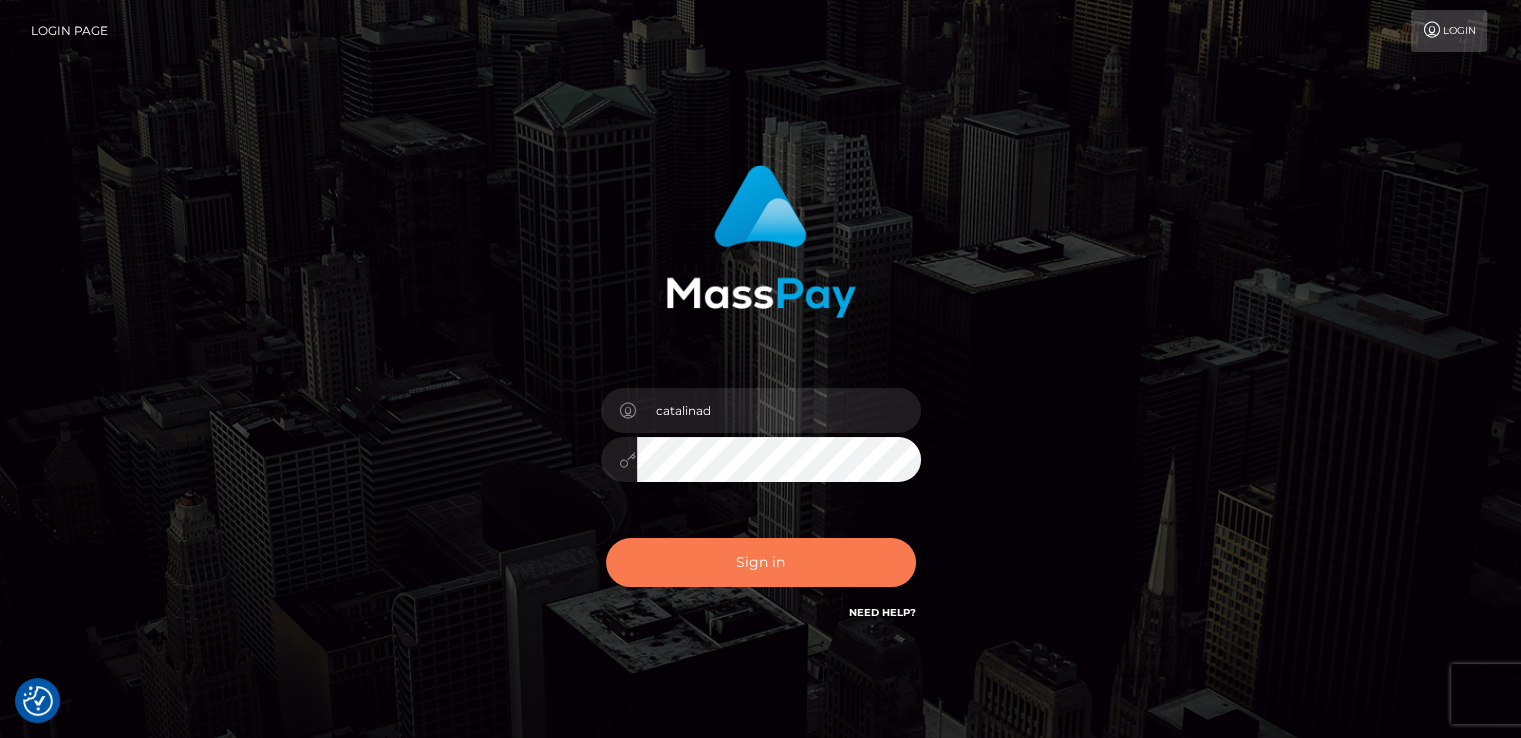 click on "Sign in" at bounding box center (761, 562) 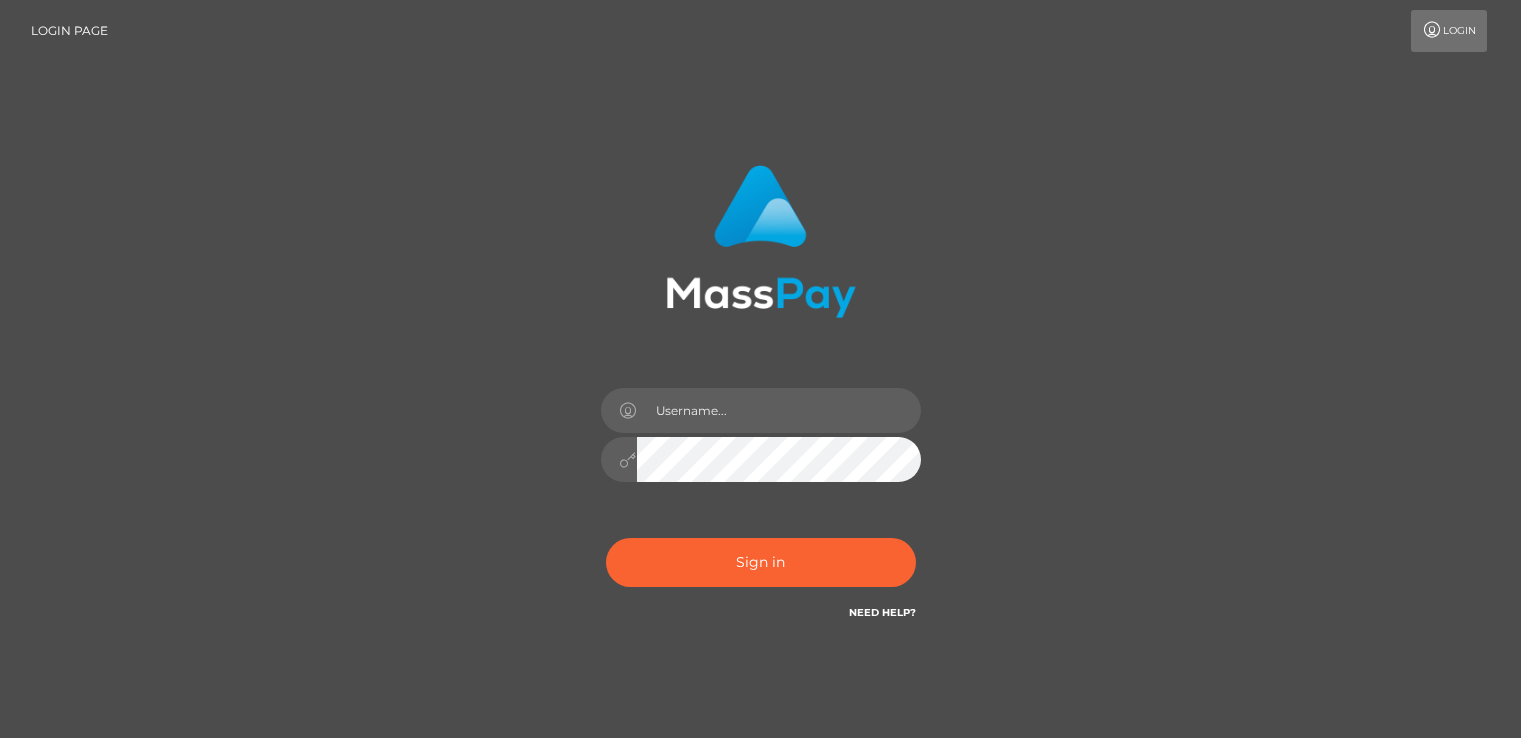 scroll, scrollTop: 0, scrollLeft: 0, axis: both 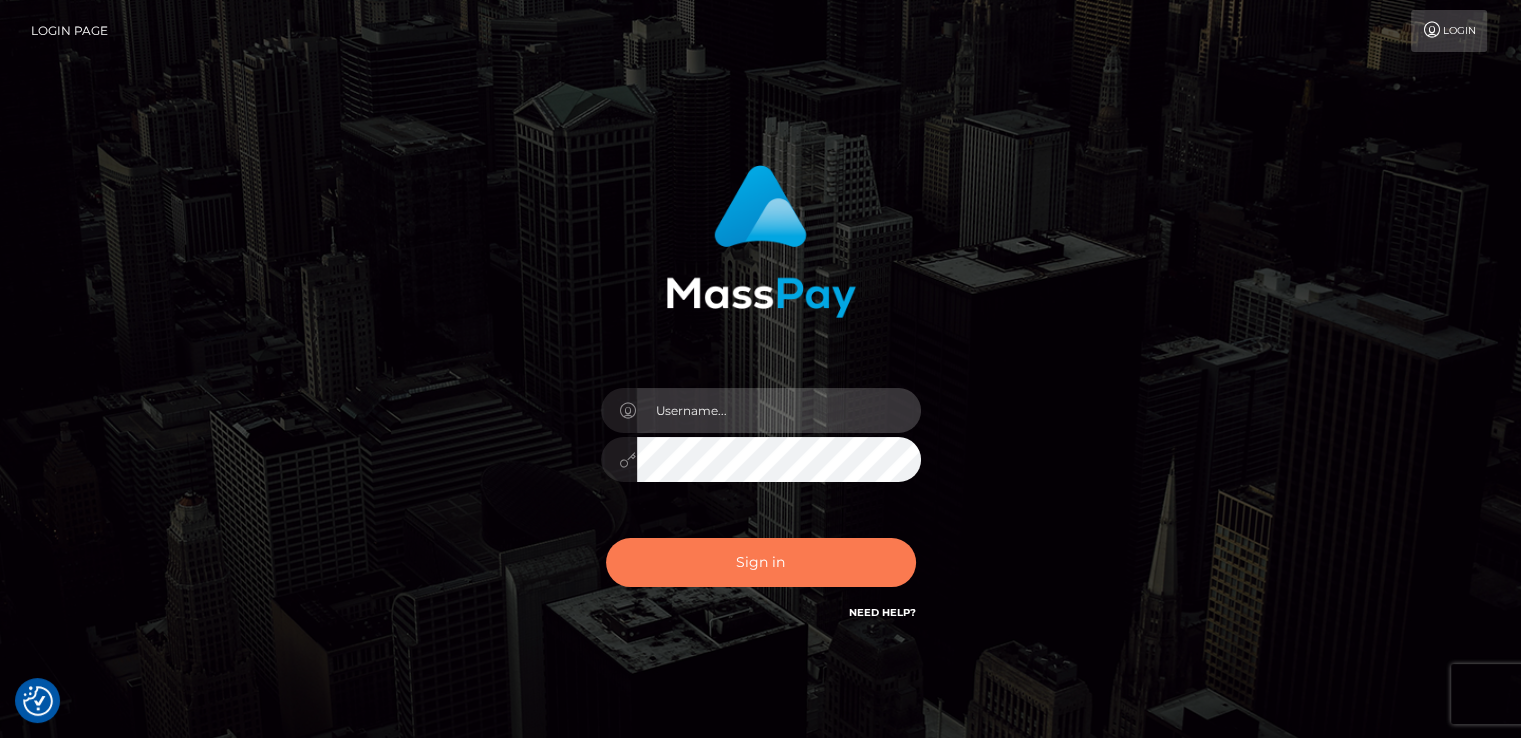 type on "catalinad" 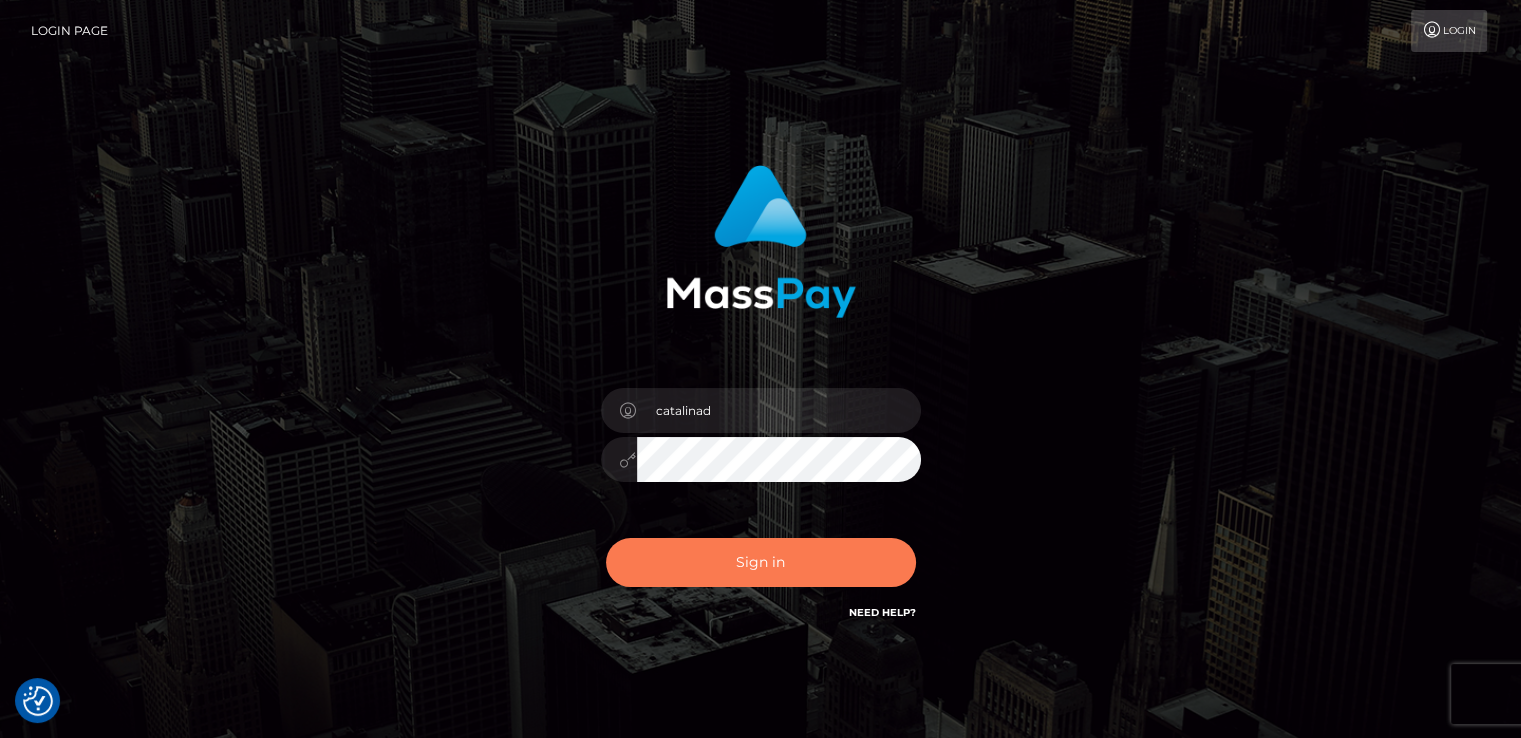 click on "Sign in" at bounding box center [761, 562] 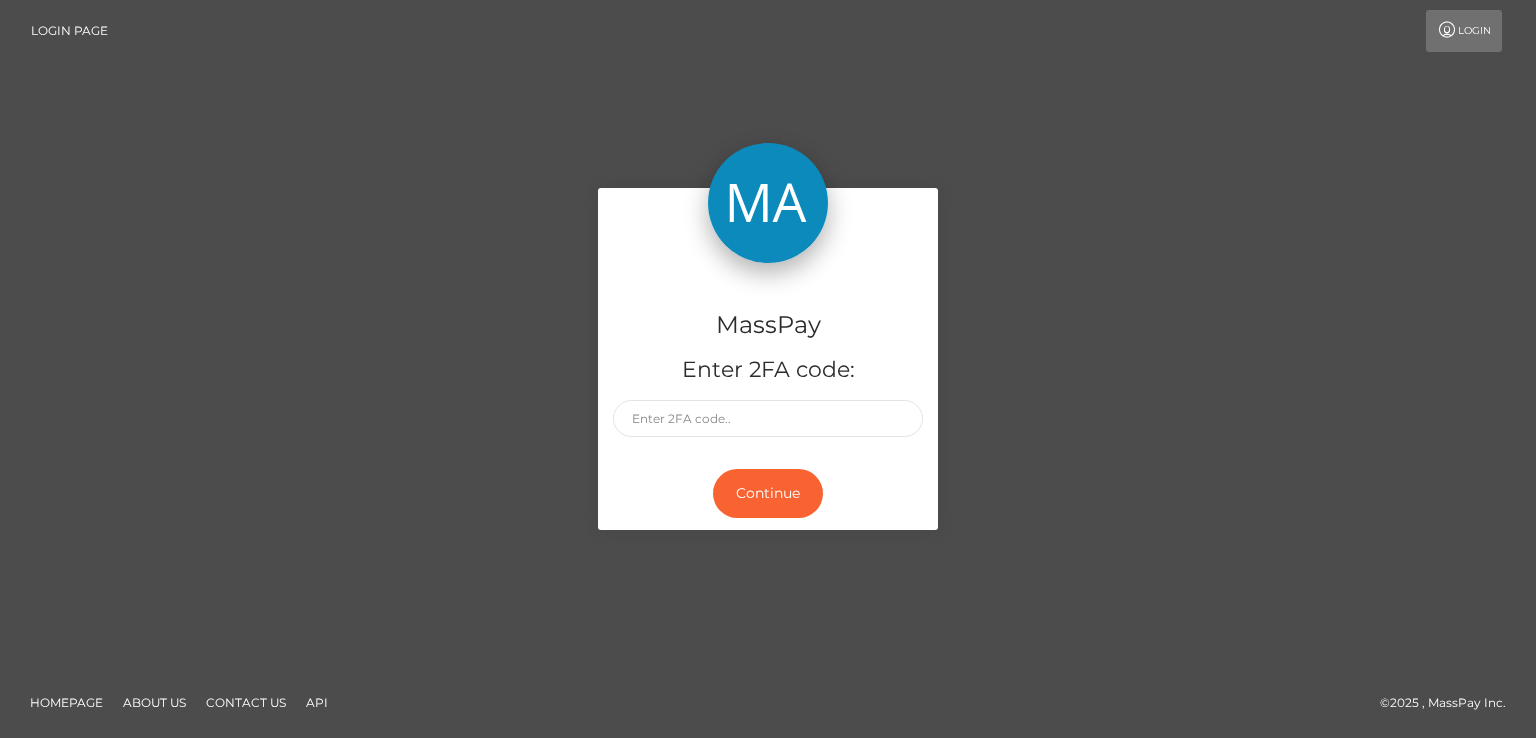 scroll, scrollTop: 0, scrollLeft: 0, axis: both 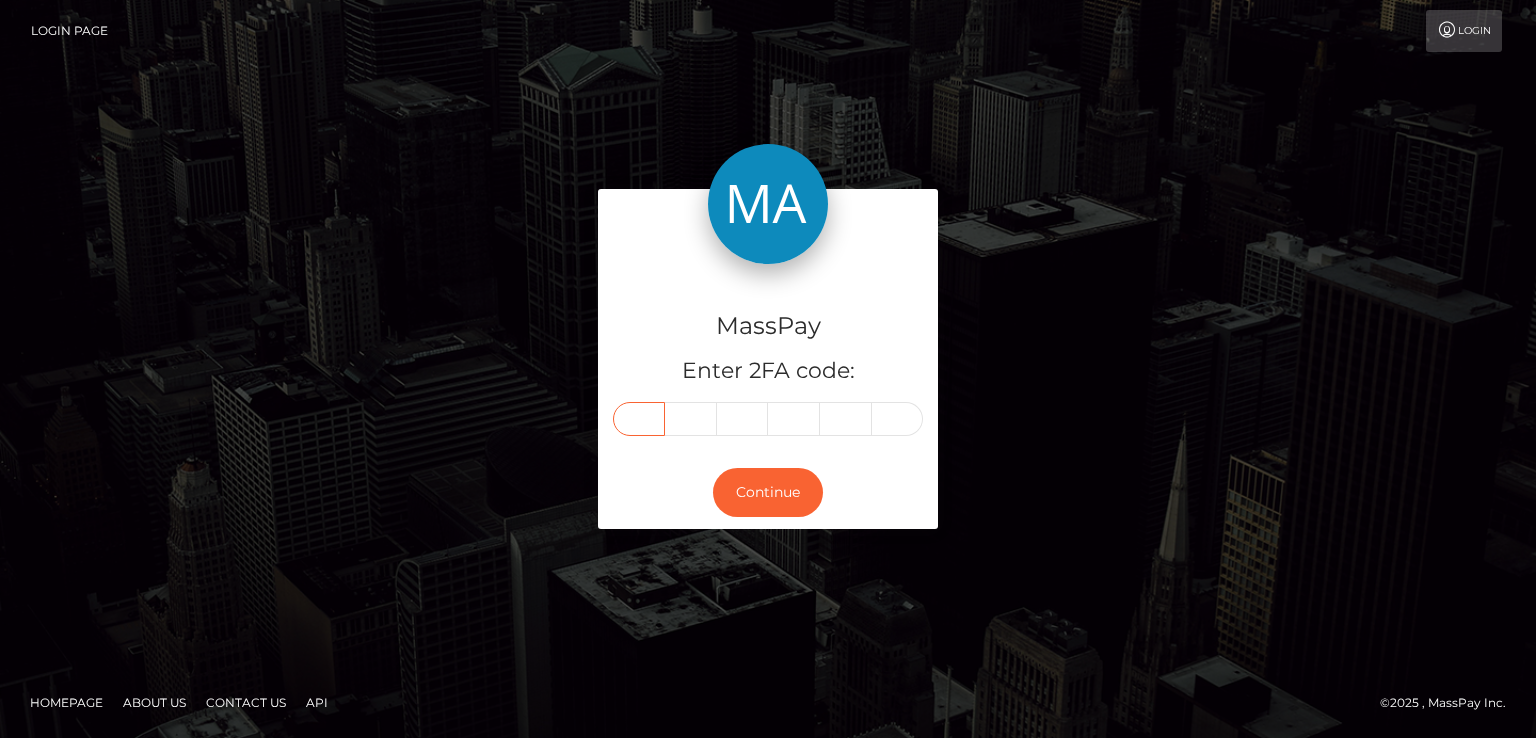 click at bounding box center (639, 419) 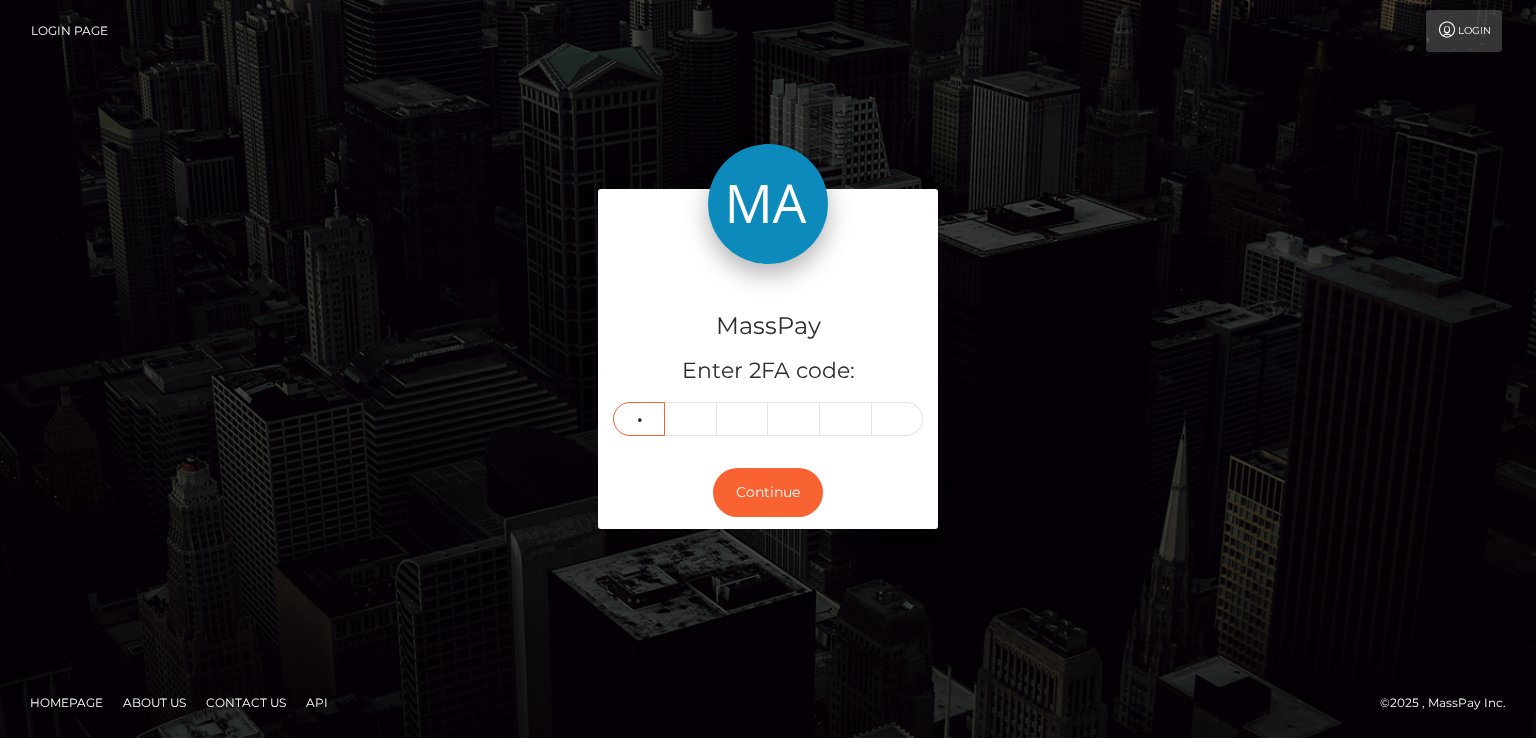 type on "7" 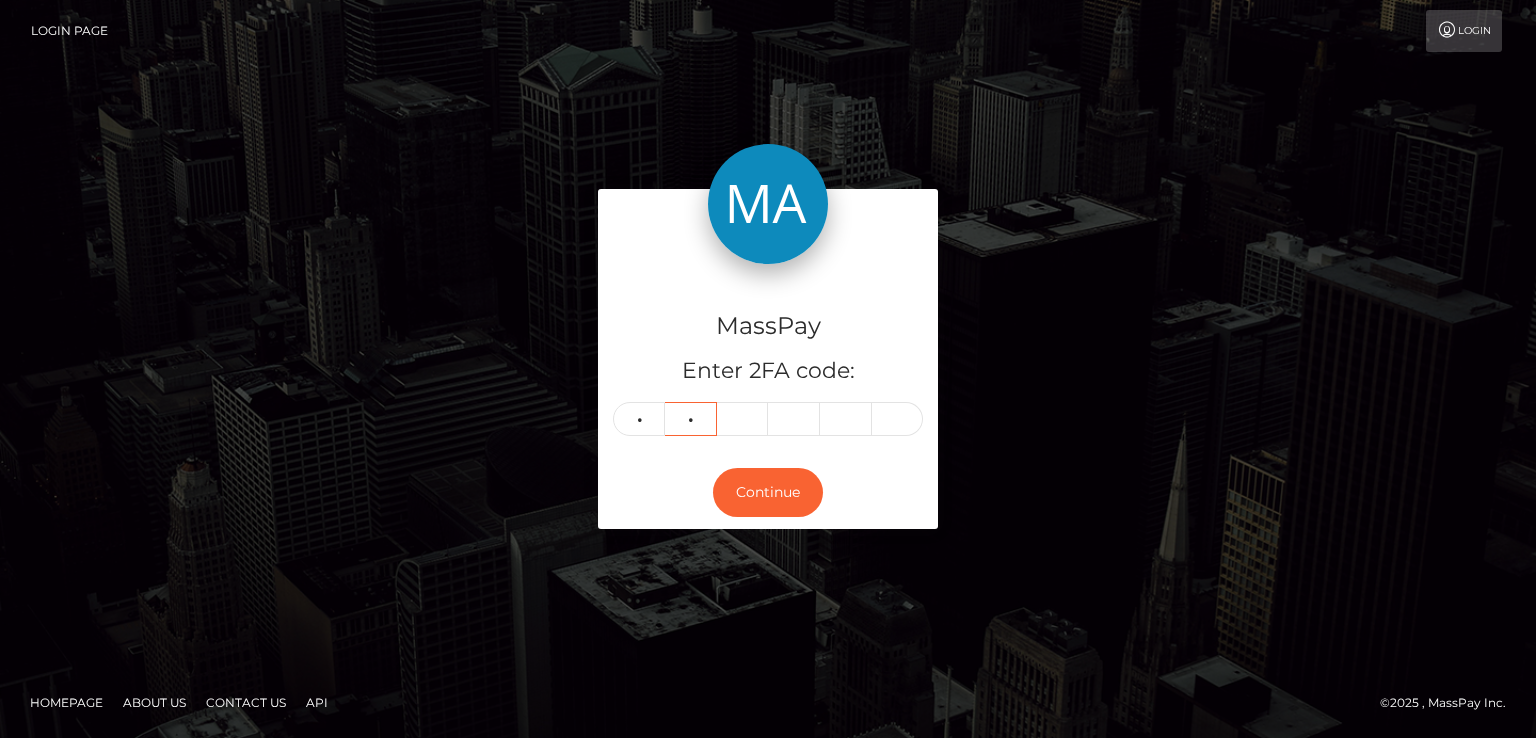 type on "4" 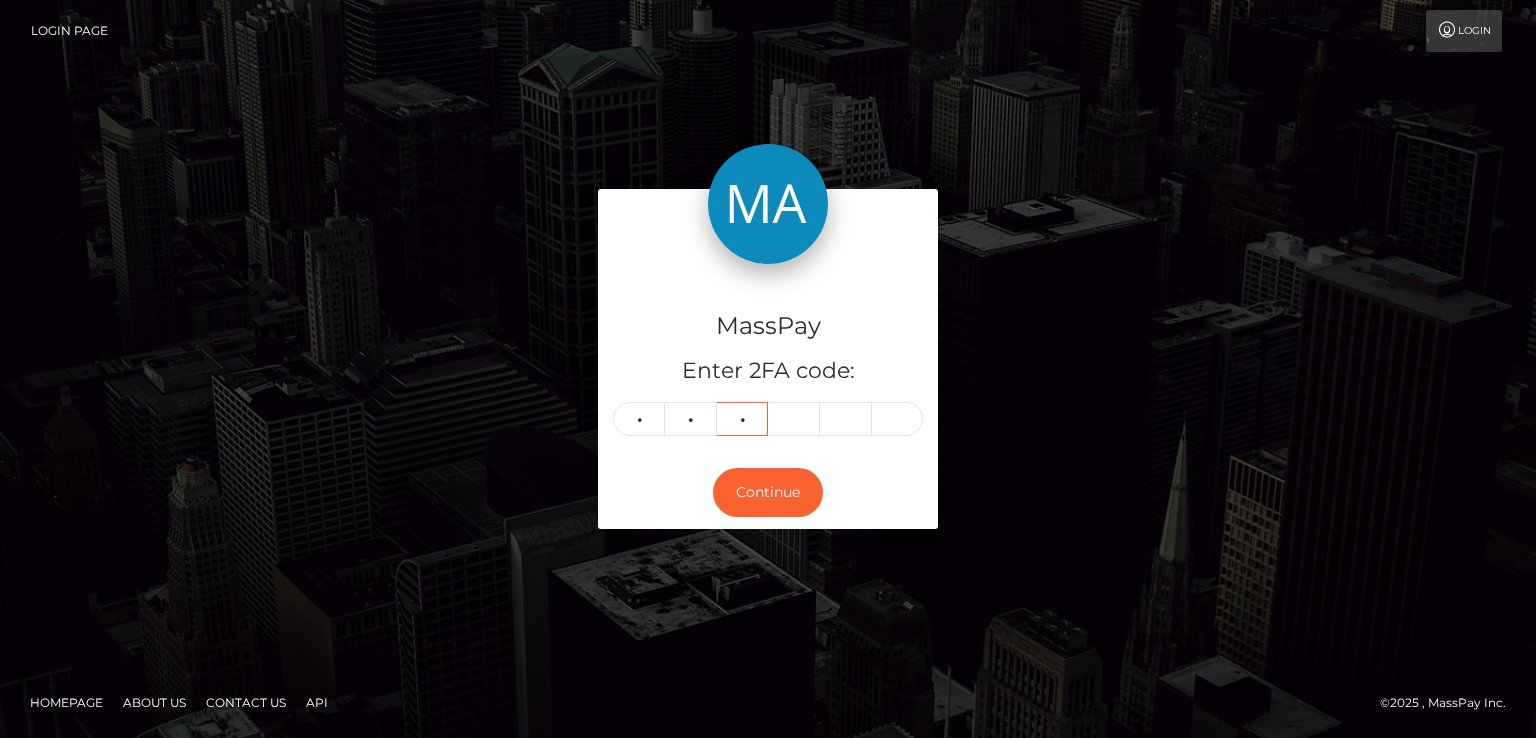 type on "5" 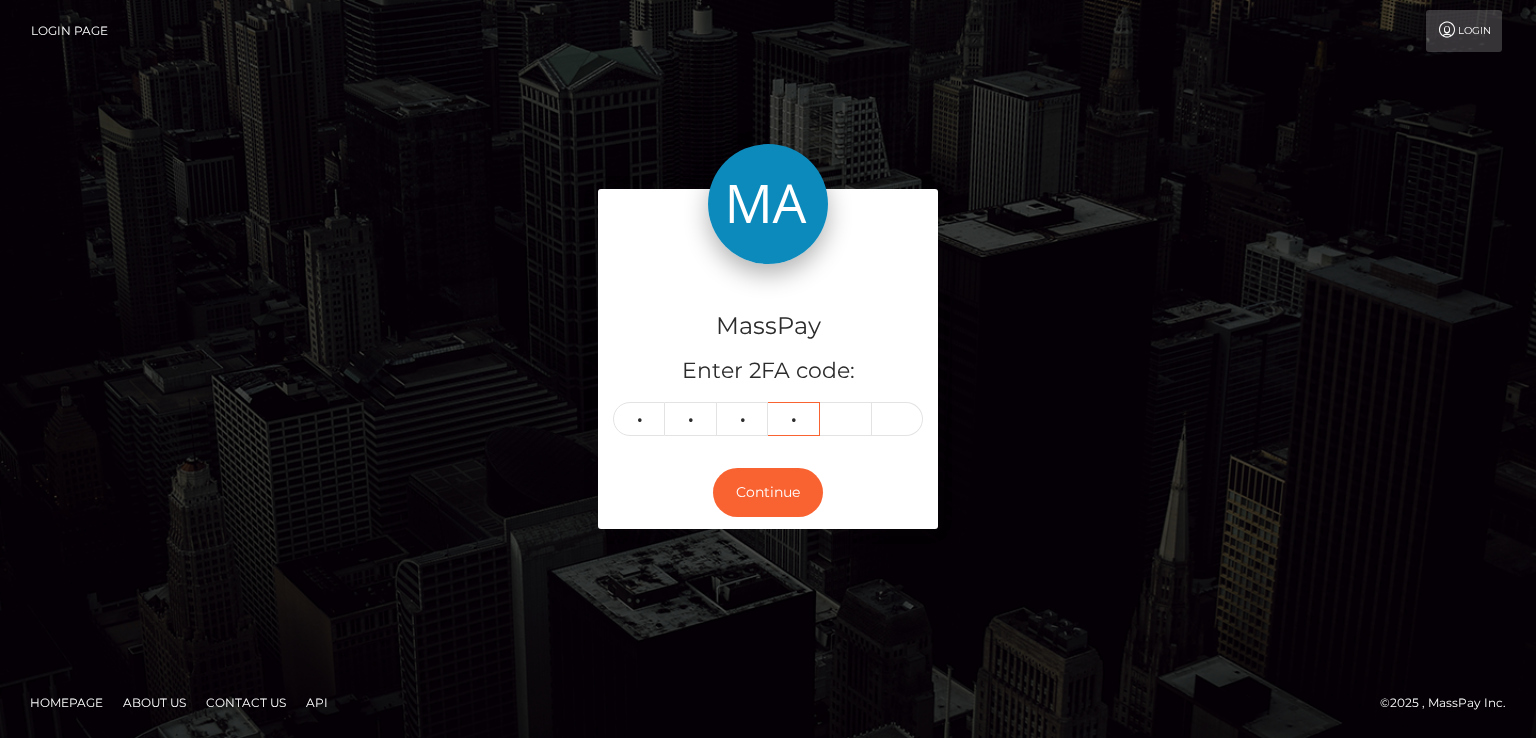 type on "0" 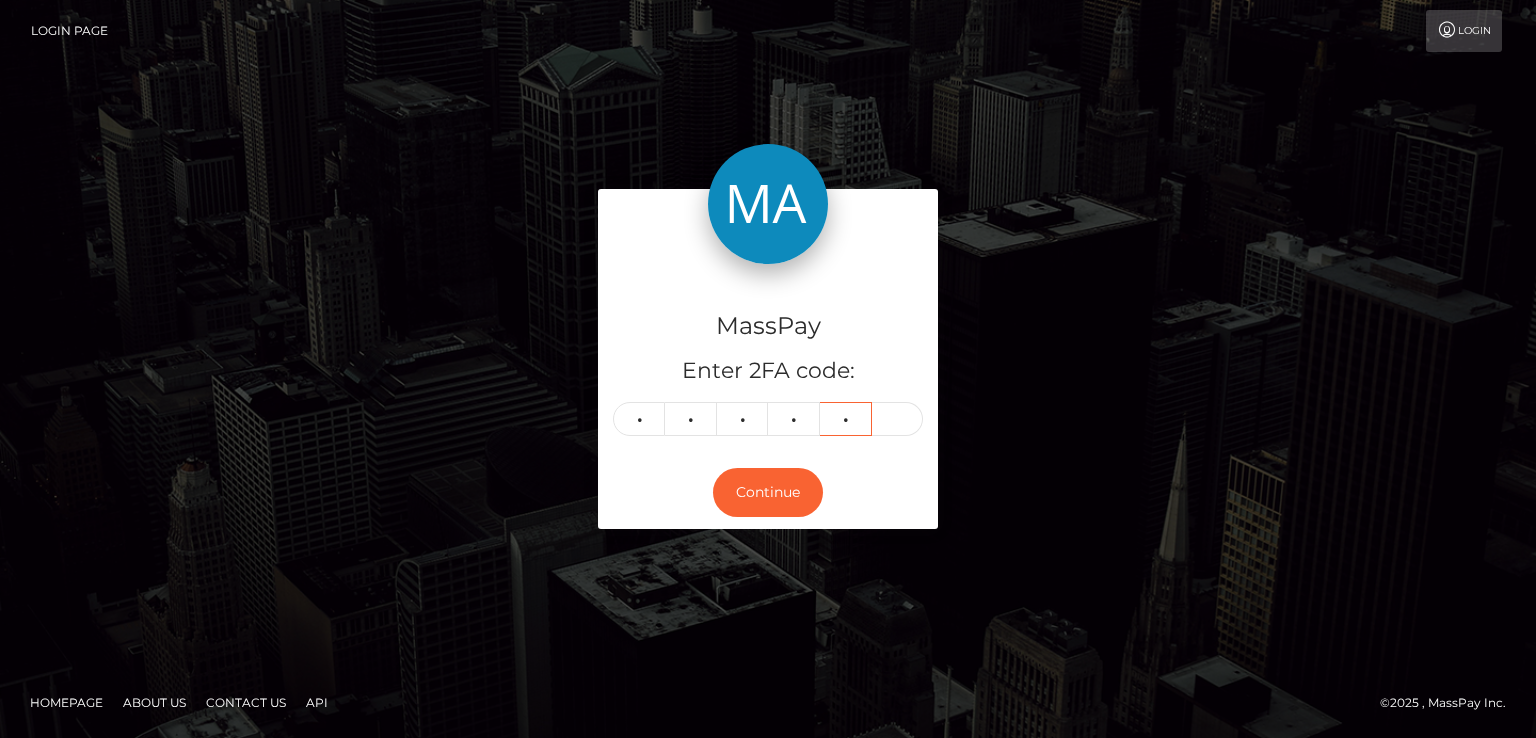 type on "4" 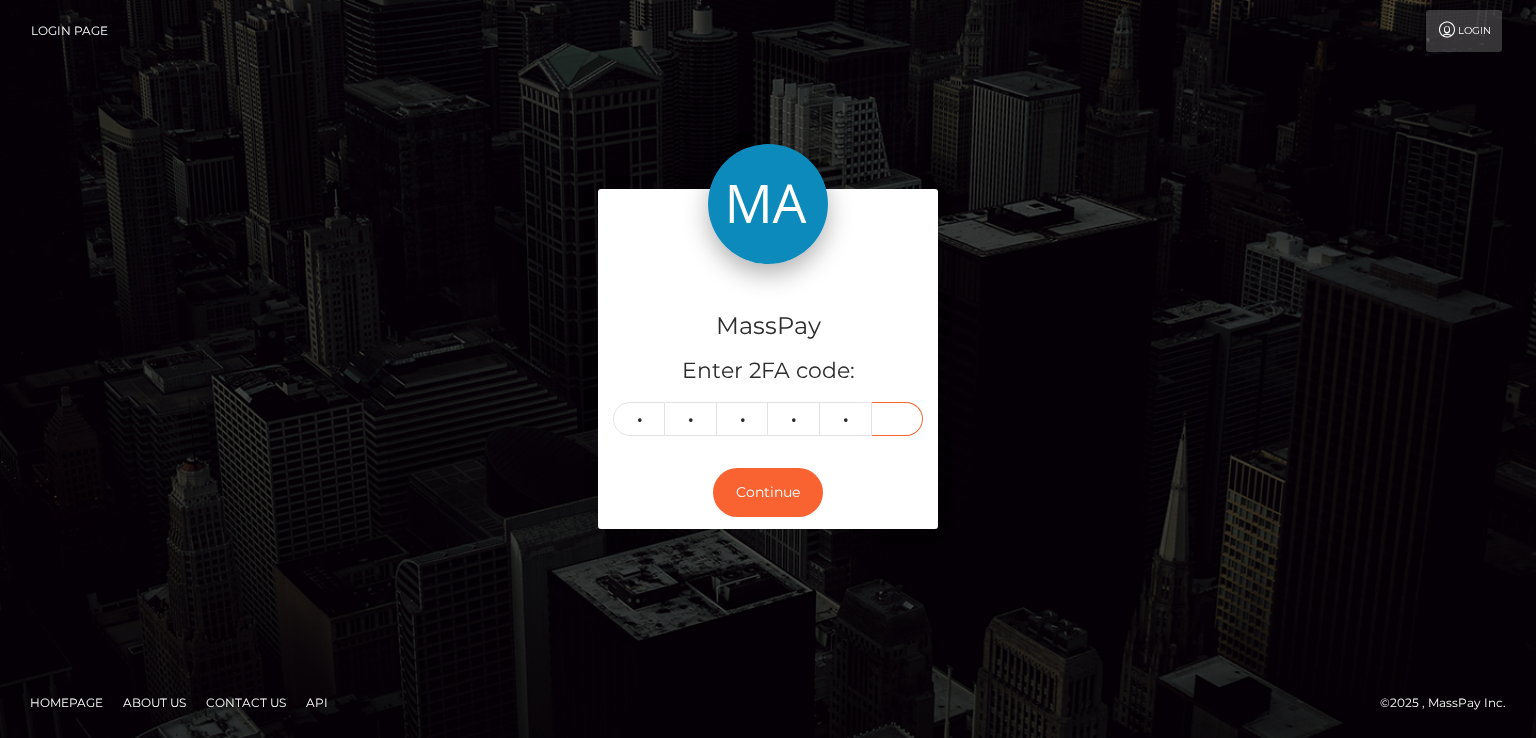 type on "5" 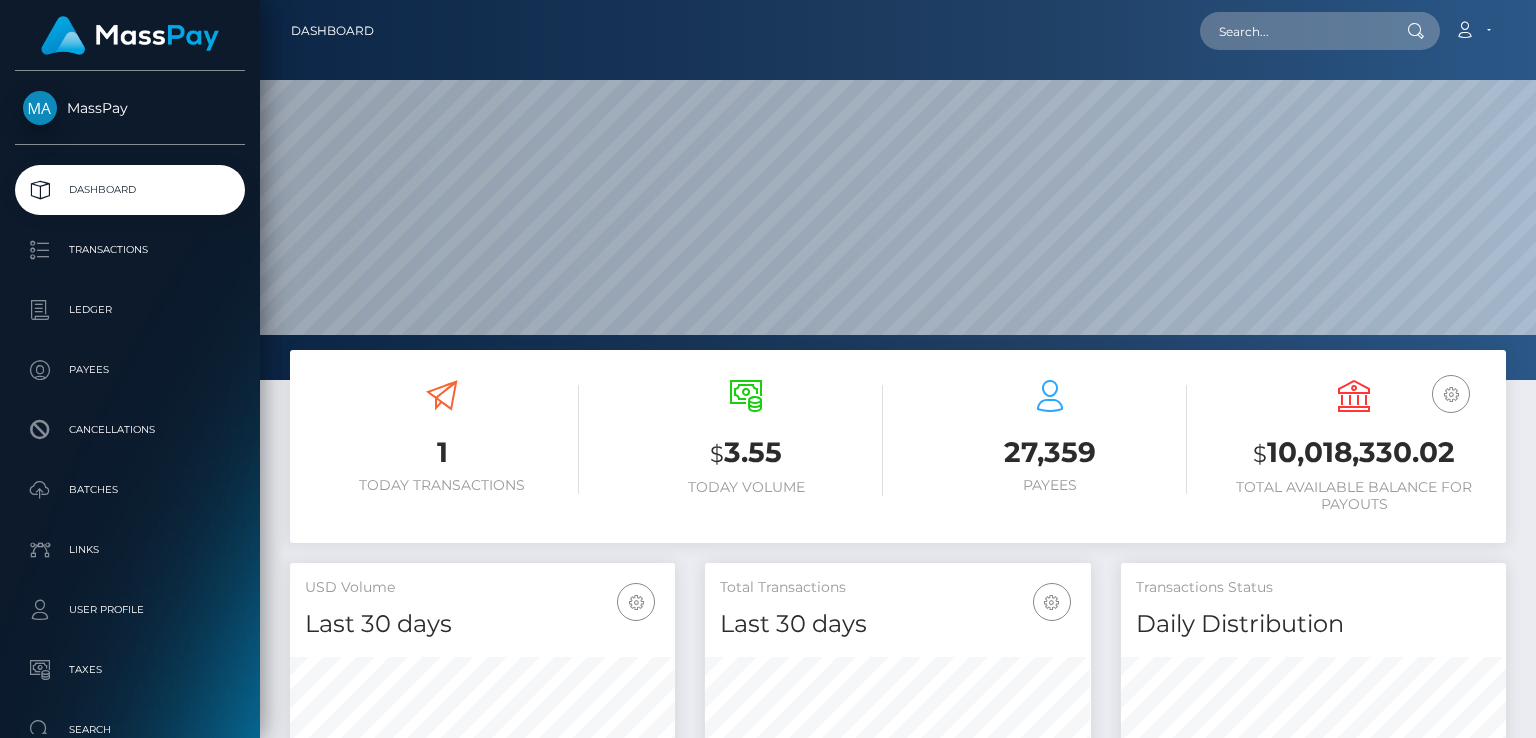 scroll, scrollTop: 0, scrollLeft: 0, axis: both 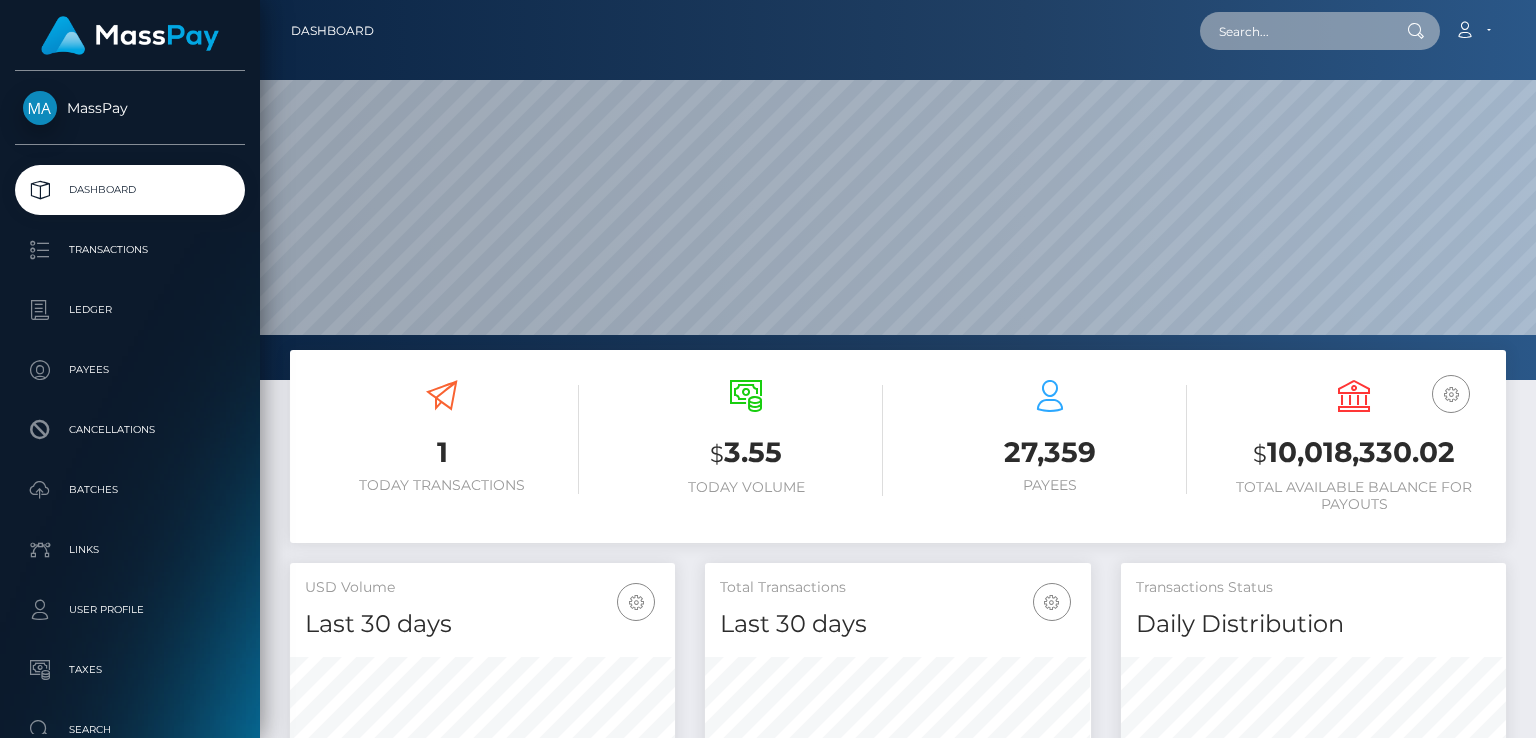 paste on "5e15f832a2f4409ca0011156cace824b" 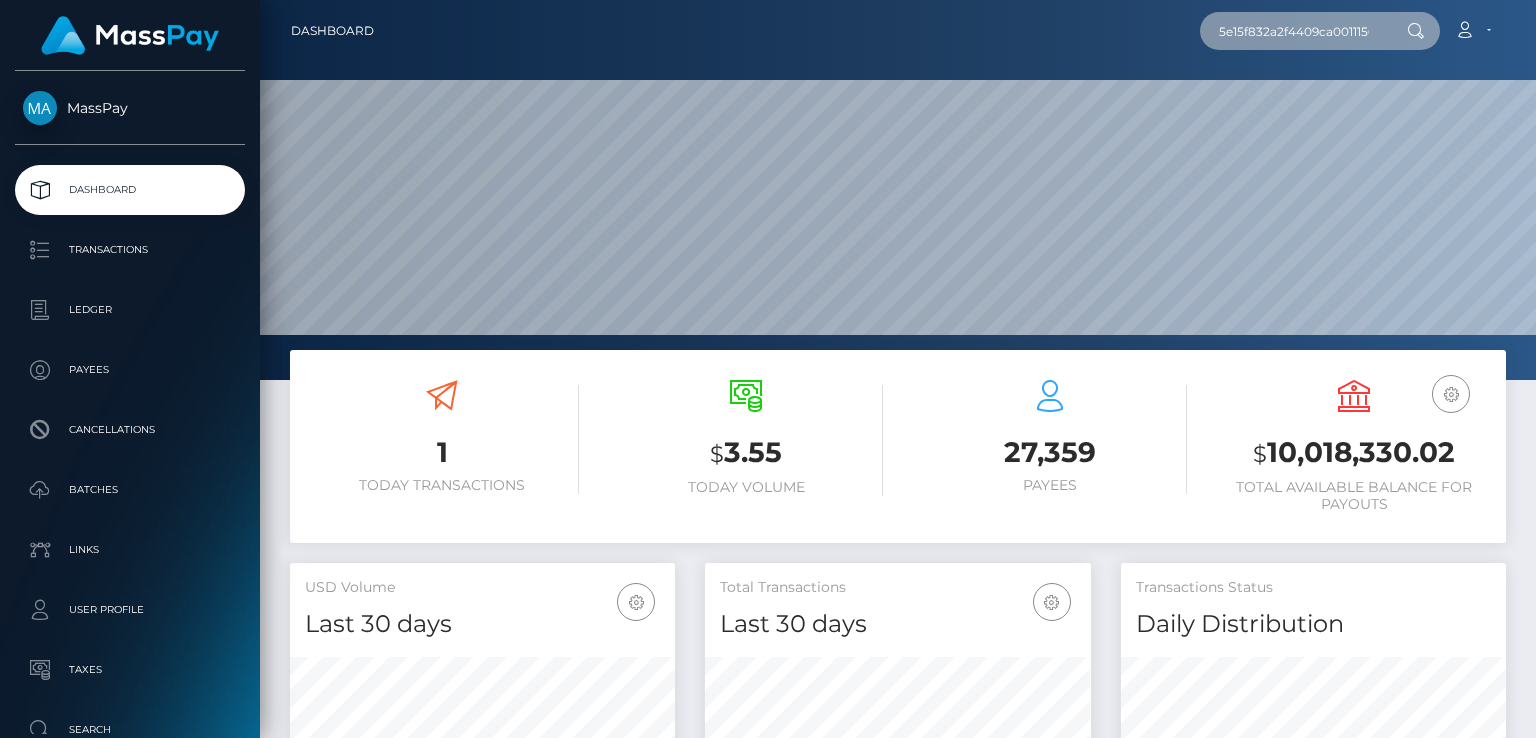 scroll, scrollTop: 0, scrollLeft: 65, axis: horizontal 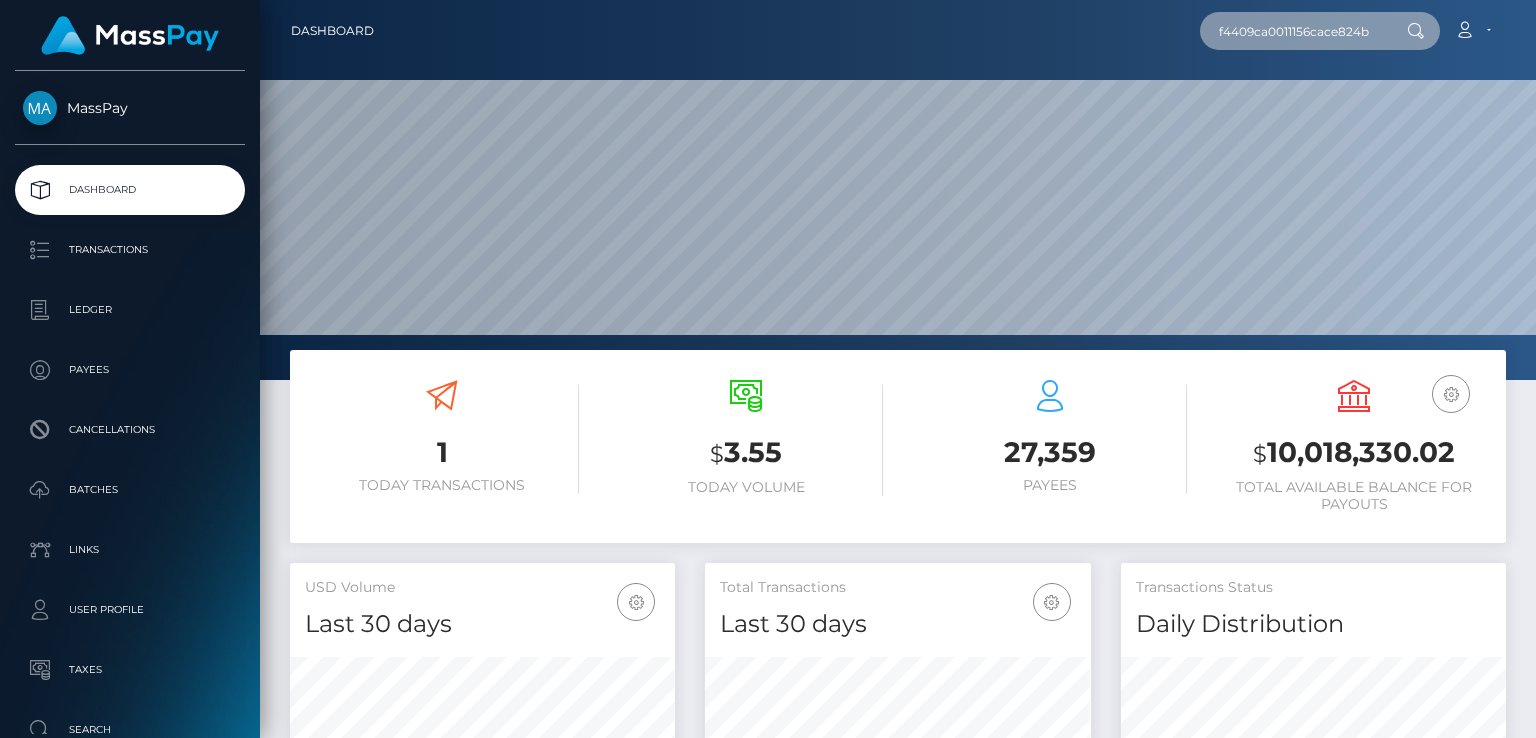 type on "5e15f832a2f4409ca0011156cace824b" 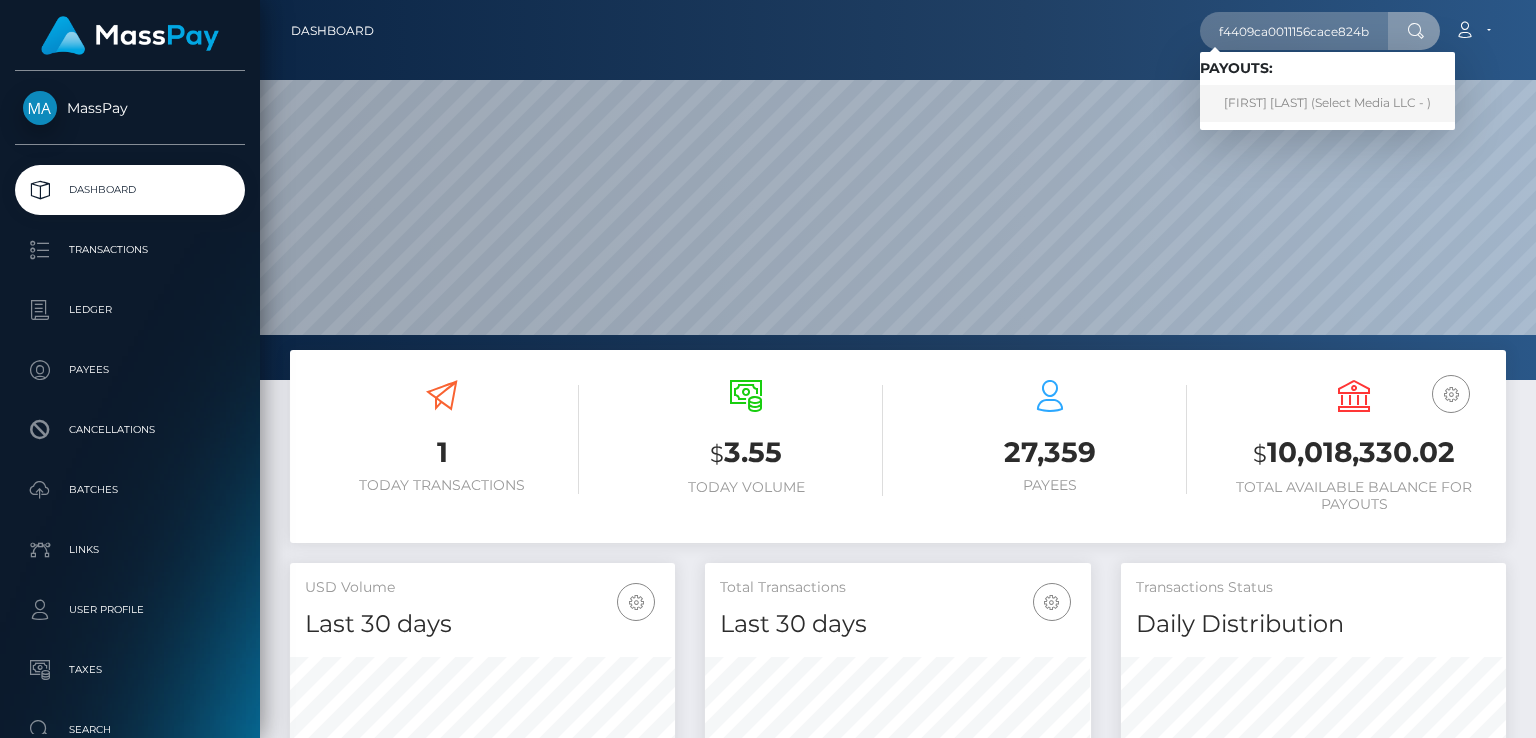 scroll, scrollTop: 0, scrollLeft: 0, axis: both 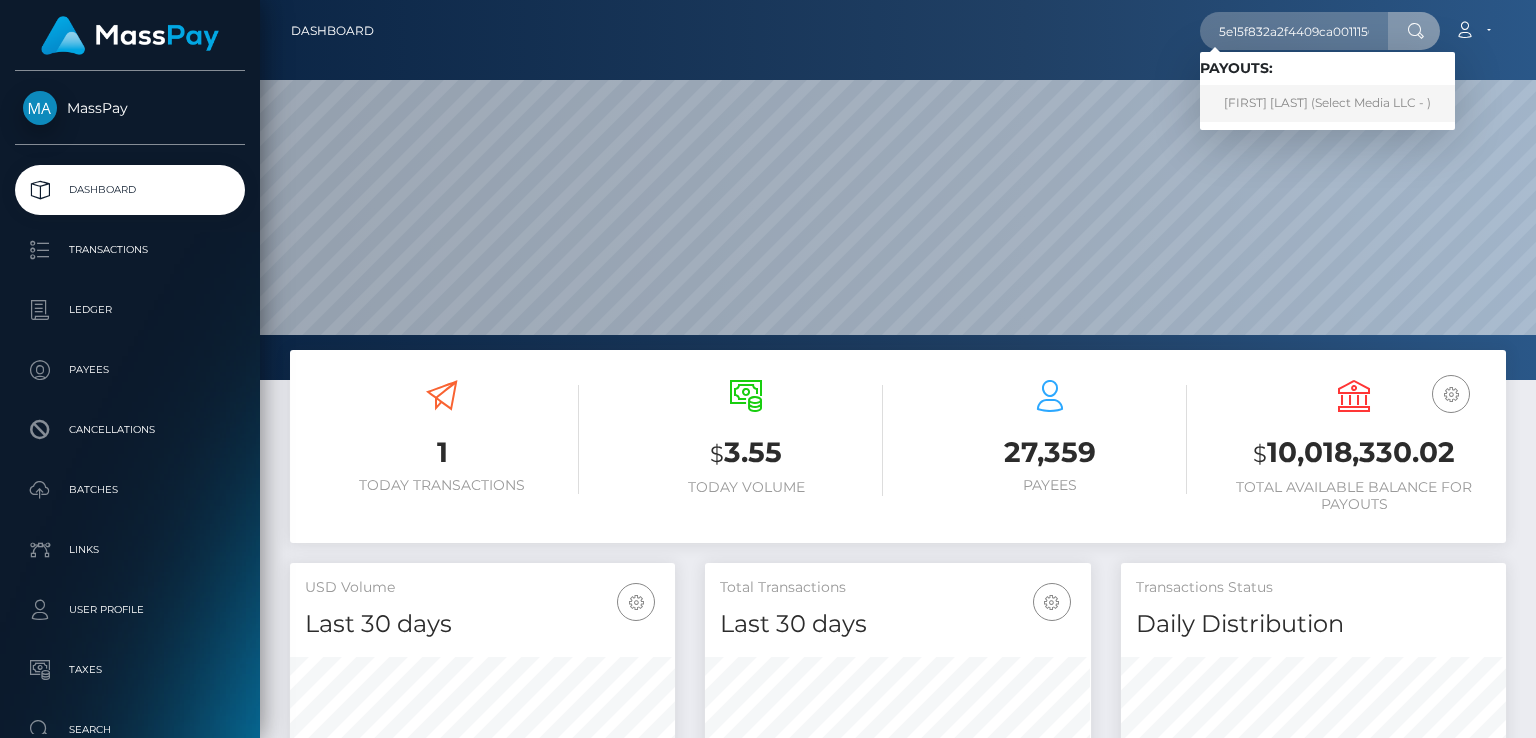 click on "[FIRST]  [LAST] (Select Media LLC - )" at bounding box center (1327, 103) 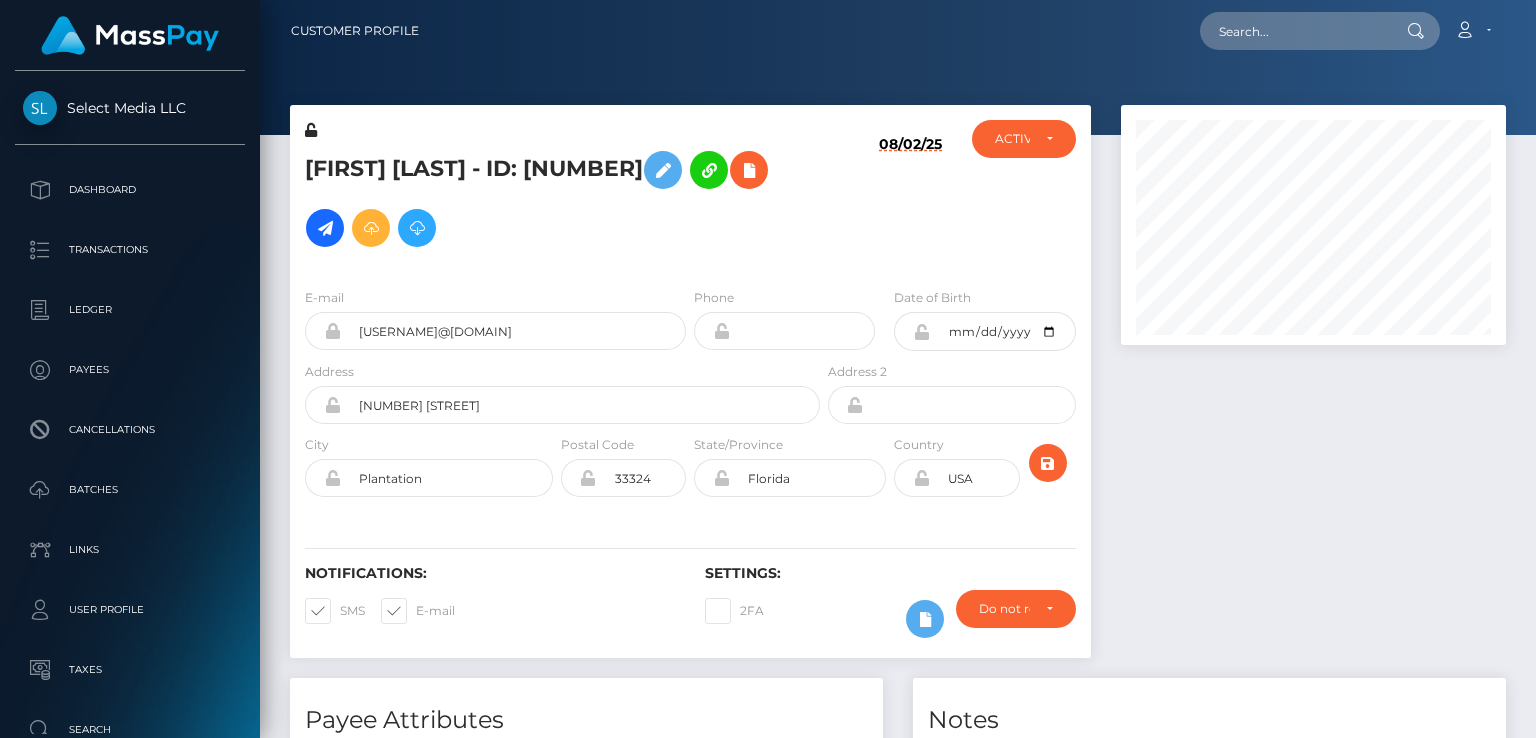 scroll, scrollTop: 0, scrollLeft: 0, axis: both 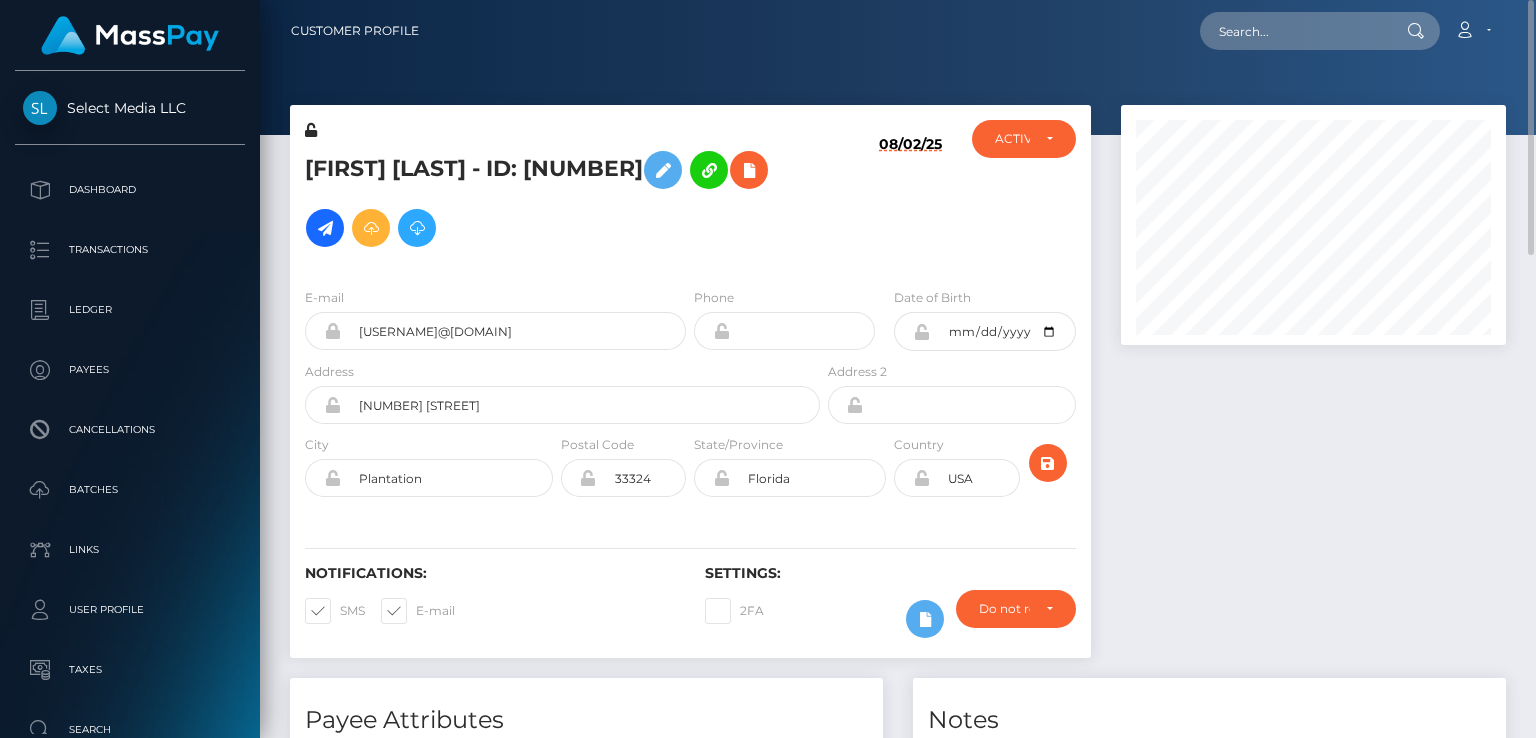 click on "Kyle  Perez
- ID: 802304985818750976" at bounding box center (557, 199) 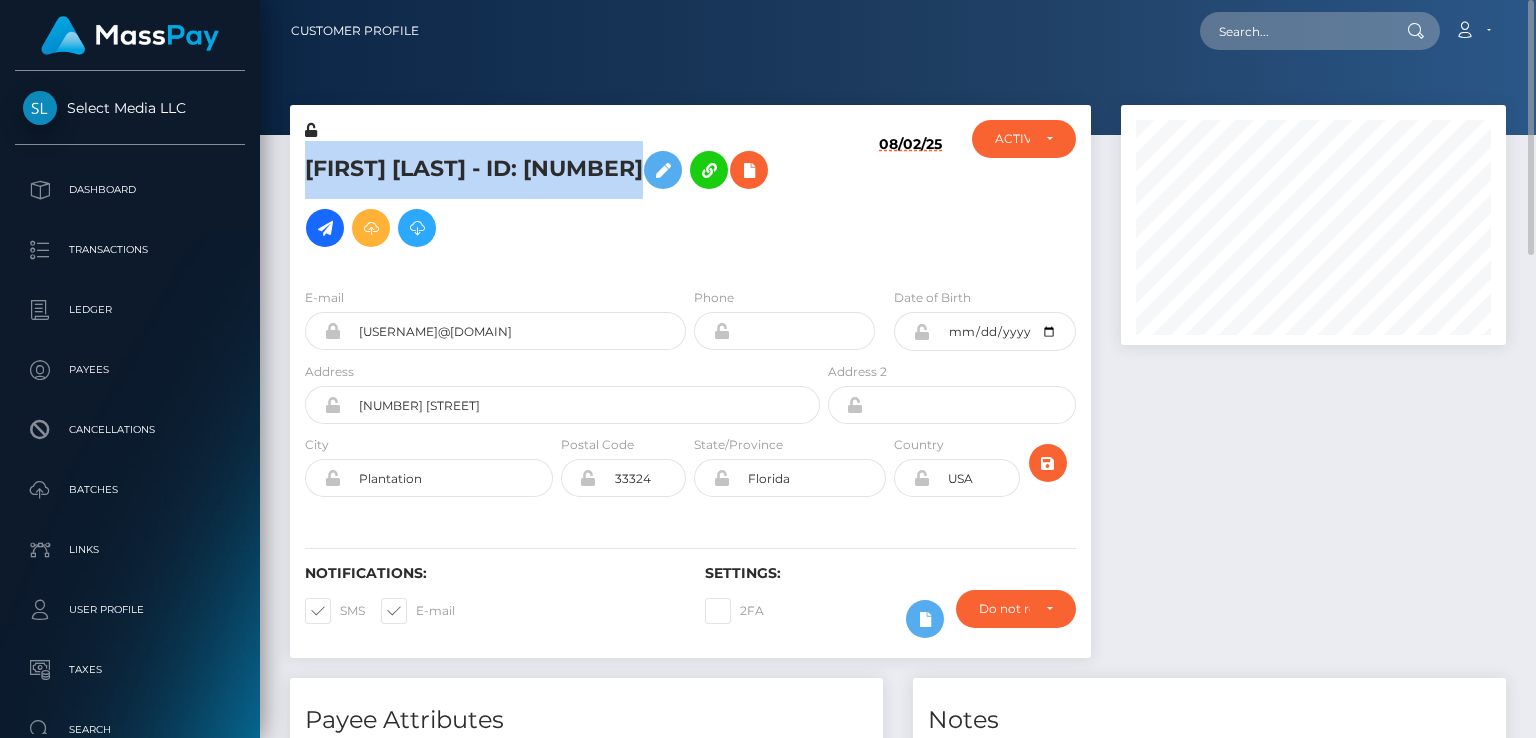 copy on "Kyle  Perez
- ID: 802304985818750976" 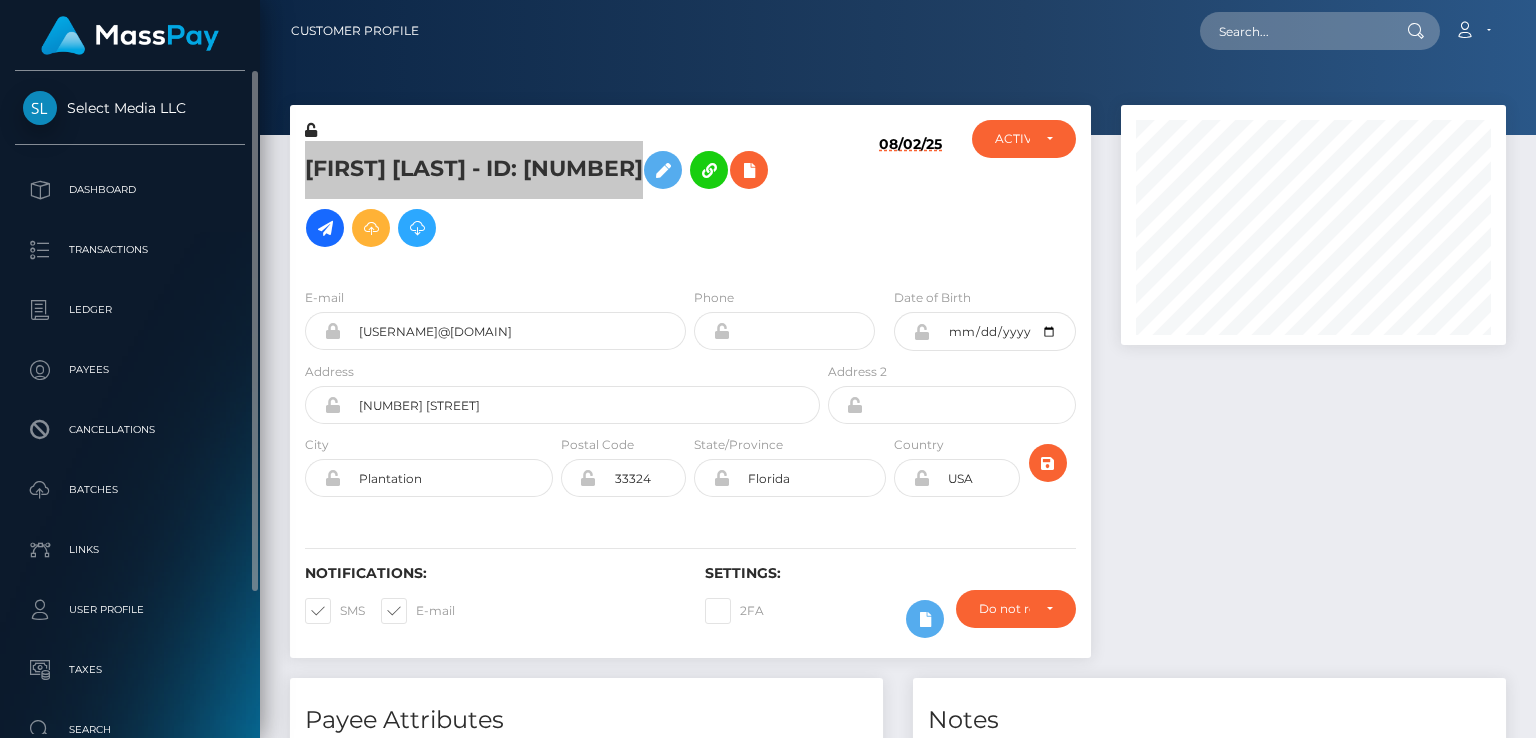 scroll, scrollTop: 181, scrollLeft: 0, axis: vertical 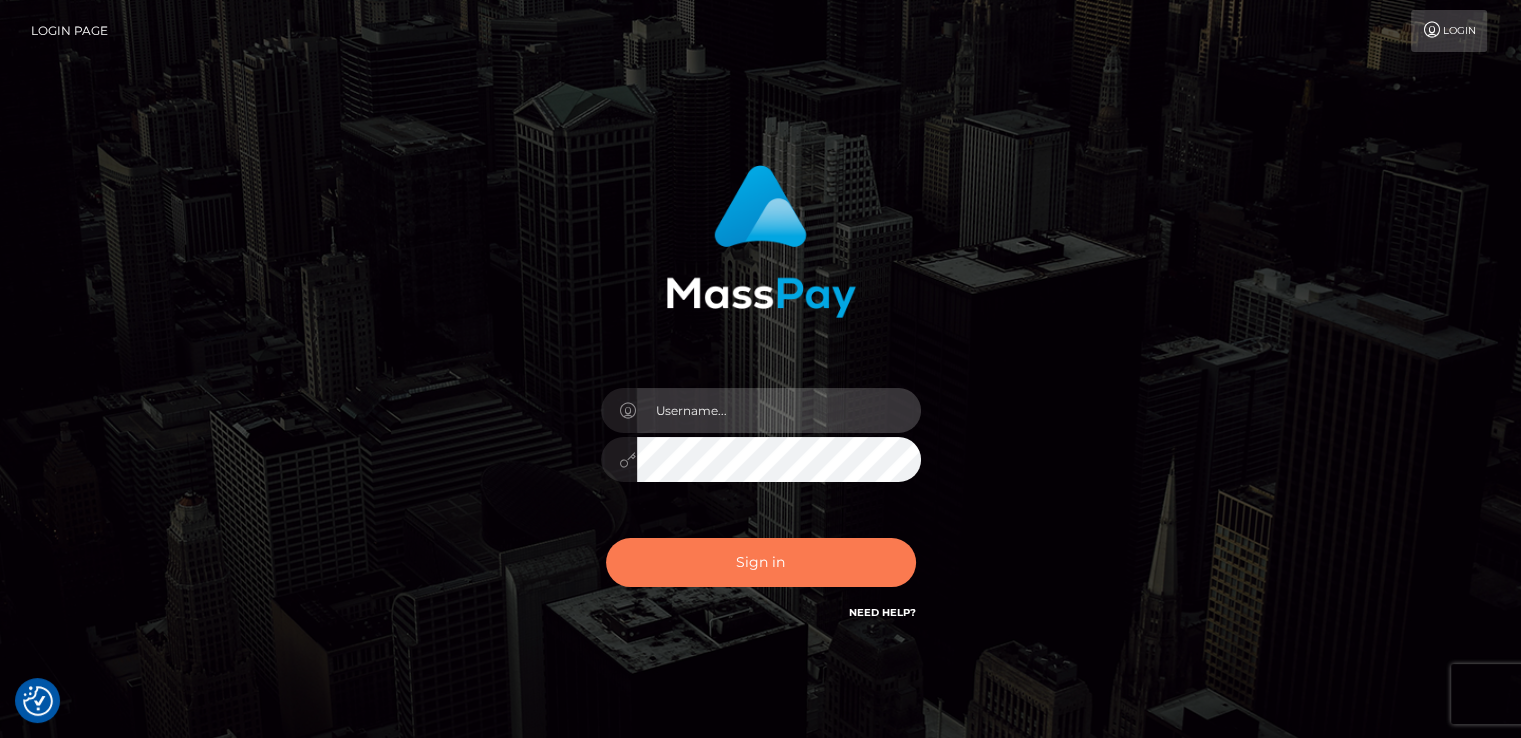 type on "catalinad" 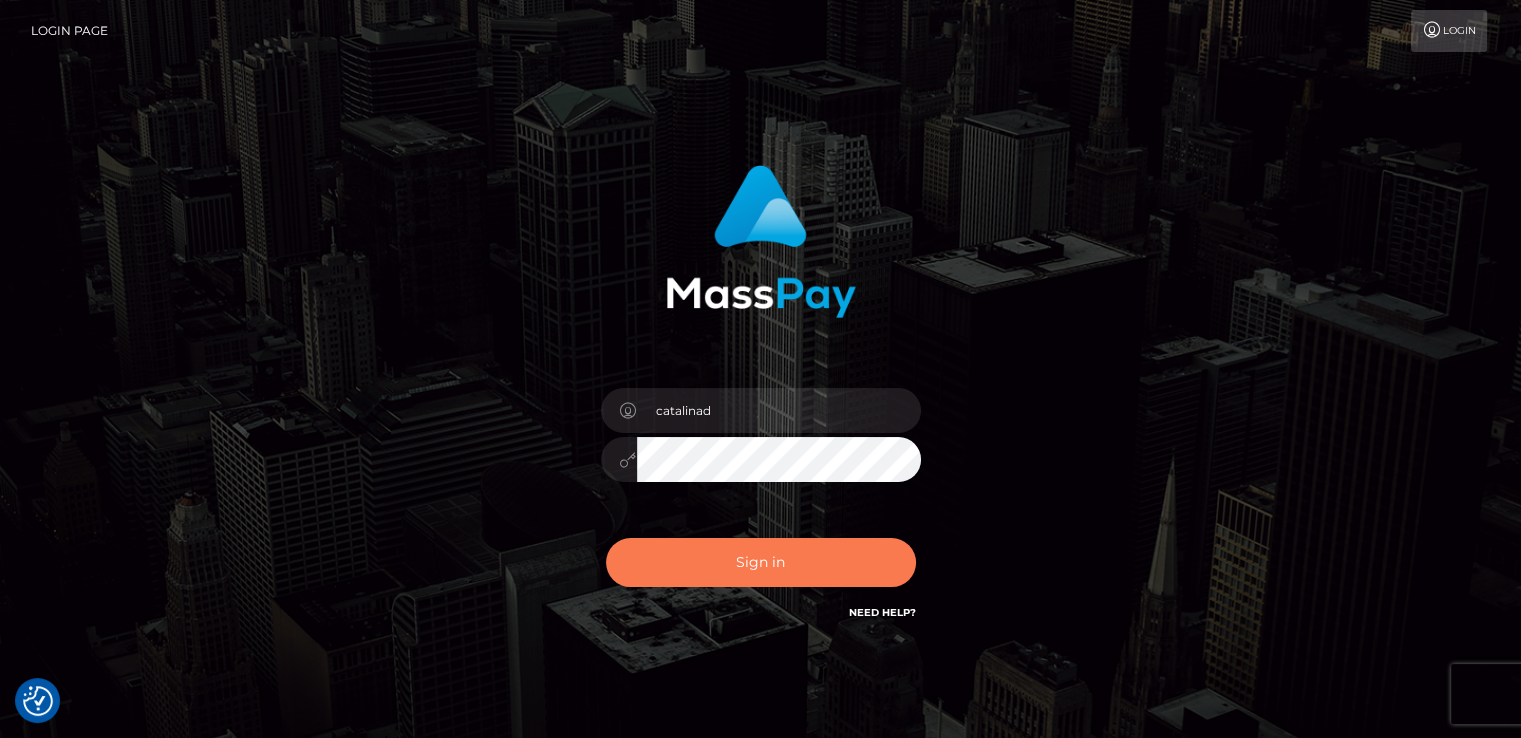 click on "Sign in" at bounding box center (761, 562) 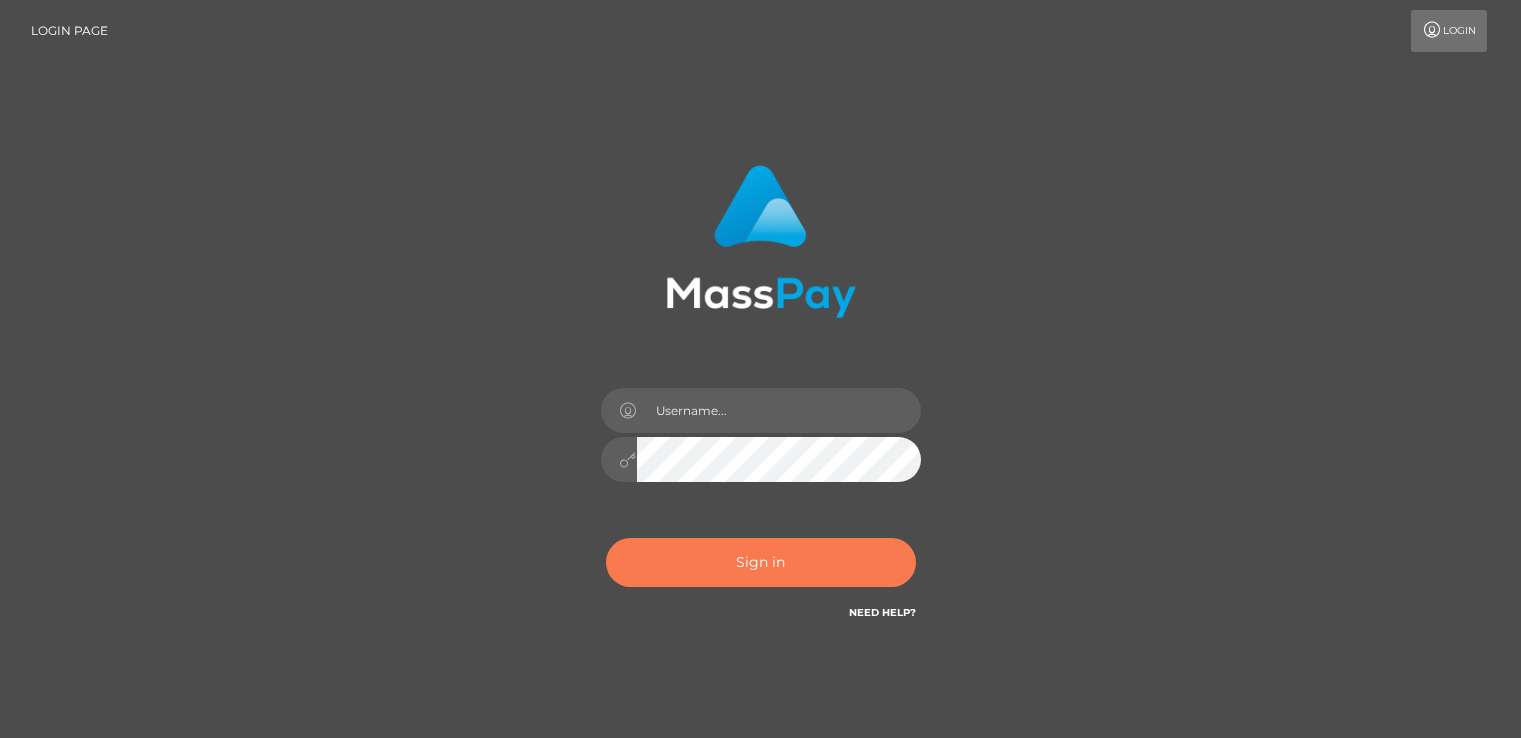 scroll, scrollTop: 0, scrollLeft: 0, axis: both 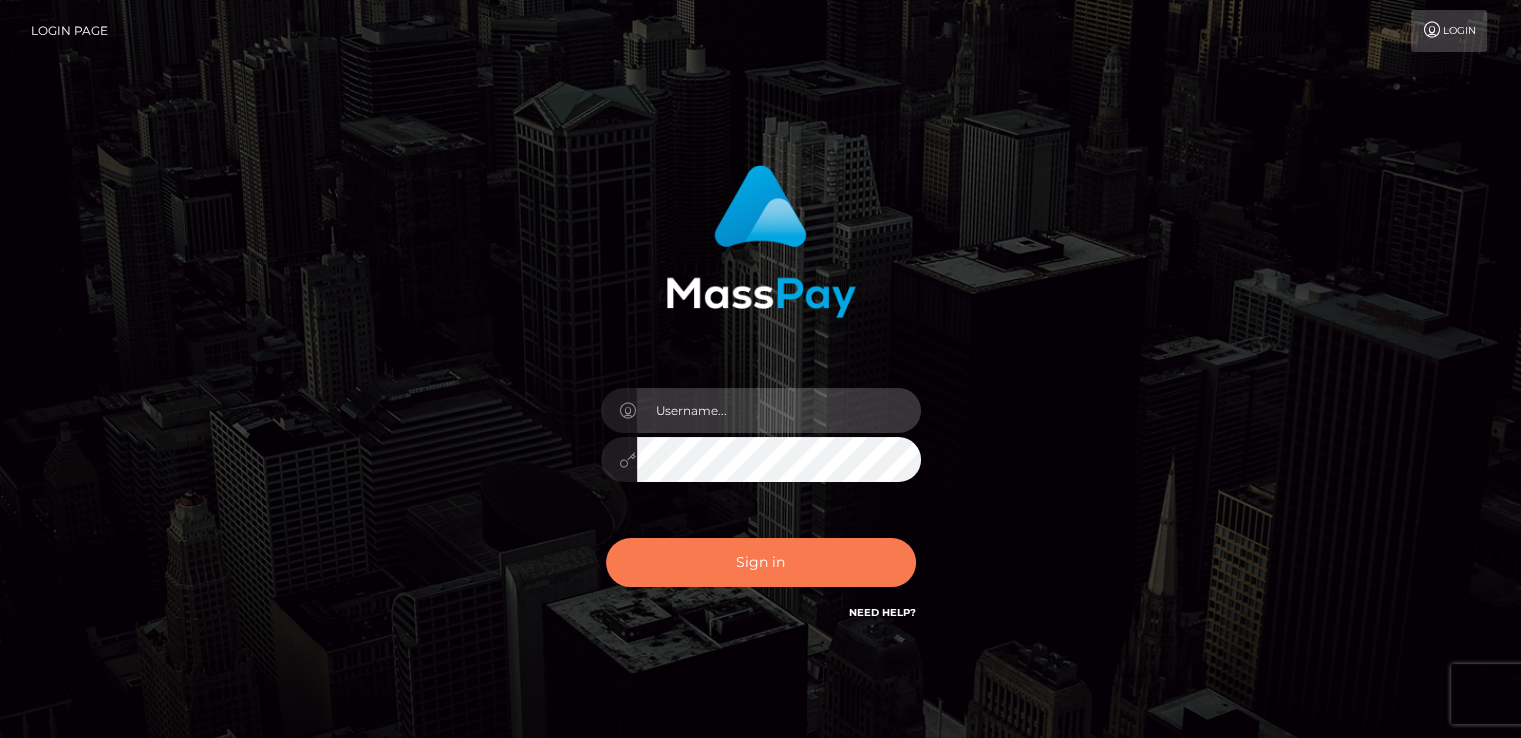 type on "catalinad" 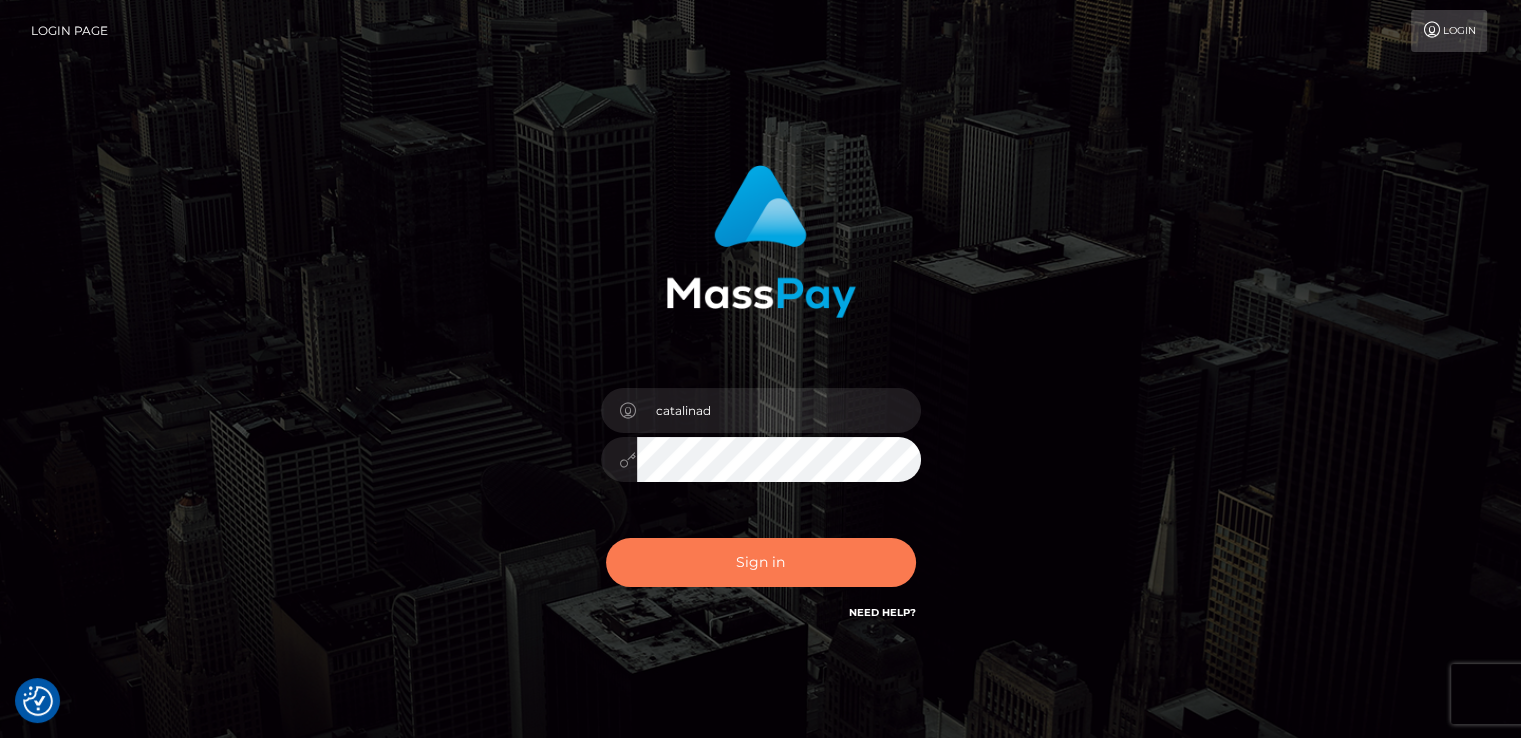 click on "Sign in" at bounding box center [761, 562] 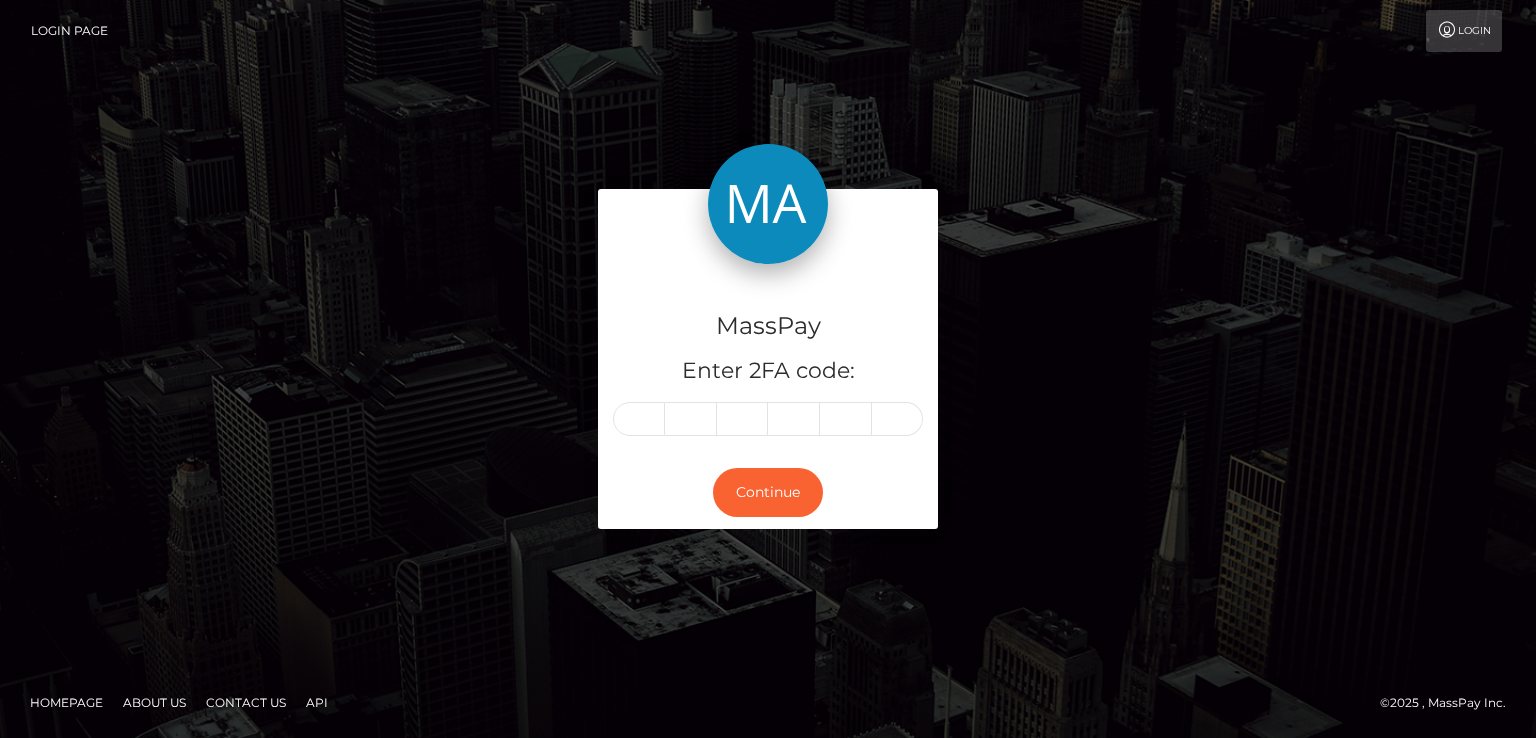 scroll, scrollTop: 0, scrollLeft: 0, axis: both 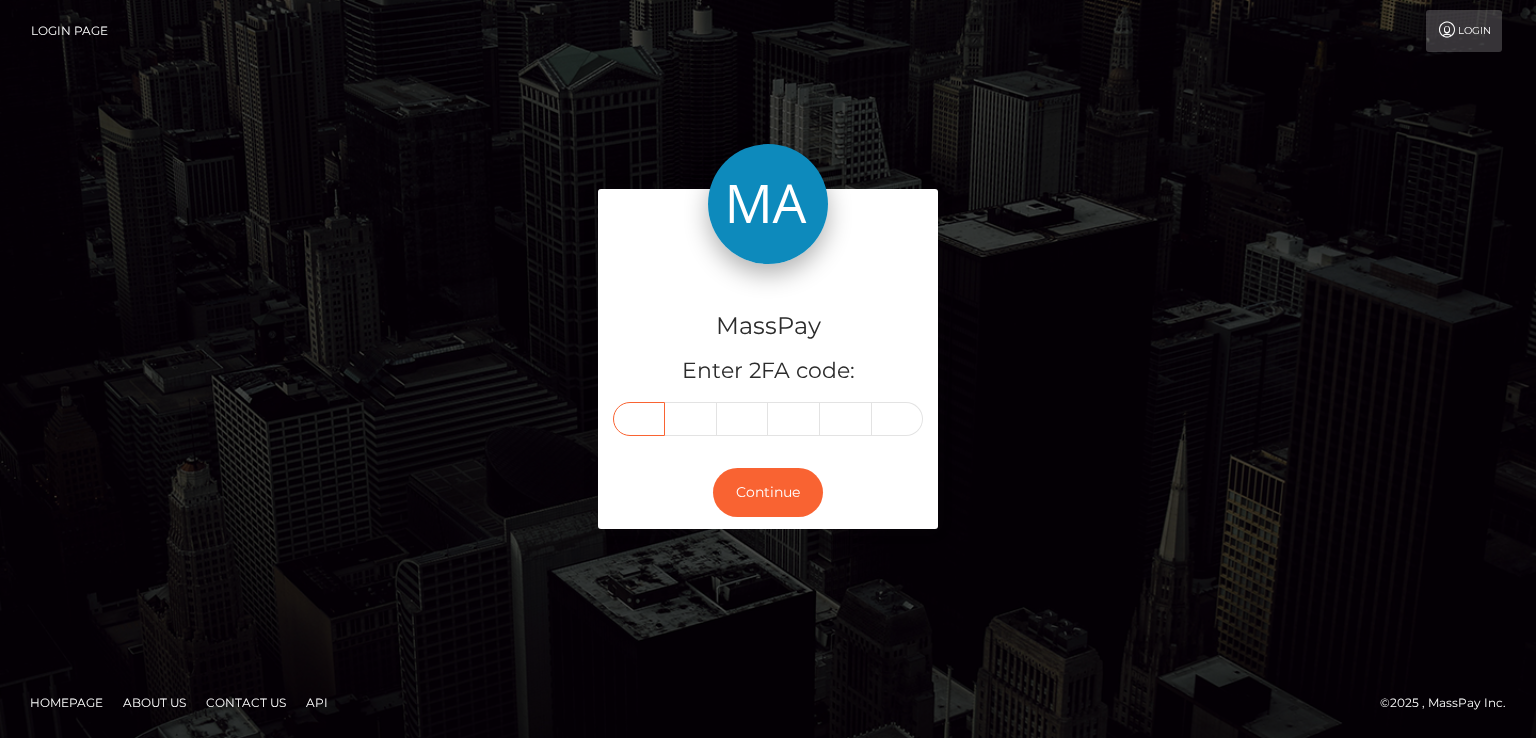 click at bounding box center (639, 419) 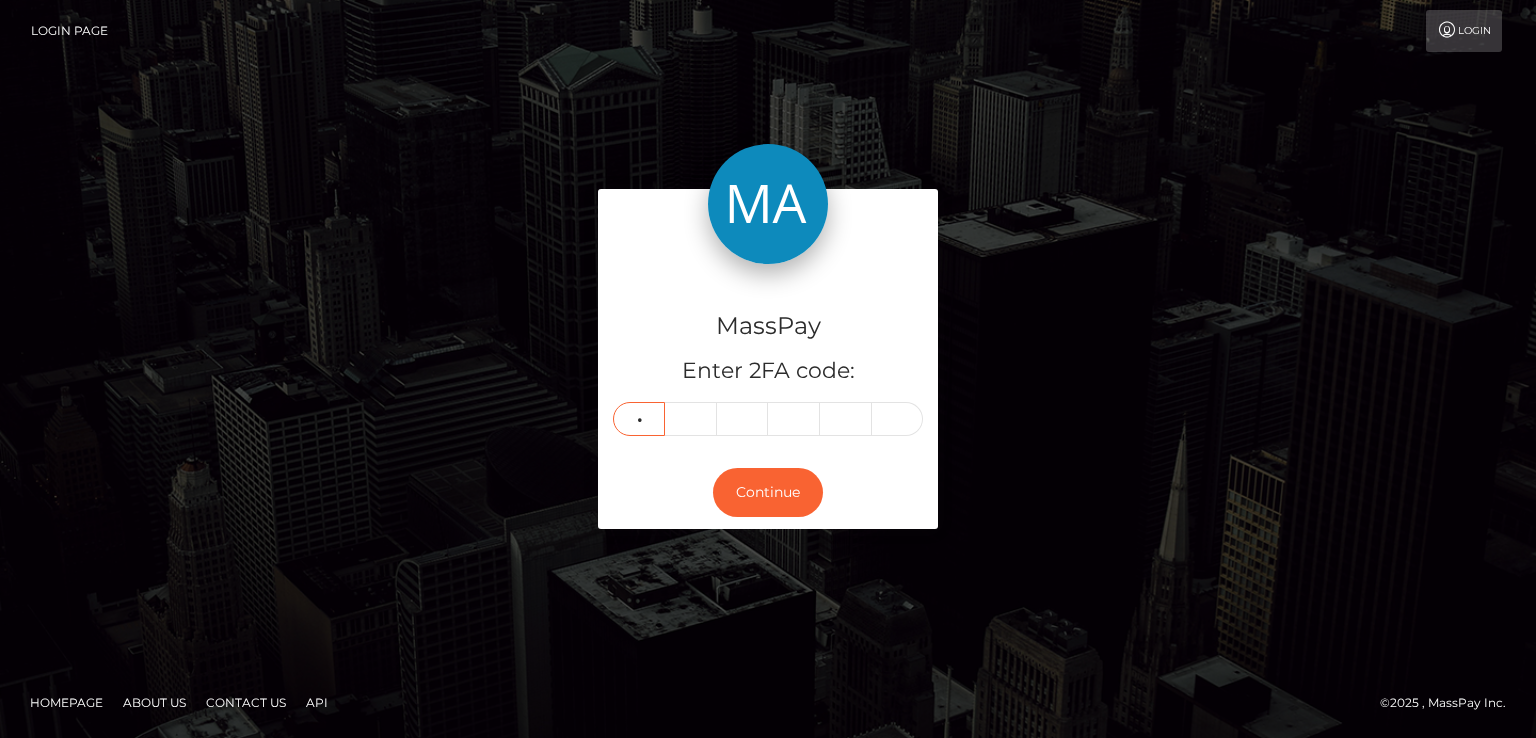 type on "2" 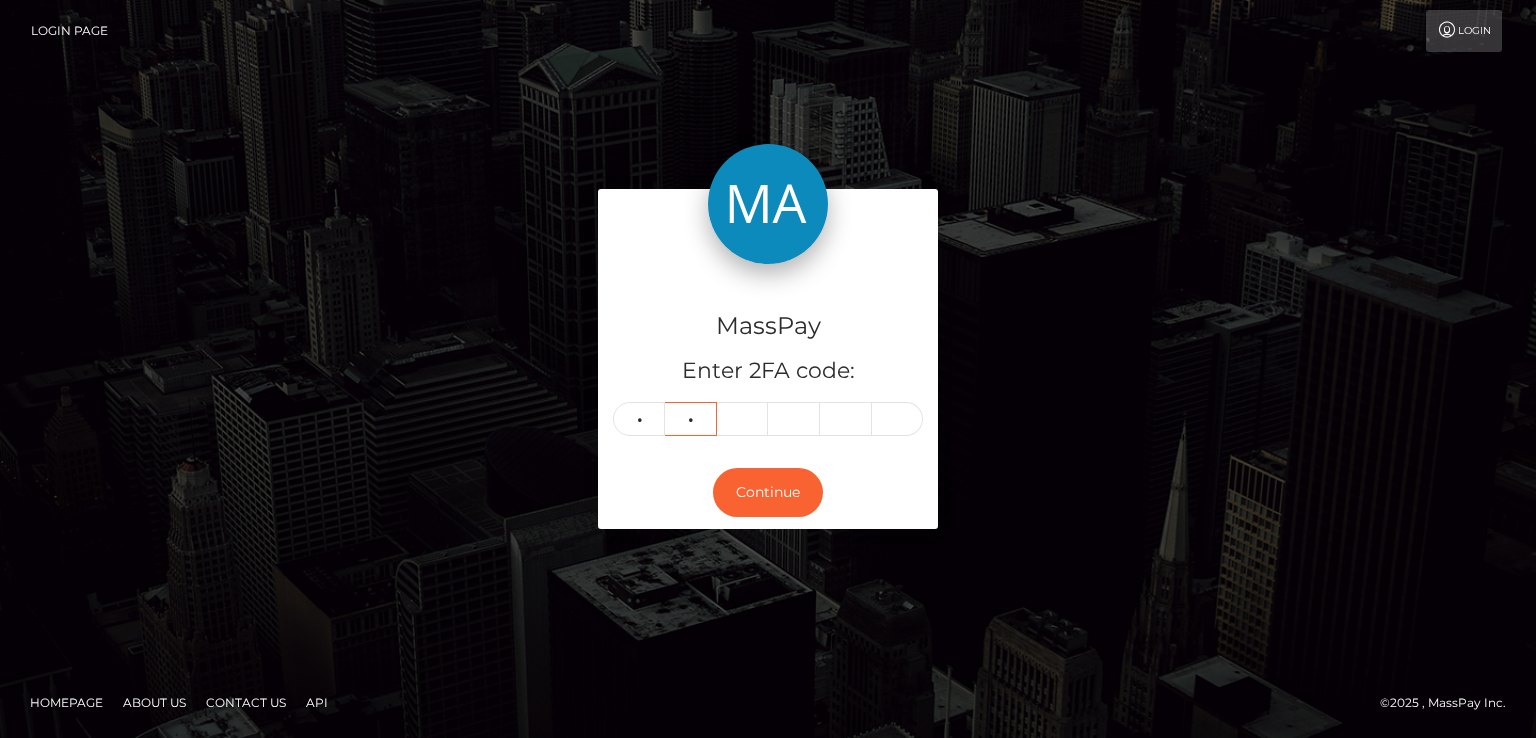 type on "9" 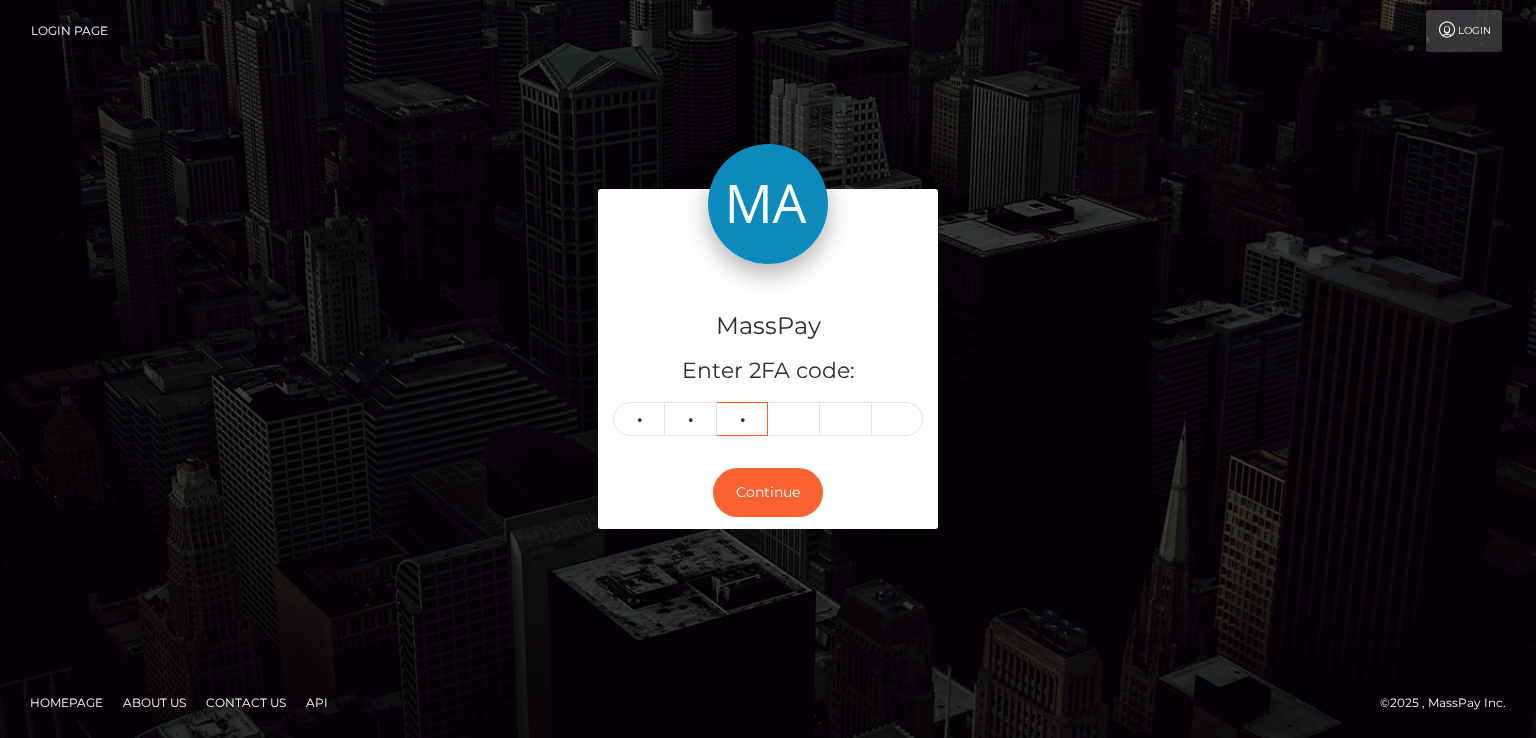 type on "4" 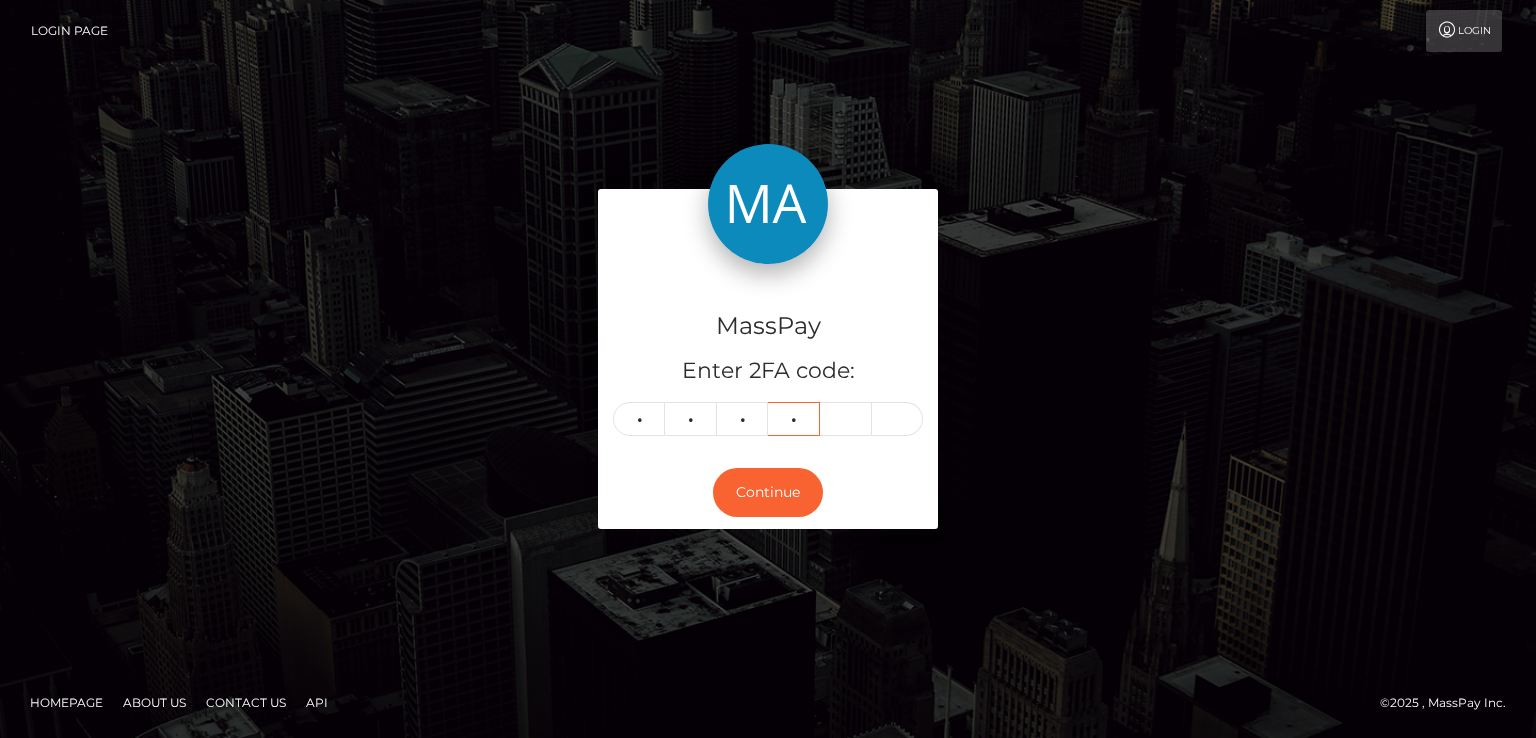 type on "0" 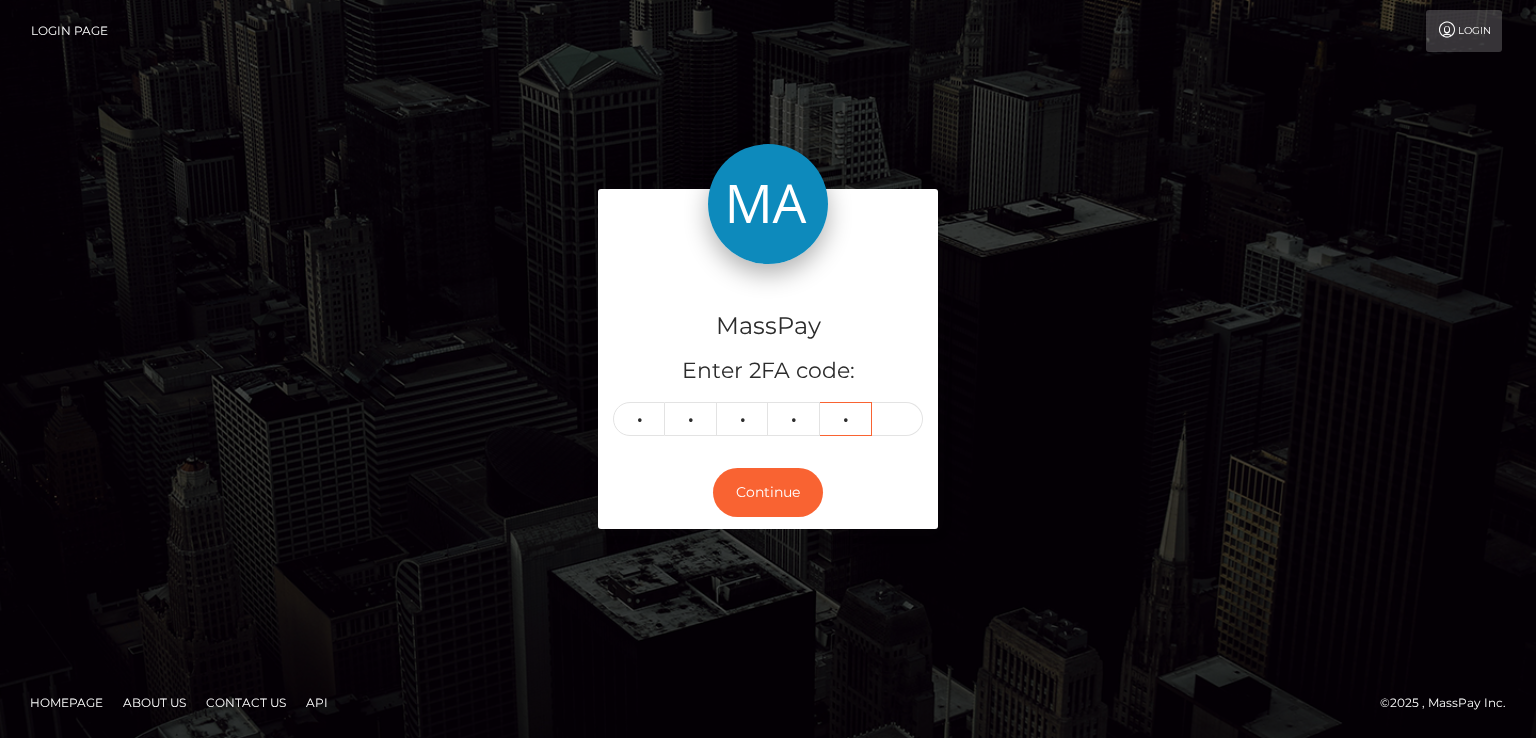 type on "6" 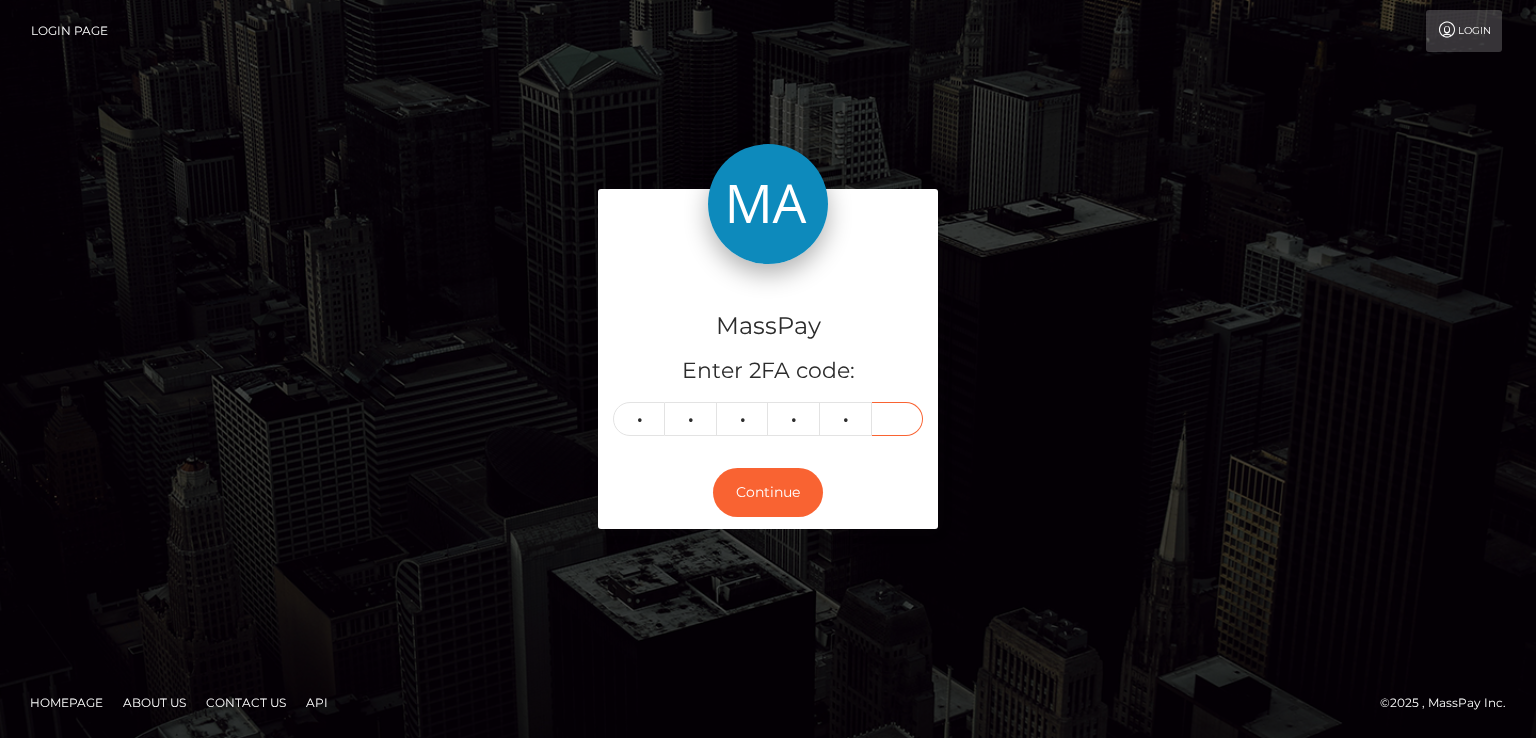 type on "3" 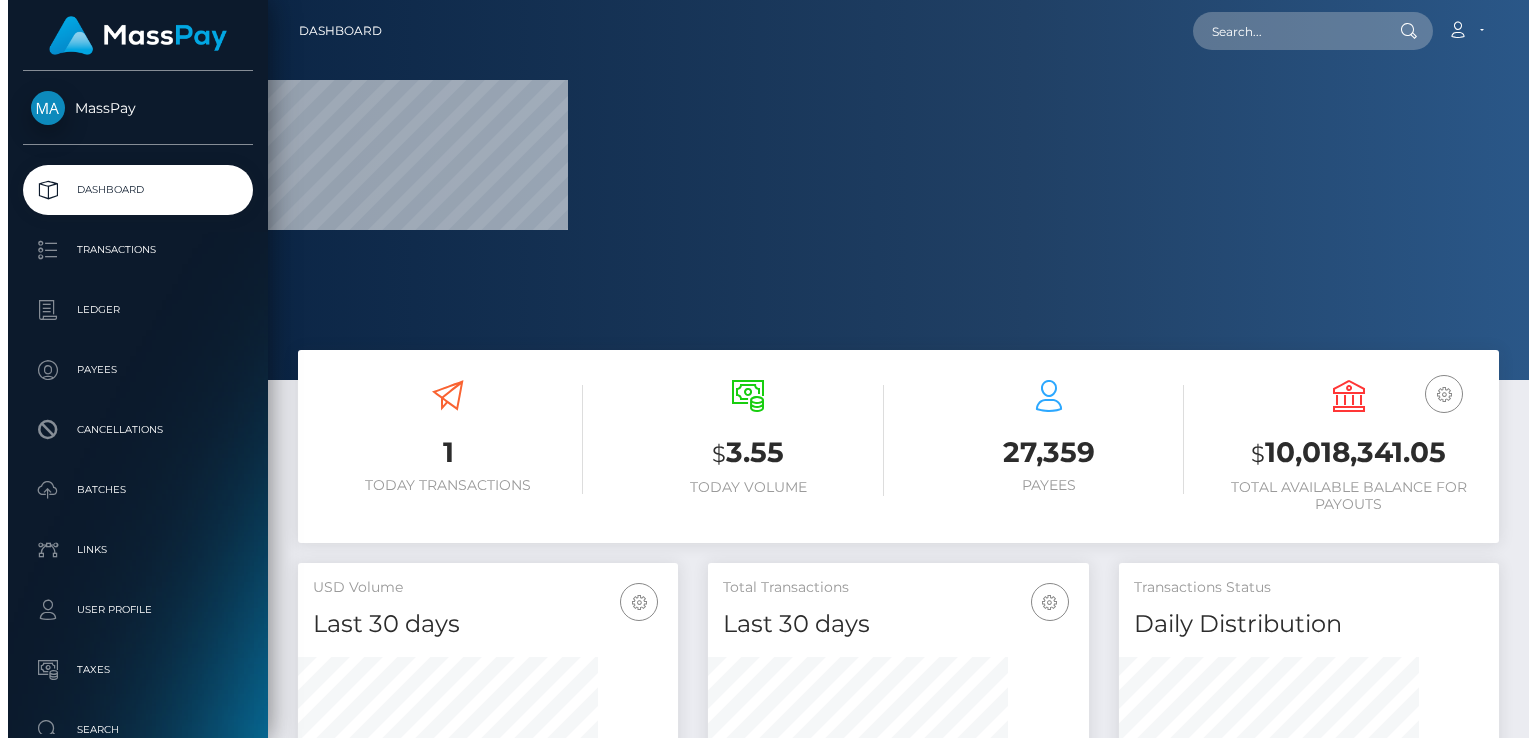 scroll, scrollTop: 0, scrollLeft: 0, axis: both 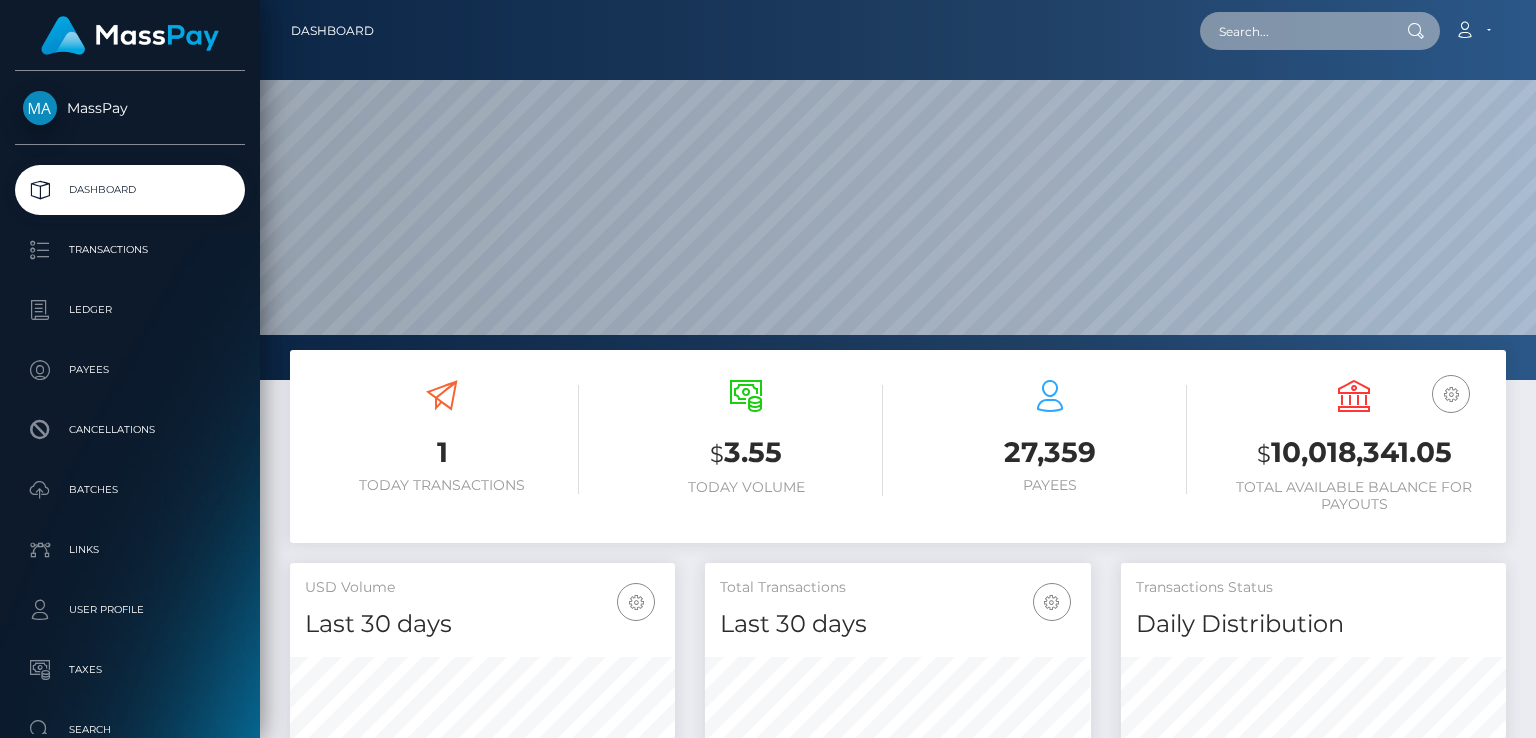 paste on "274645" 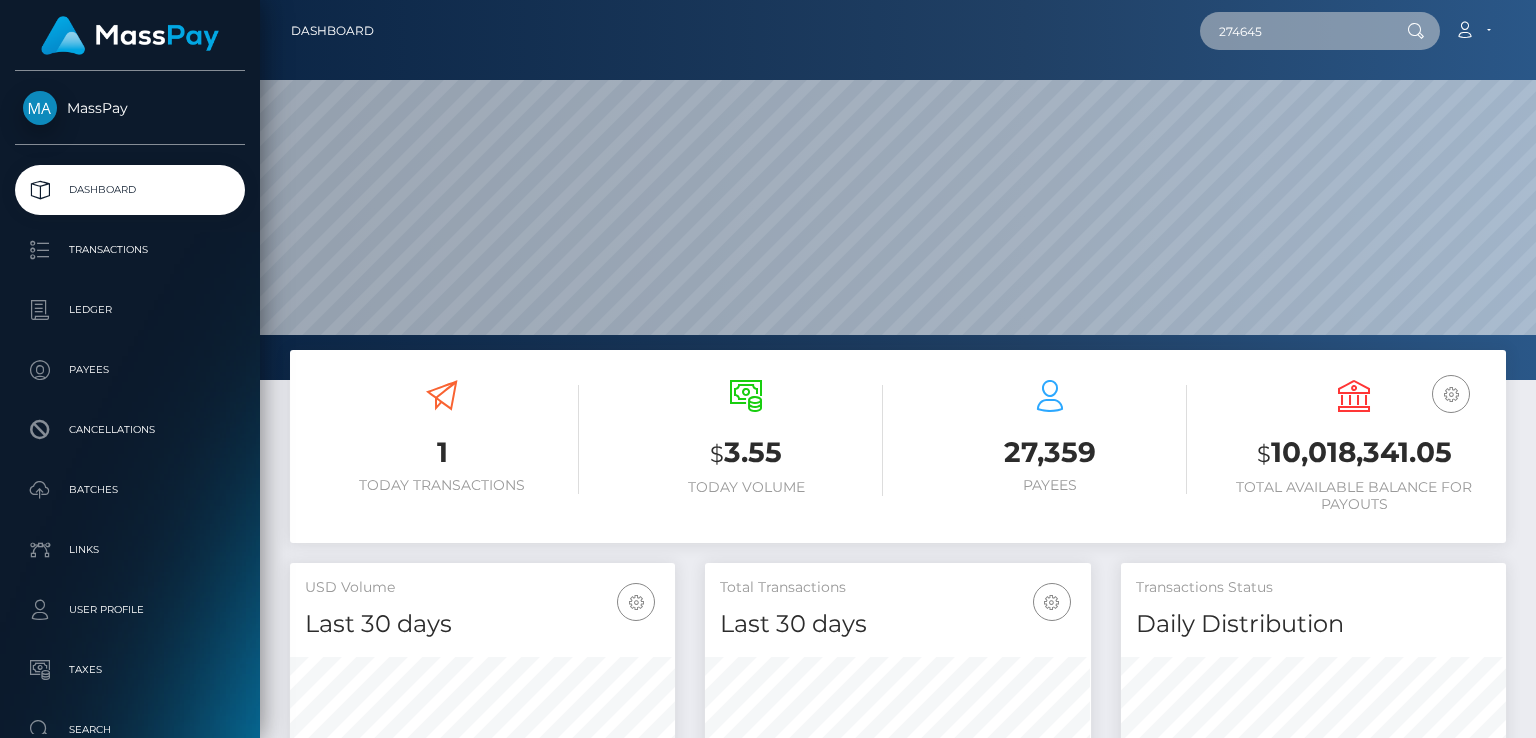 type on "274645" 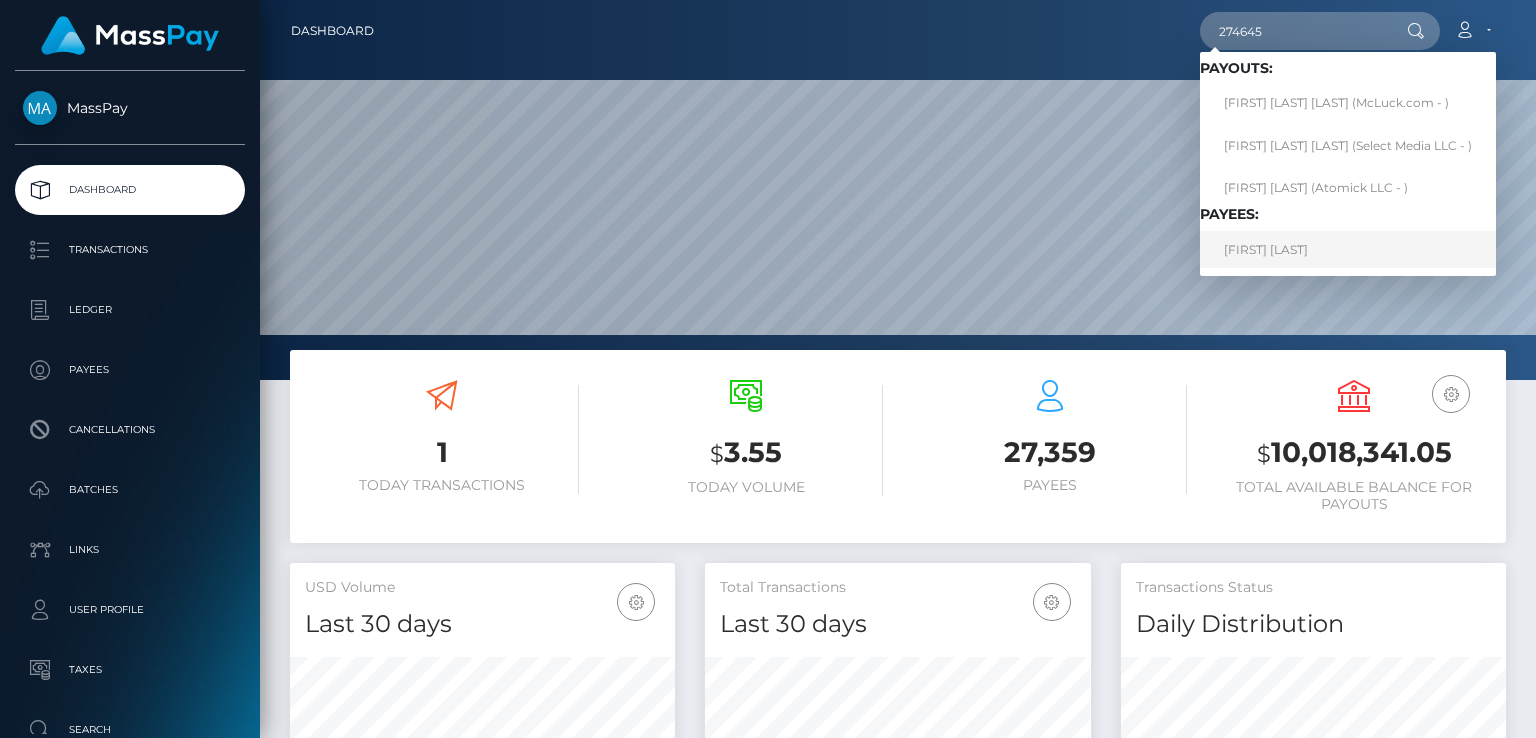 click on "Mohamad  Nabil" at bounding box center (1348, 249) 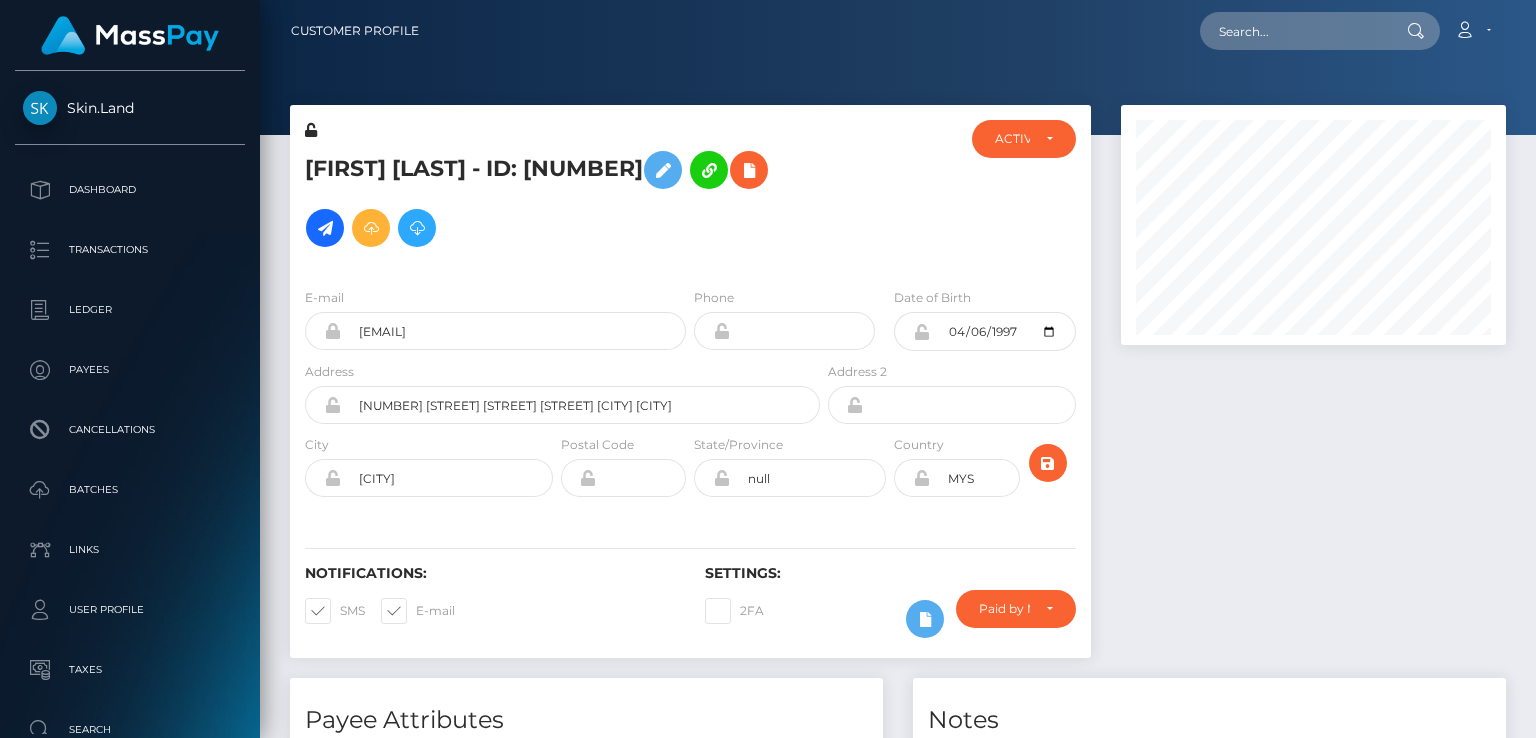 scroll, scrollTop: 0, scrollLeft: 0, axis: both 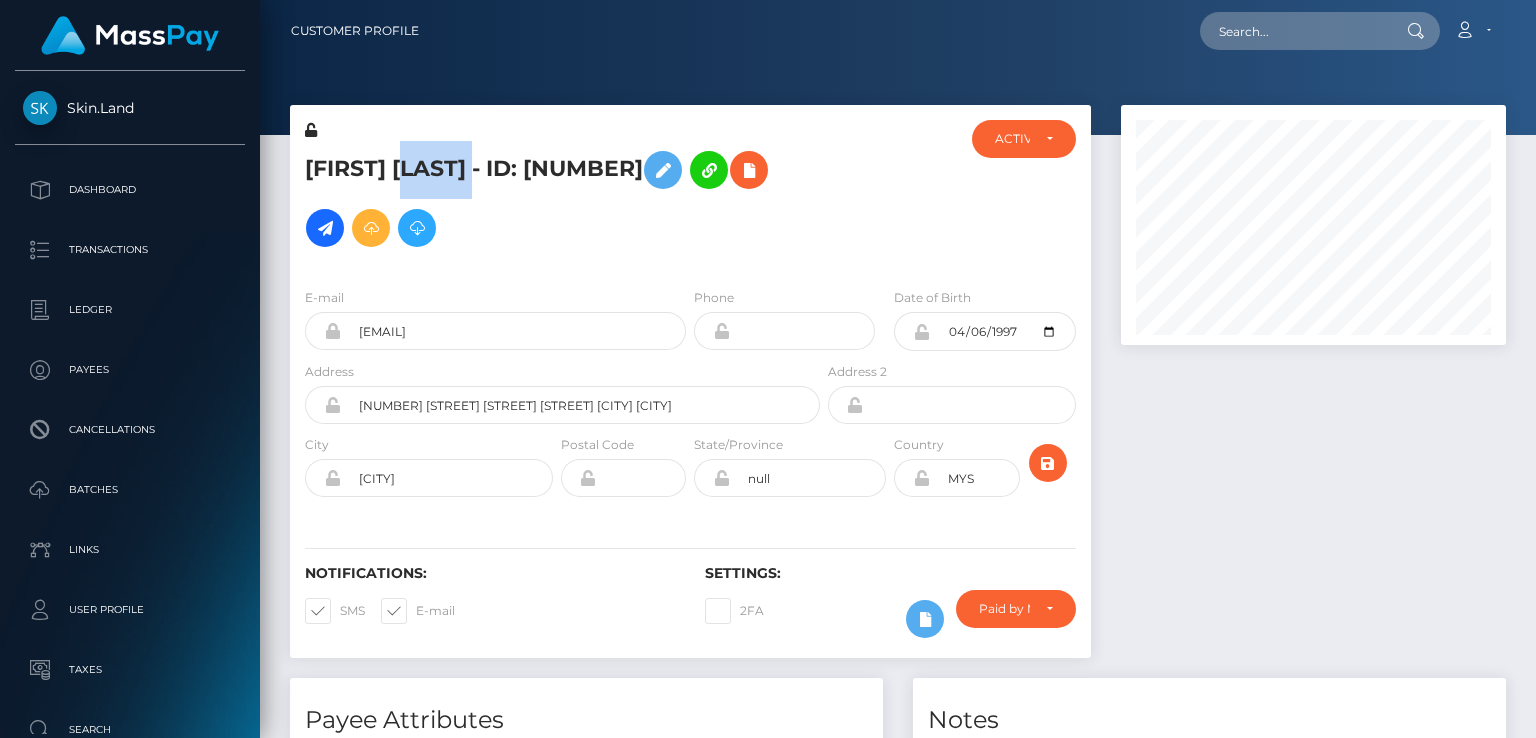 click on "[FIRST] [LAST]
- ID: [NUMBER]" at bounding box center [557, 199] 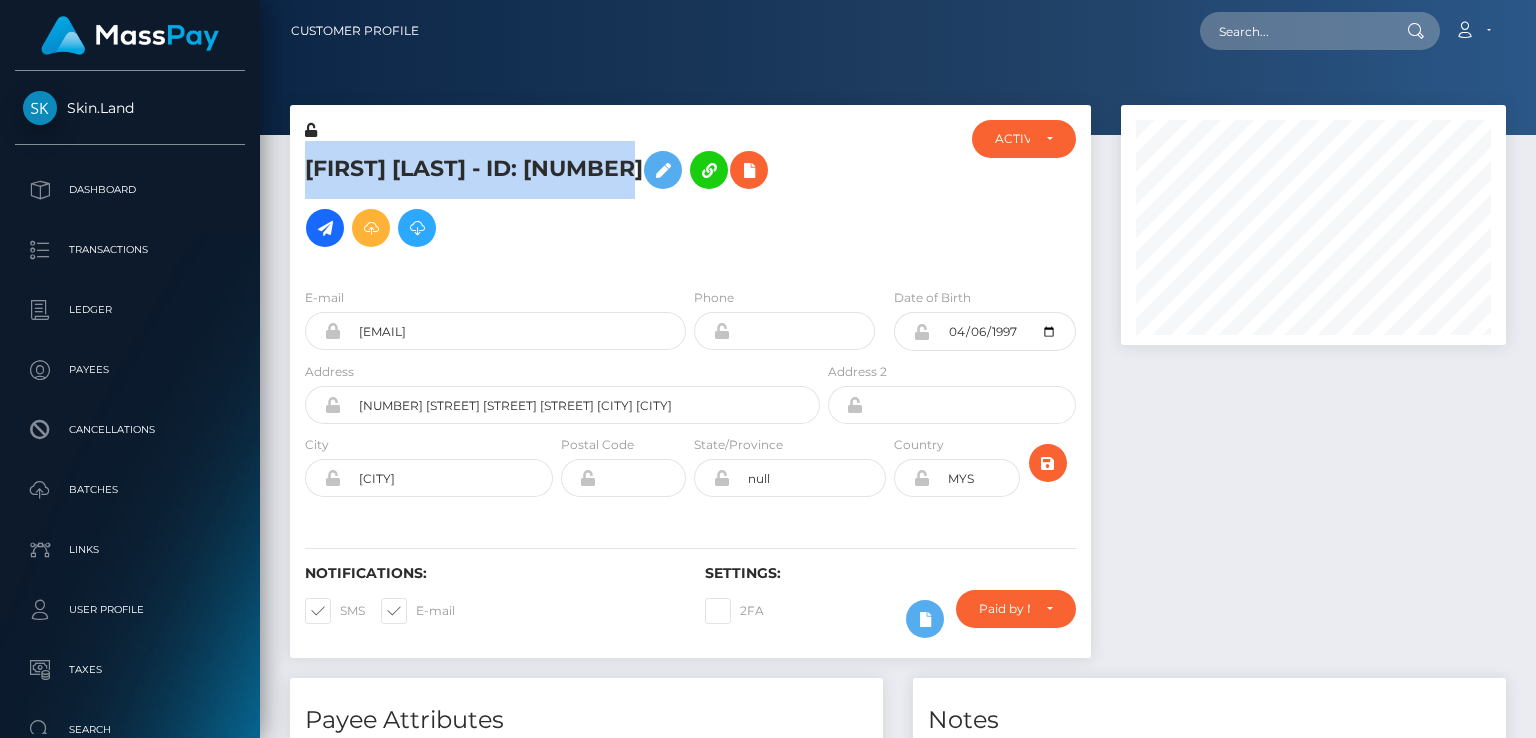 click on "Mohamad  Nabil
- ID: 274645" at bounding box center (557, 199) 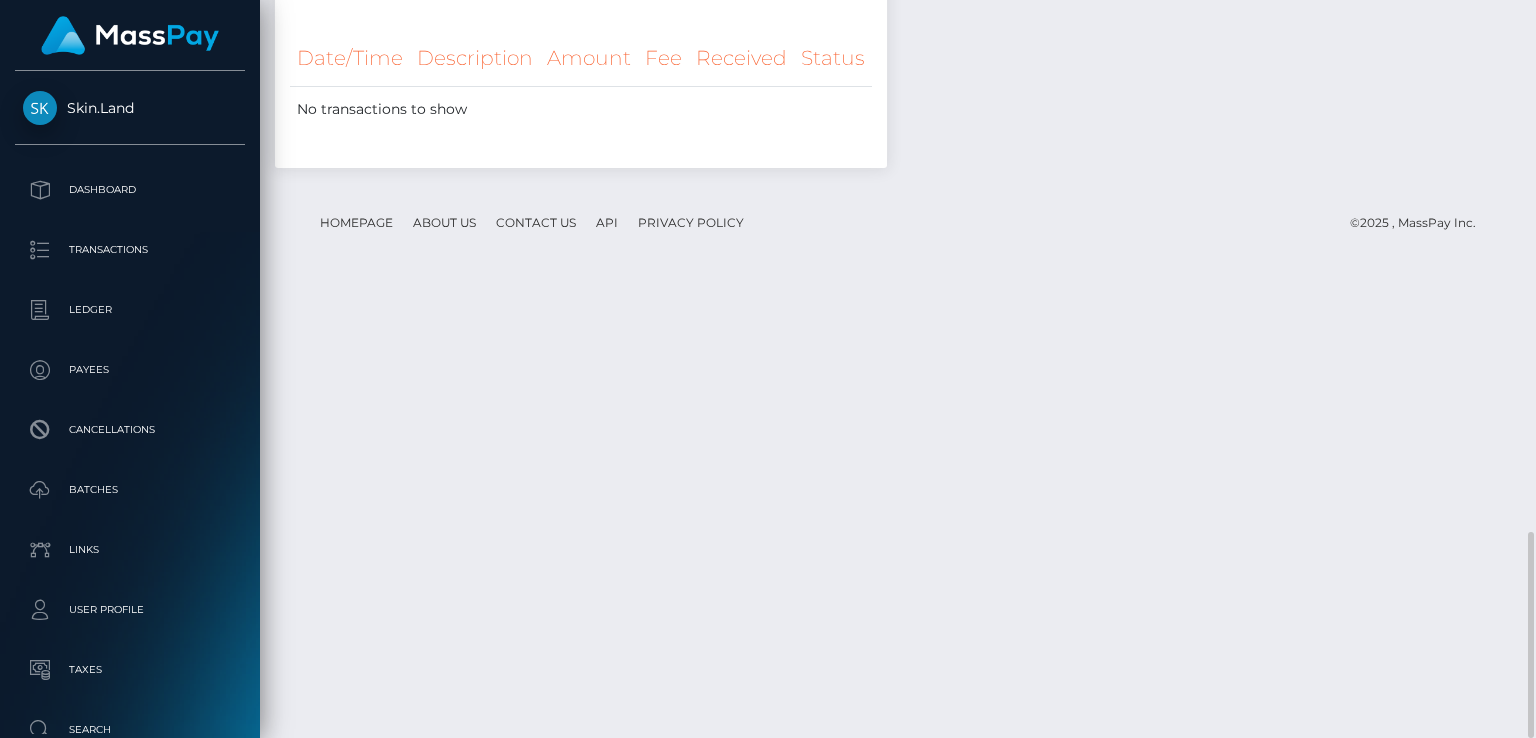 scroll, scrollTop: 1300, scrollLeft: 0, axis: vertical 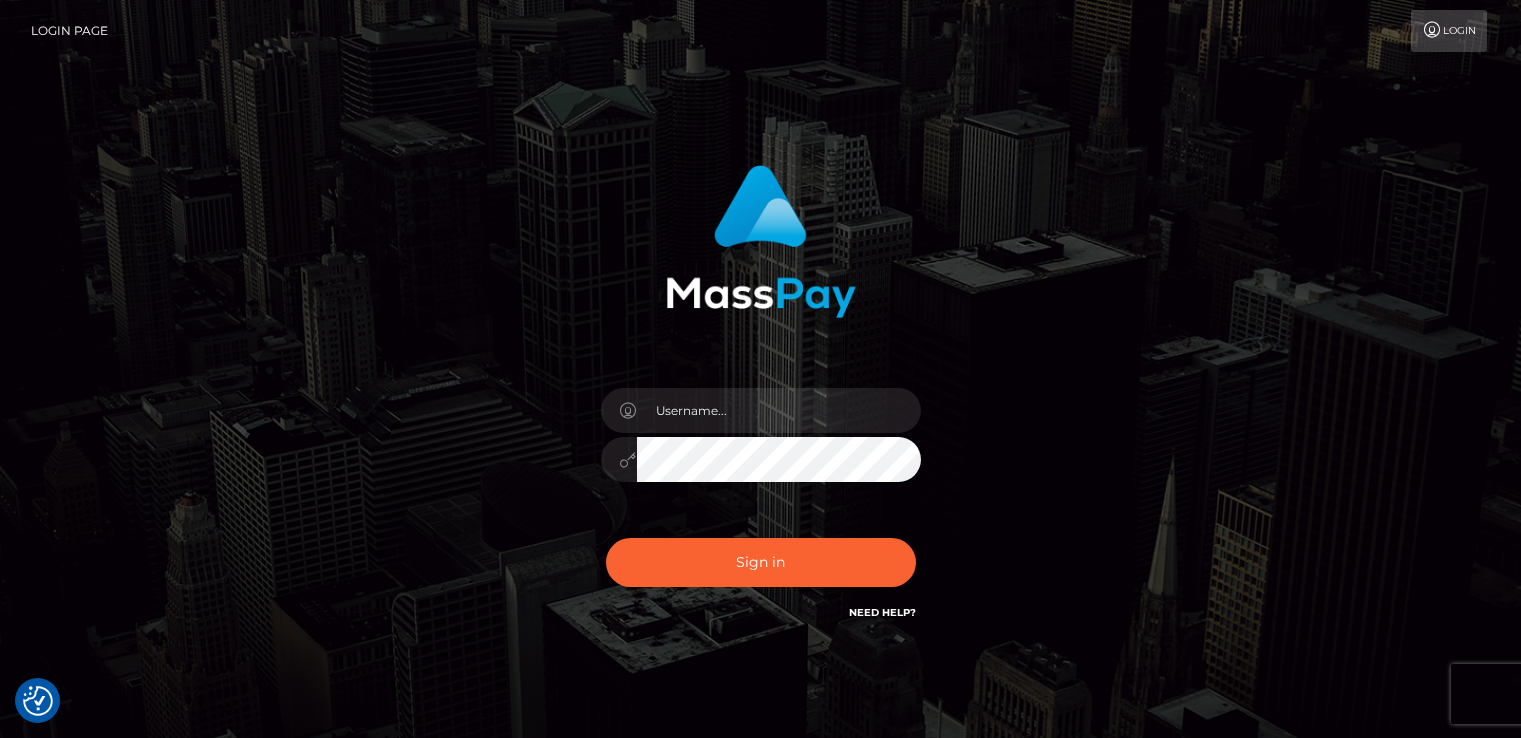 checkbox on "true" 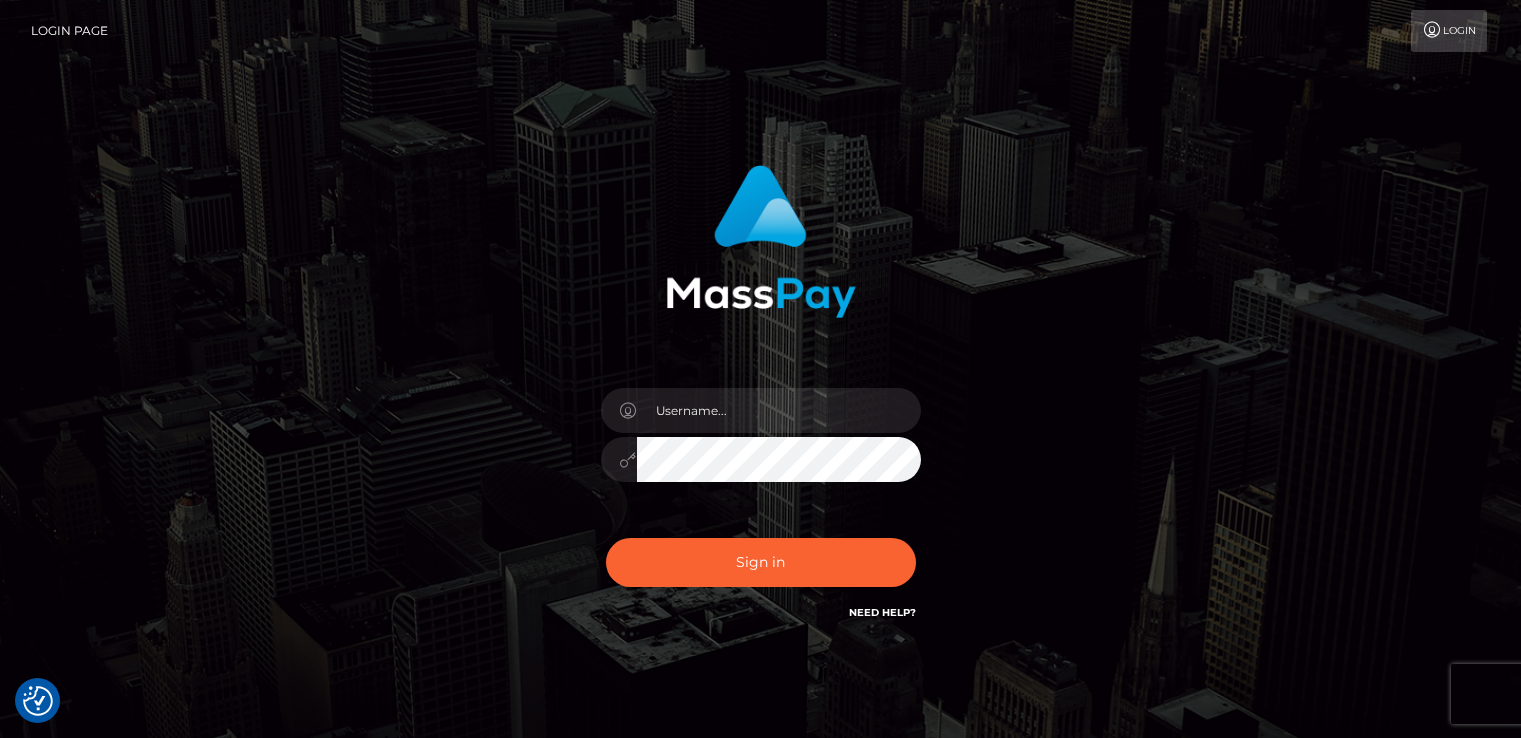scroll, scrollTop: 0, scrollLeft: 0, axis: both 